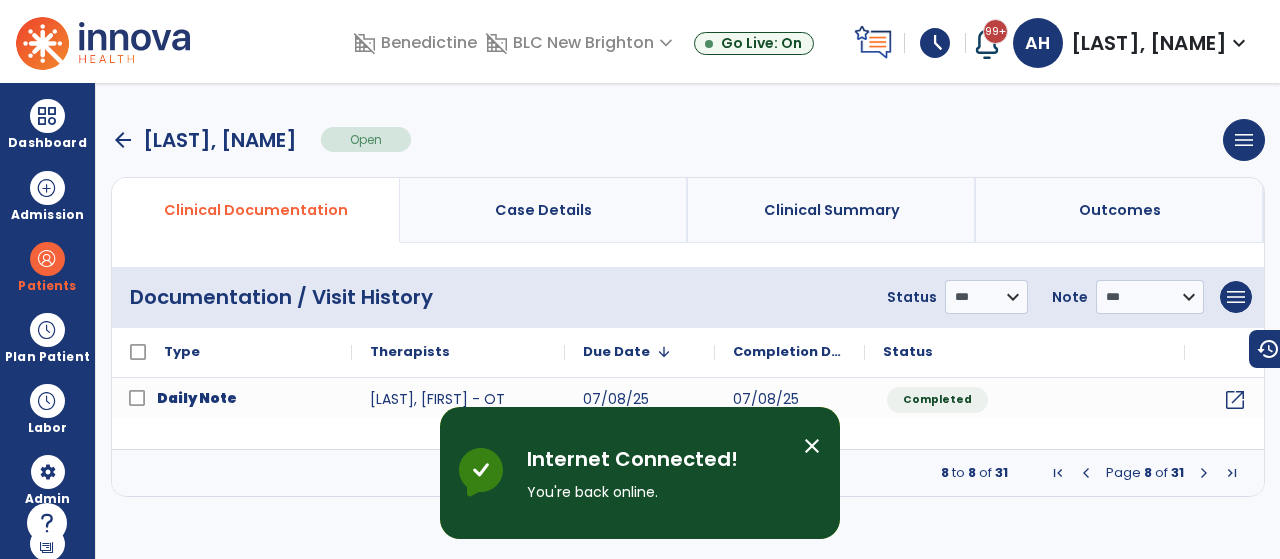 scroll, scrollTop: 0, scrollLeft: 0, axis: both 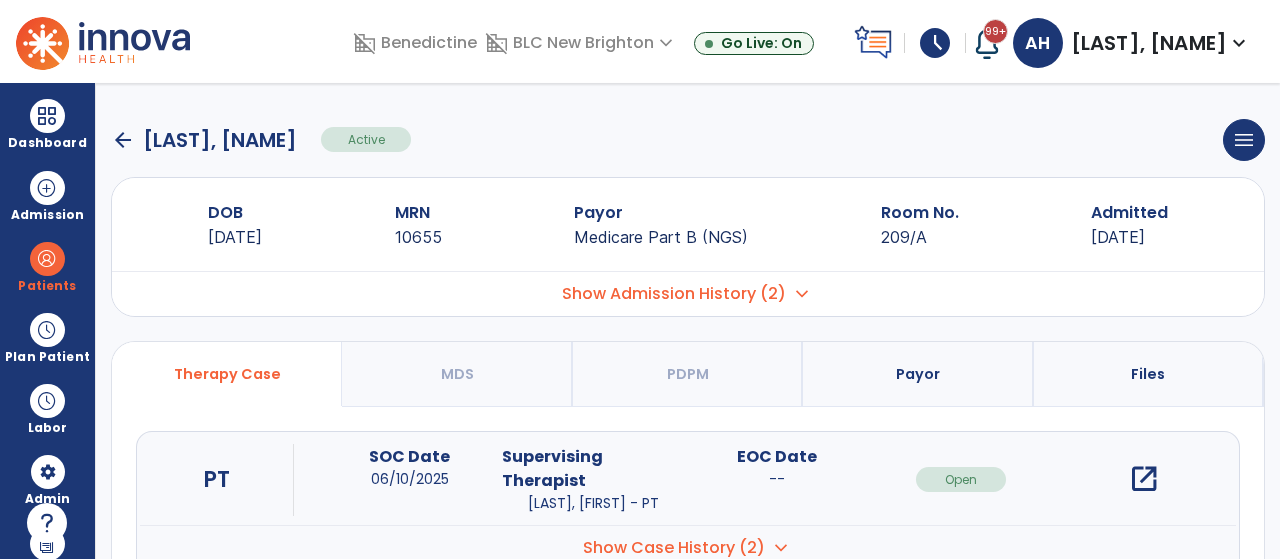 click on "open_in_new" at bounding box center (1144, 479) 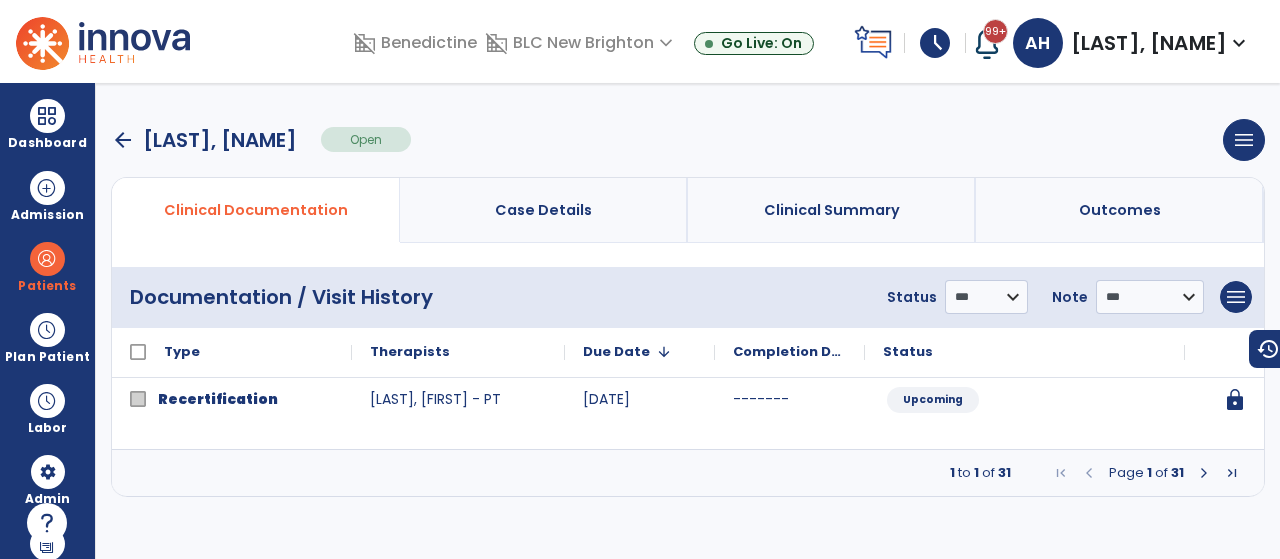 click at bounding box center (1204, 473) 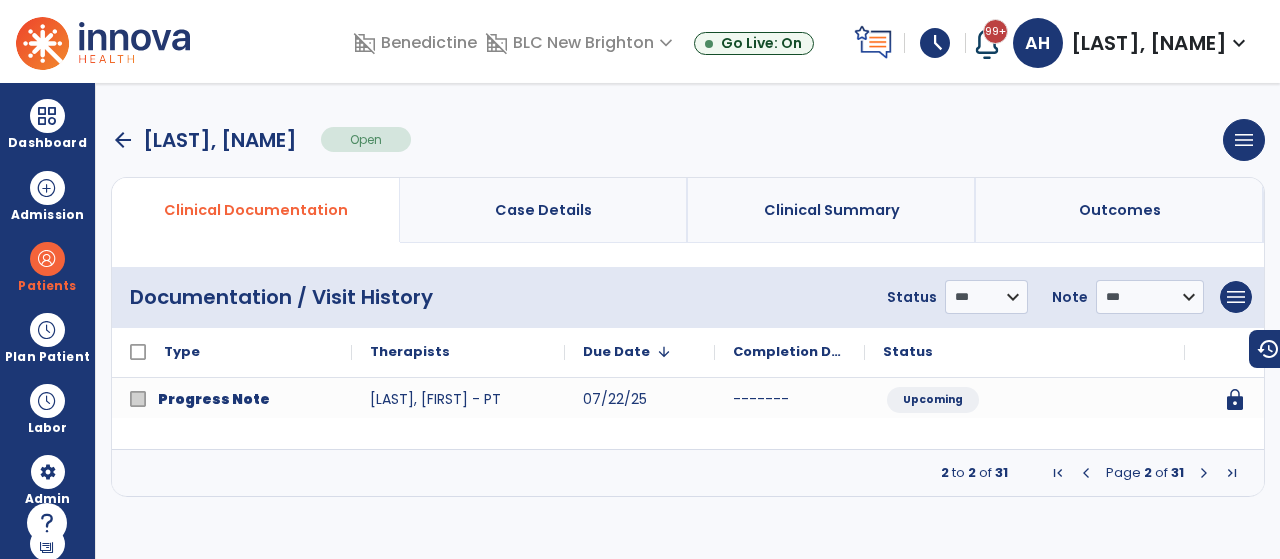 click at bounding box center [1204, 473] 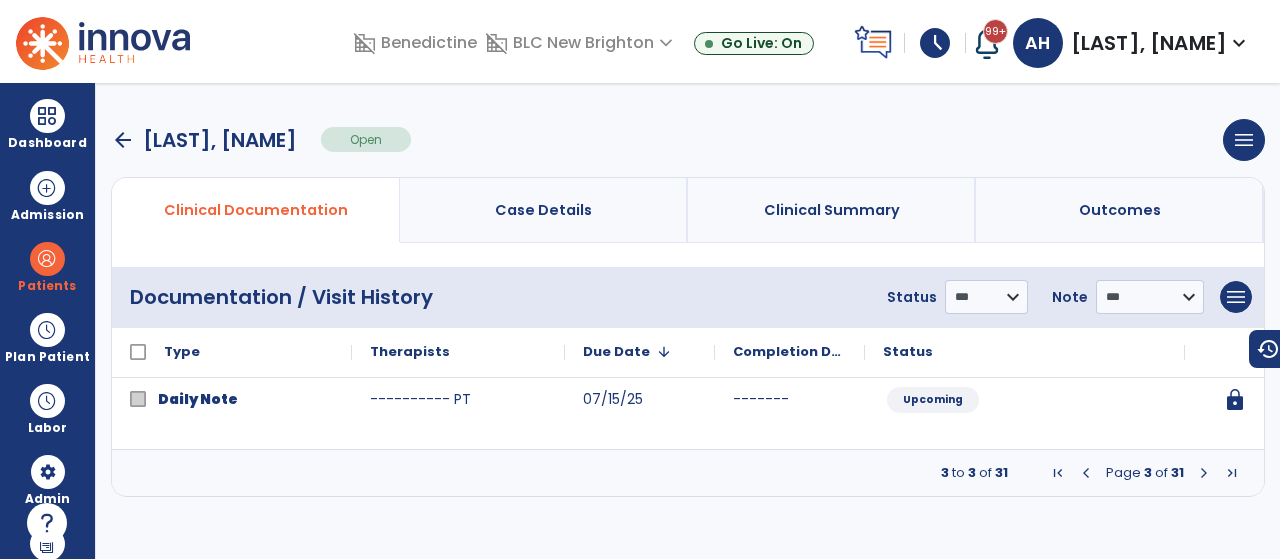 click at bounding box center [1204, 473] 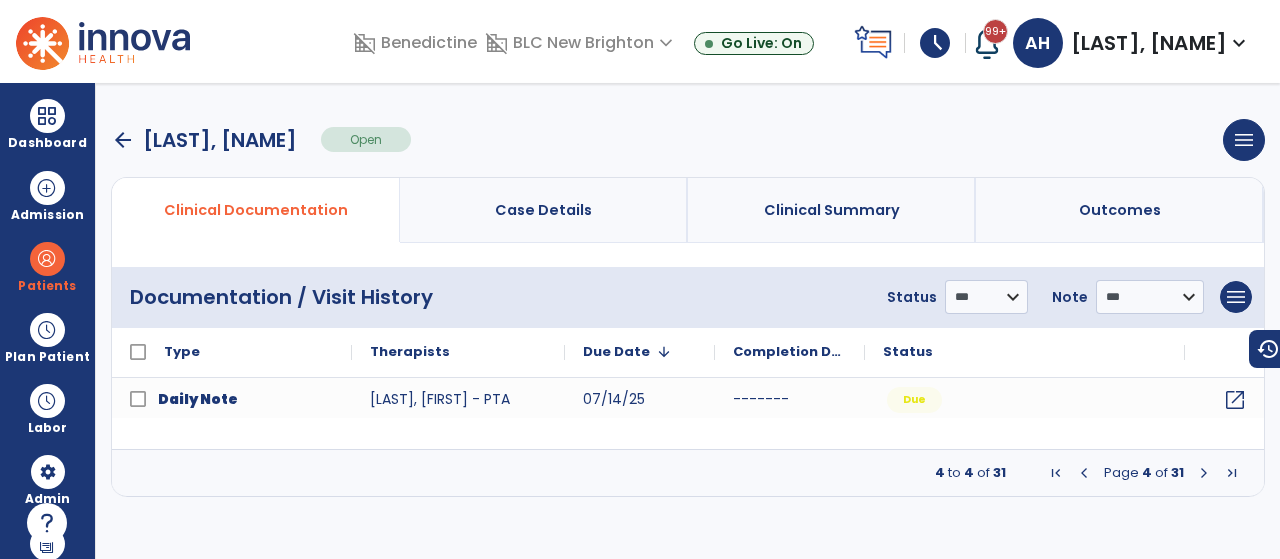 click at bounding box center [1204, 473] 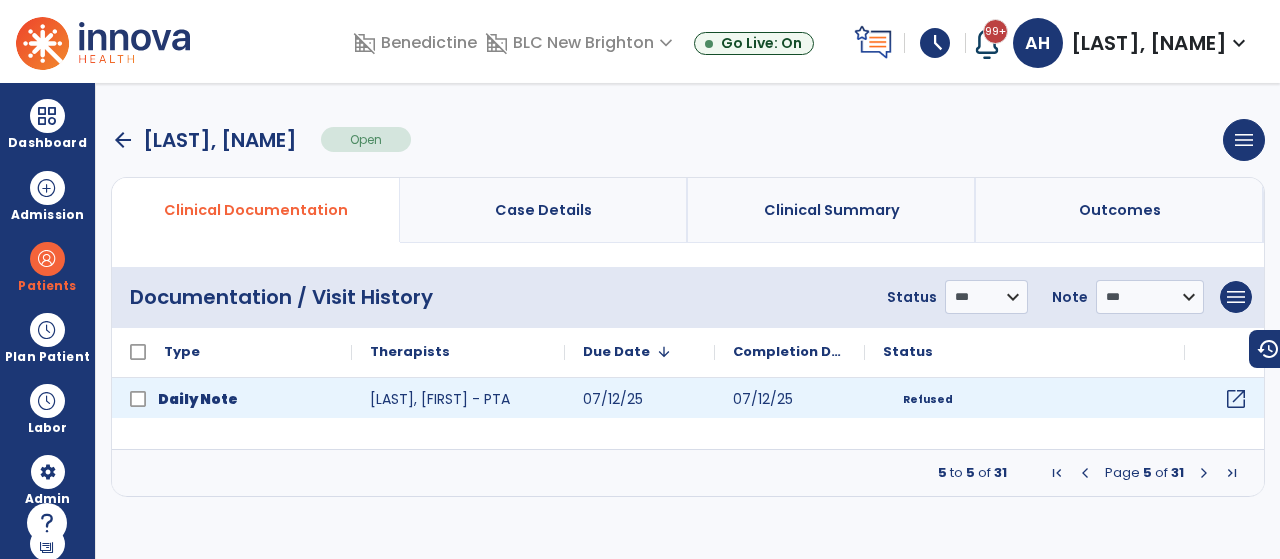 click on "open_in_new" 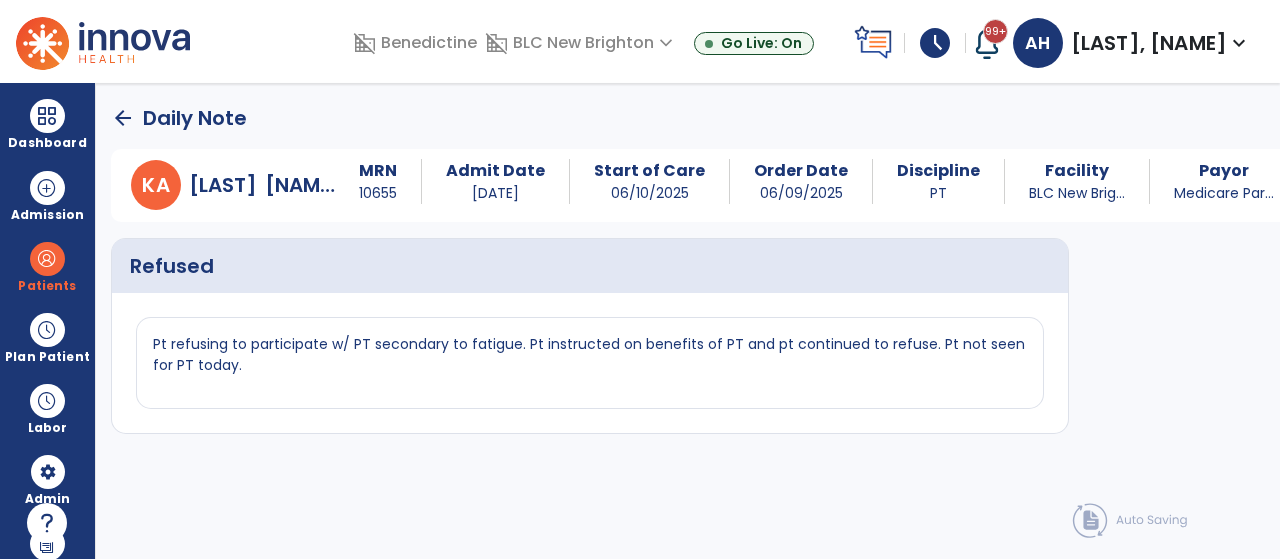 click on "arrow_back" 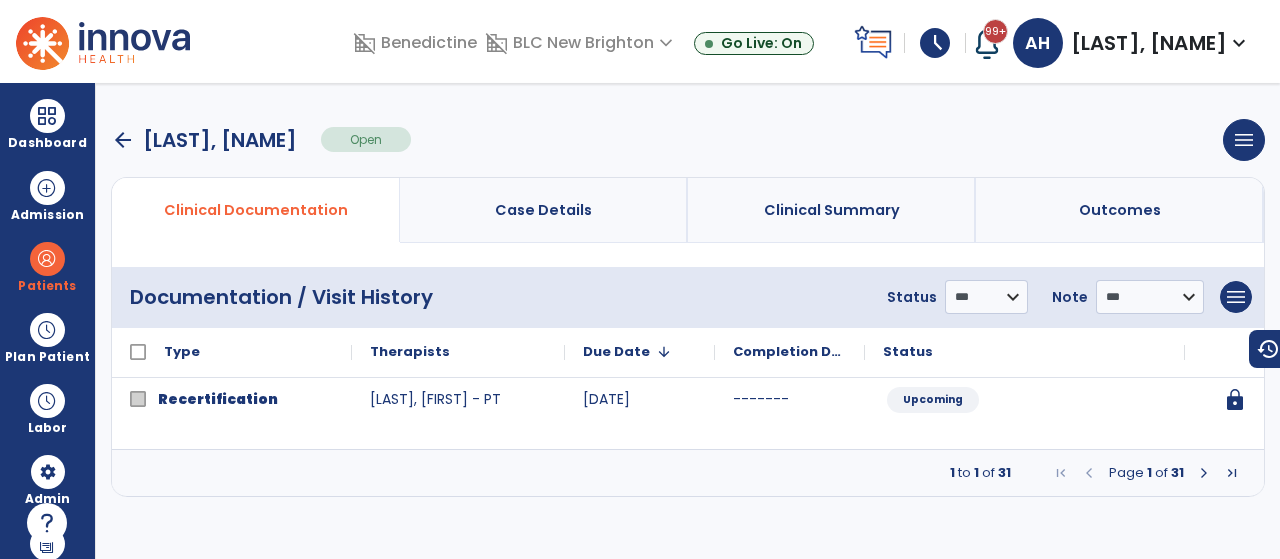 click at bounding box center [1204, 473] 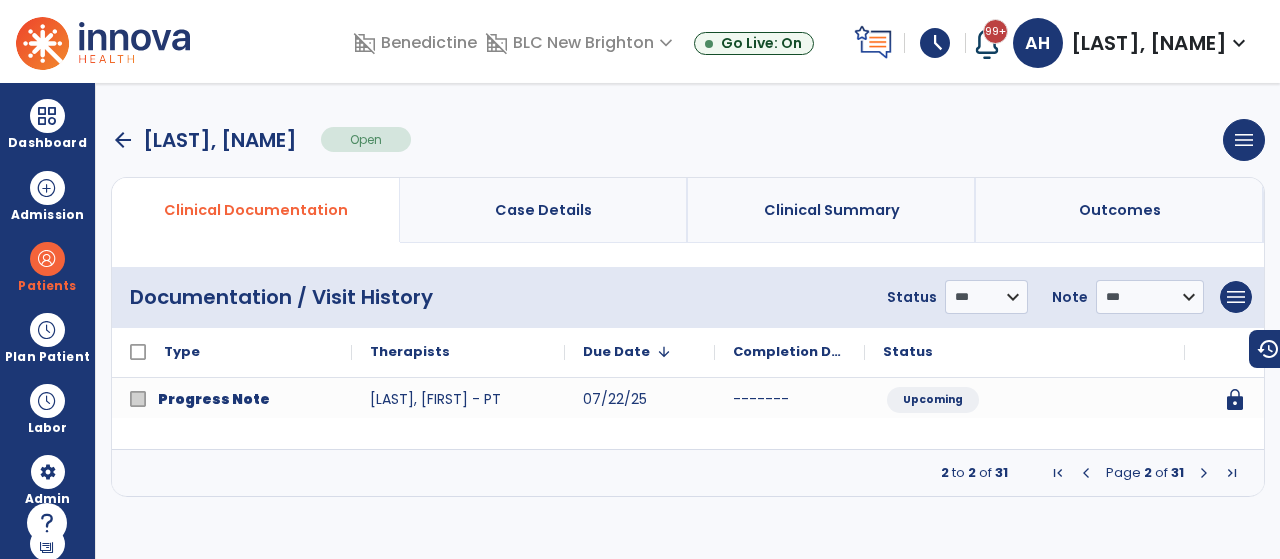 click at bounding box center (1204, 473) 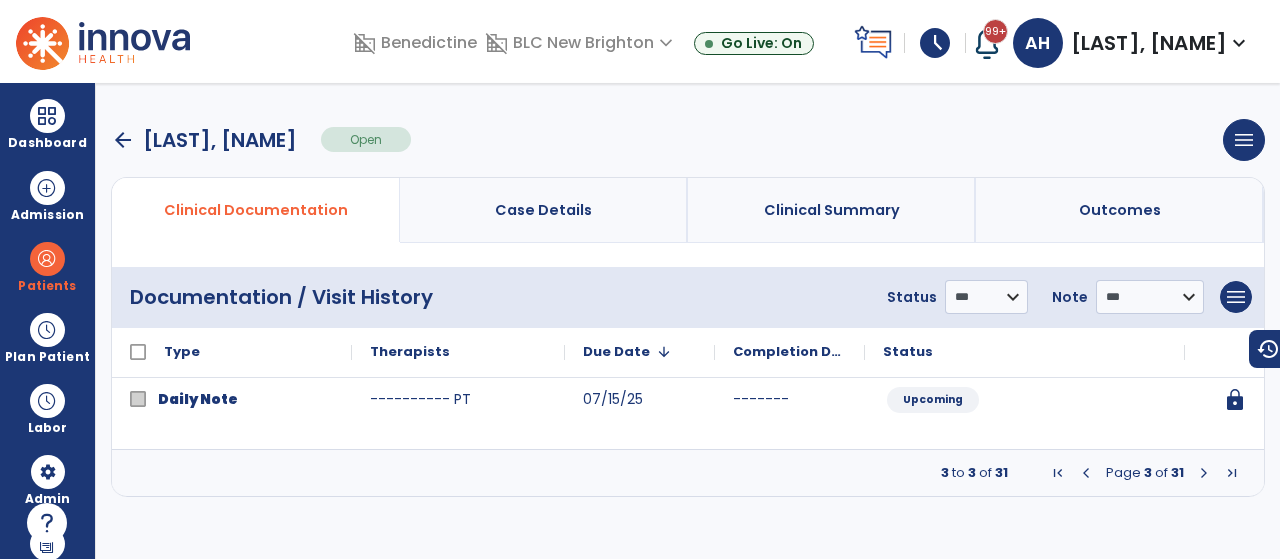 click at bounding box center (1204, 473) 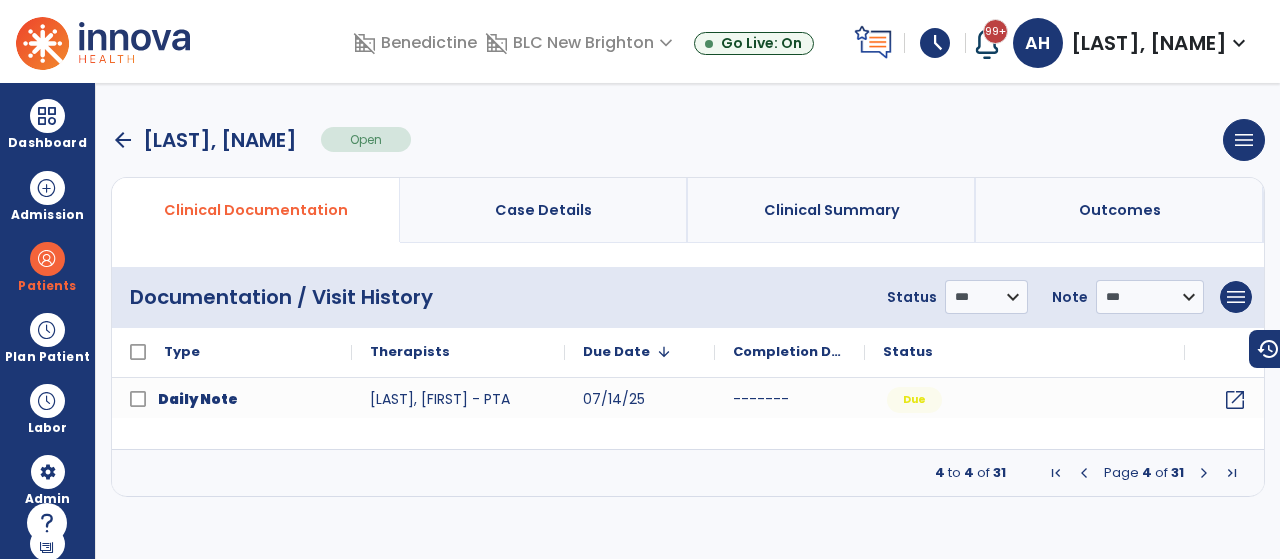 click at bounding box center [1204, 473] 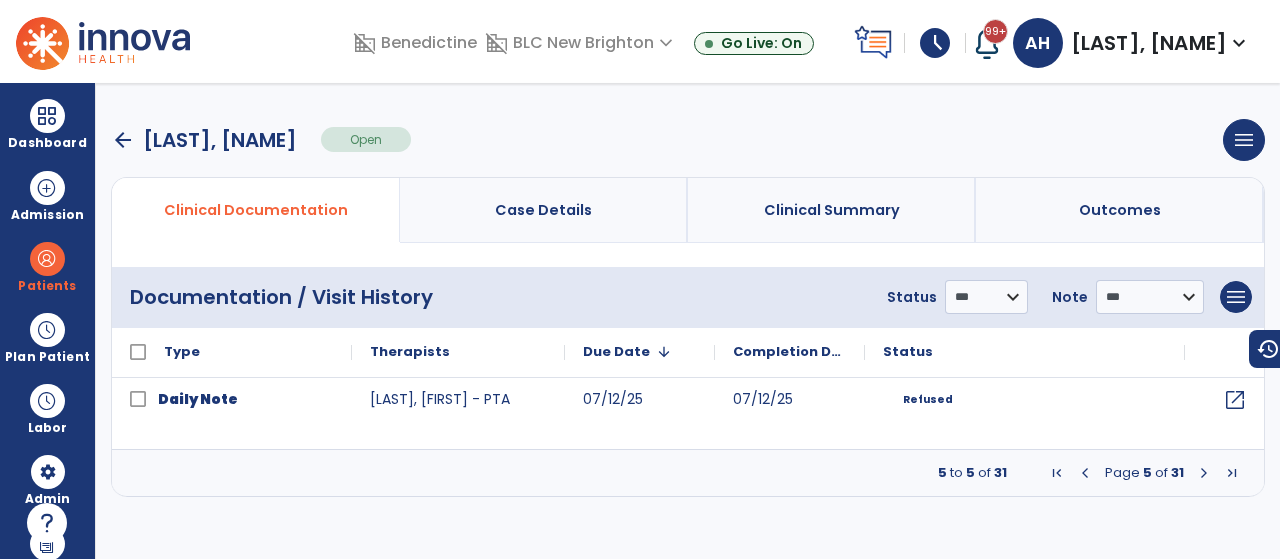 click at bounding box center (1204, 473) 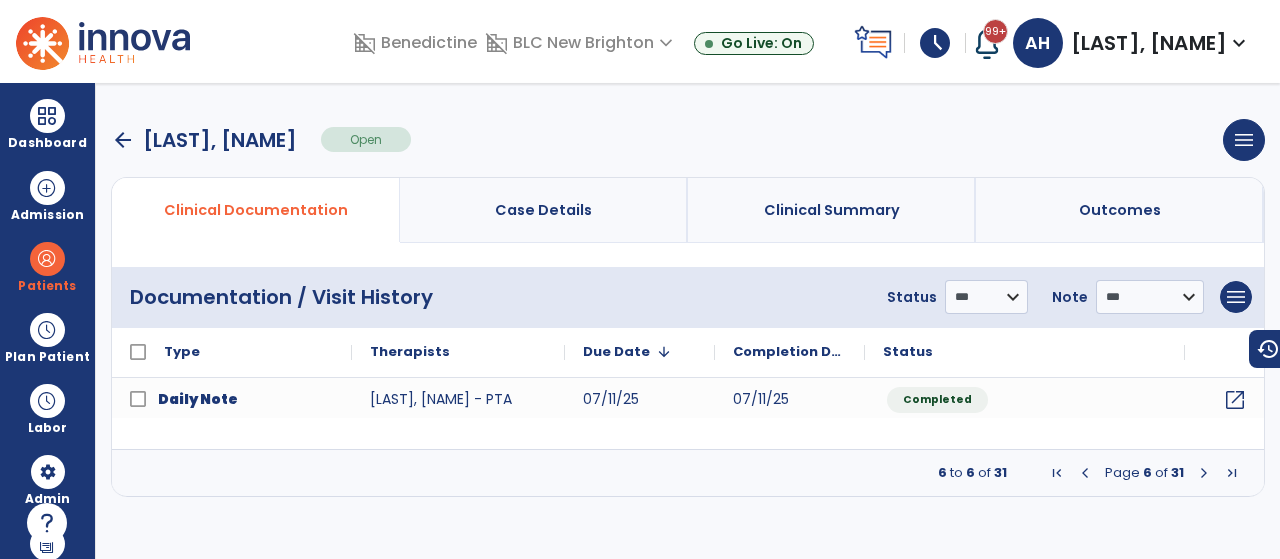 click at bounding box center [1085, 473] 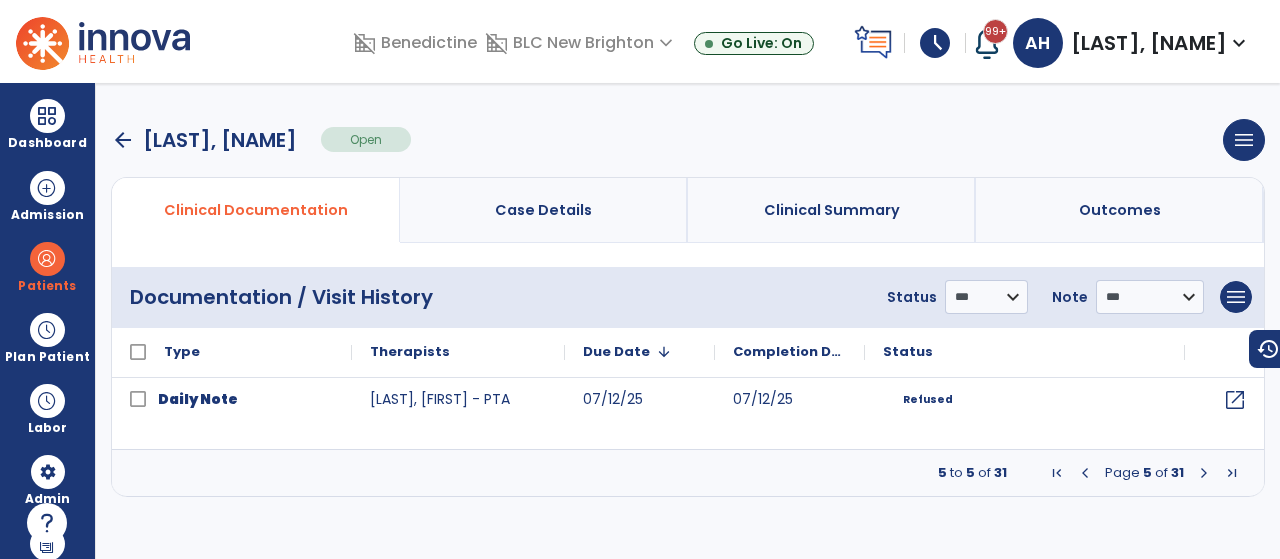 click at bounding box center [1085, 473] 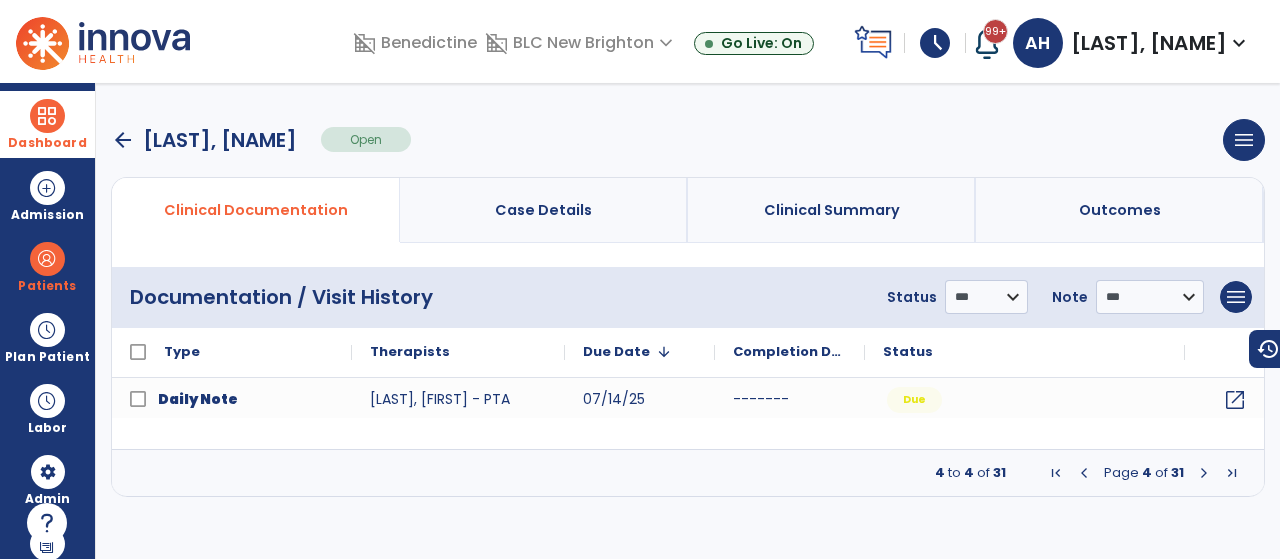 click on "Dashboard" at bounding box center [47, 124] 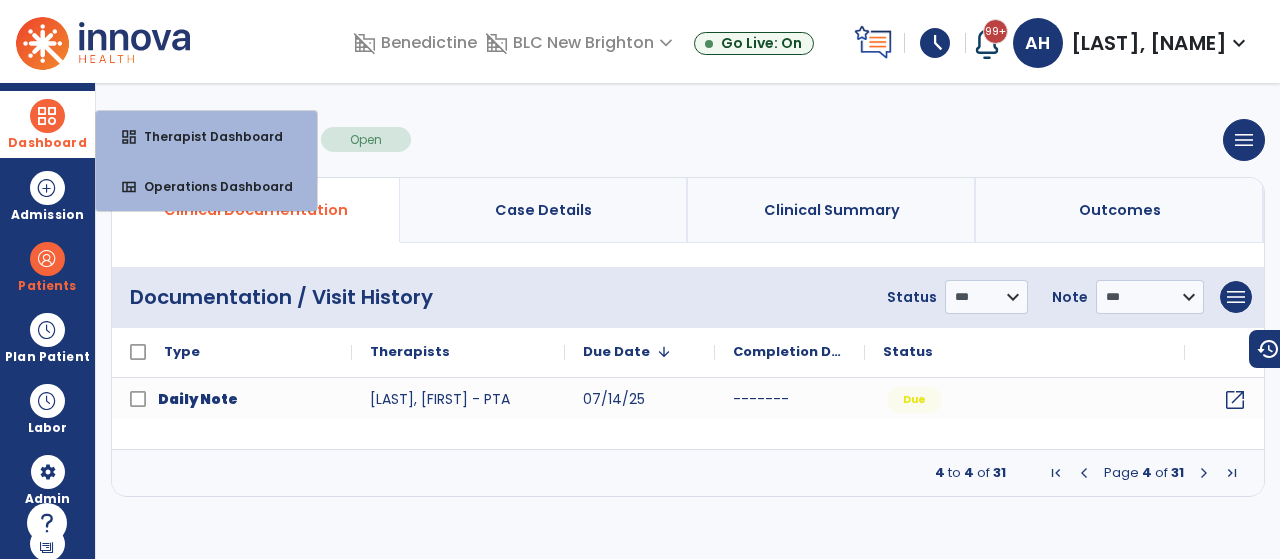 click on "Dashboard" at bounding box center (47, 124) 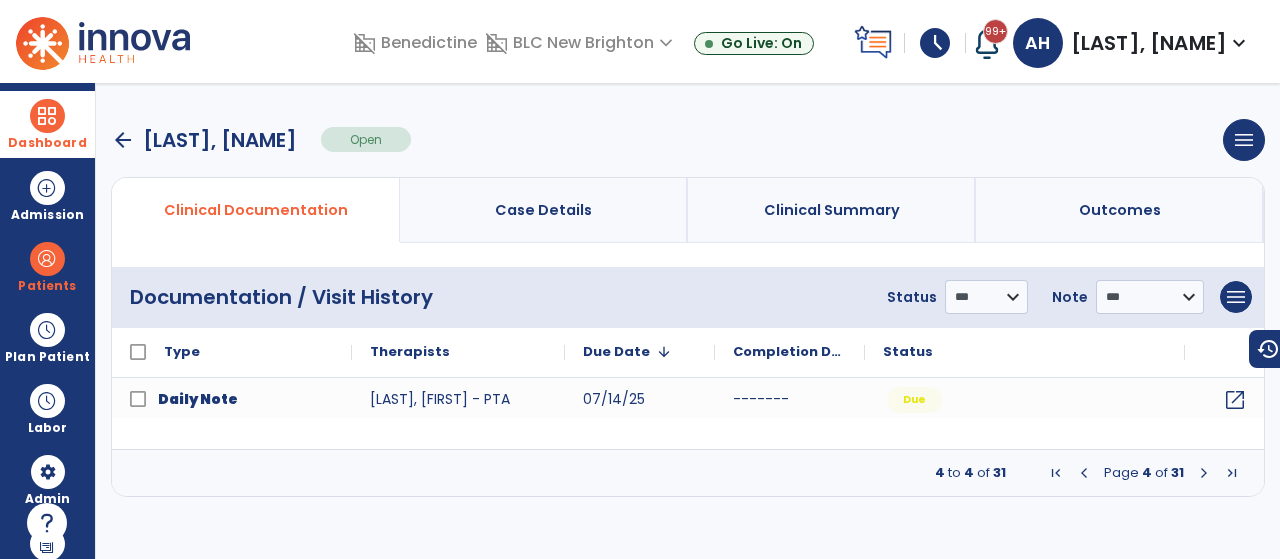 click at bounding box center [47, 116] 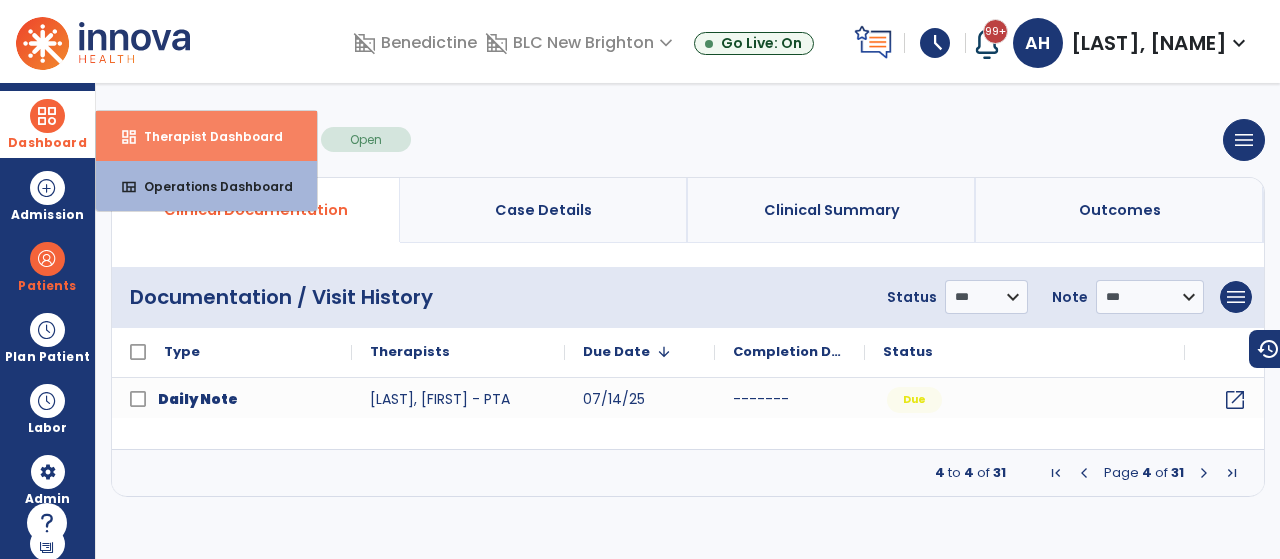 click on "dashboard  Therapist Dashboard" at bounding box center (206, 136) 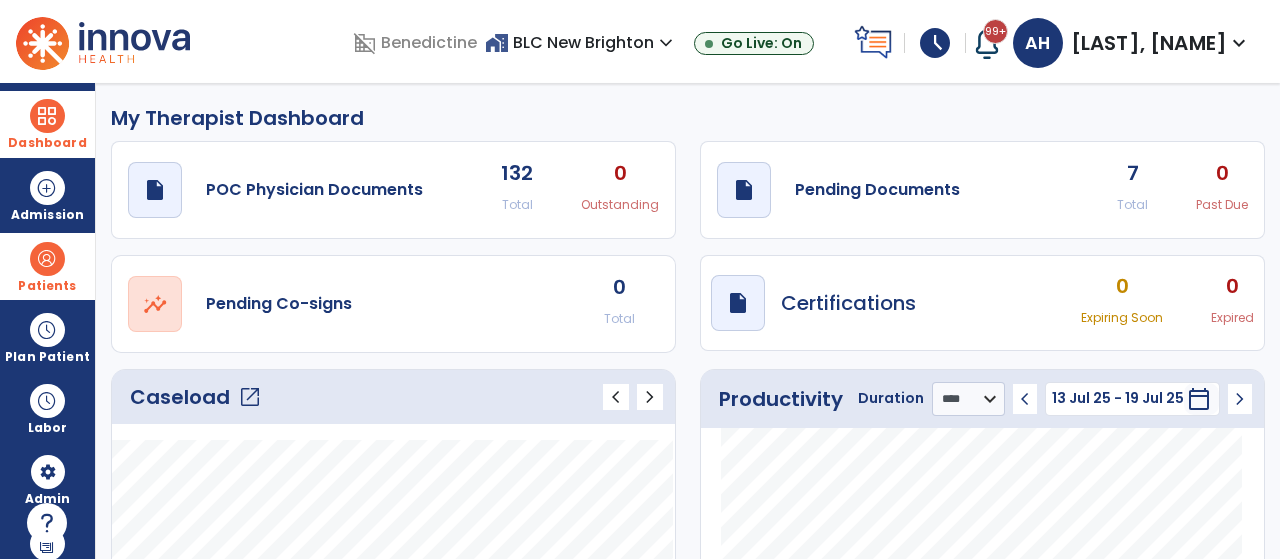 click at bounding box center (47, 259) 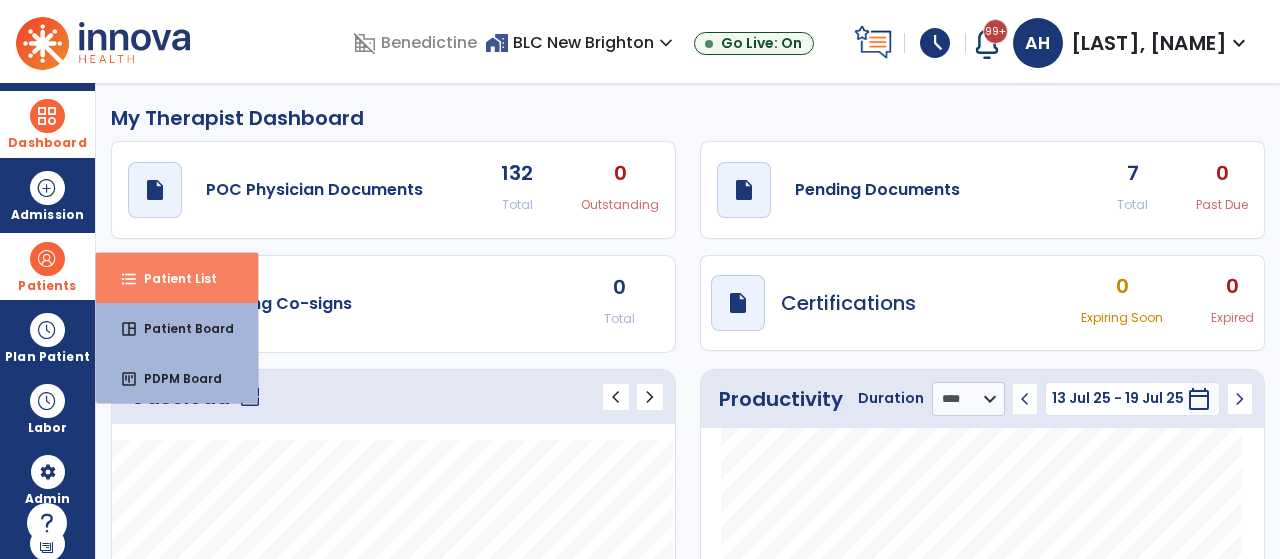 click on "format_list_bulleted  Patient List" at bounding box center [177, 278] 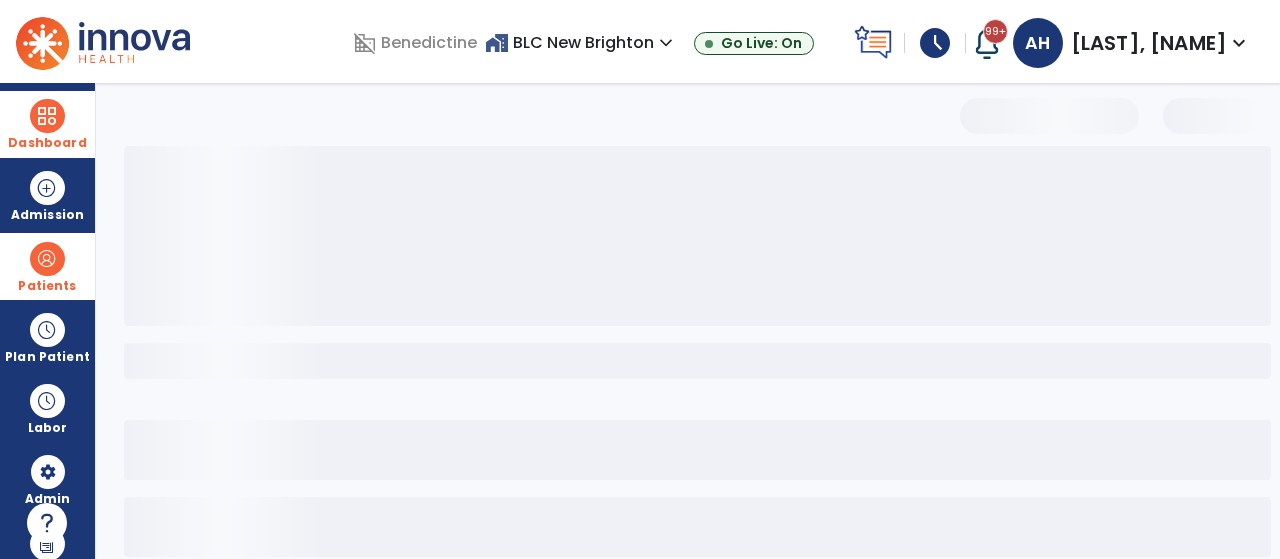 select on "***" 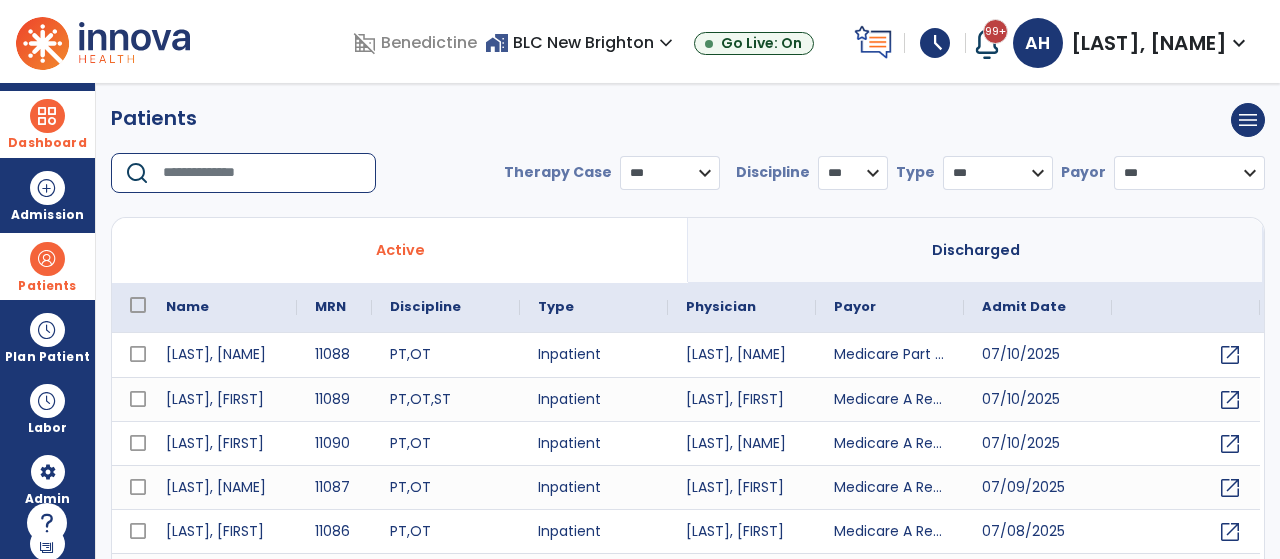 click at bounding box center [262, 173] 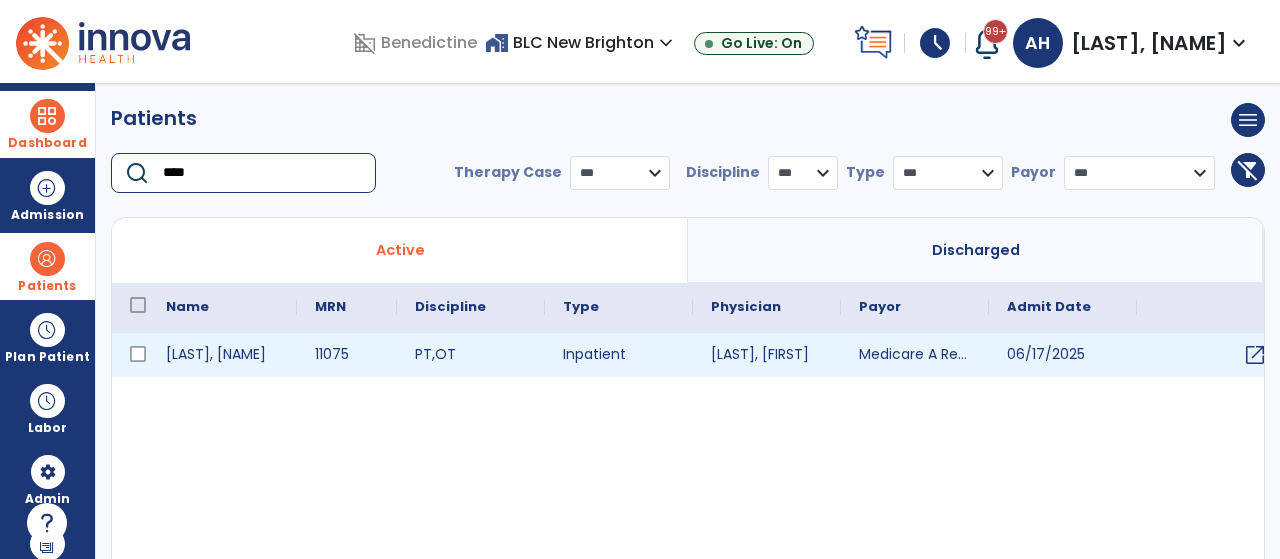 type on "****" 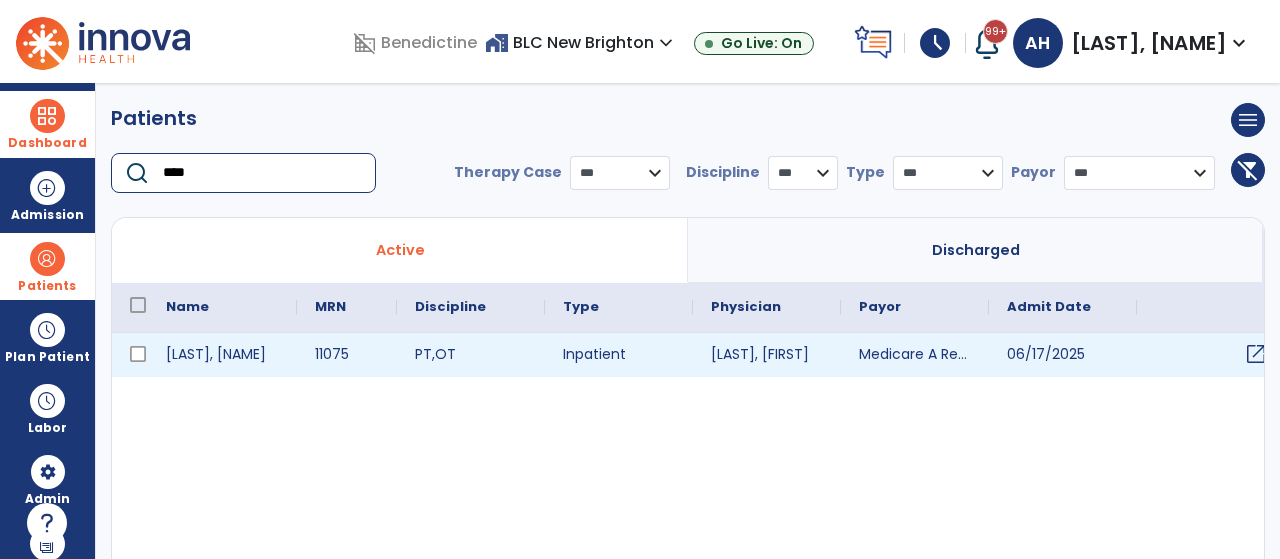 click on "open_in_new" at bounding box center (1211, 355) 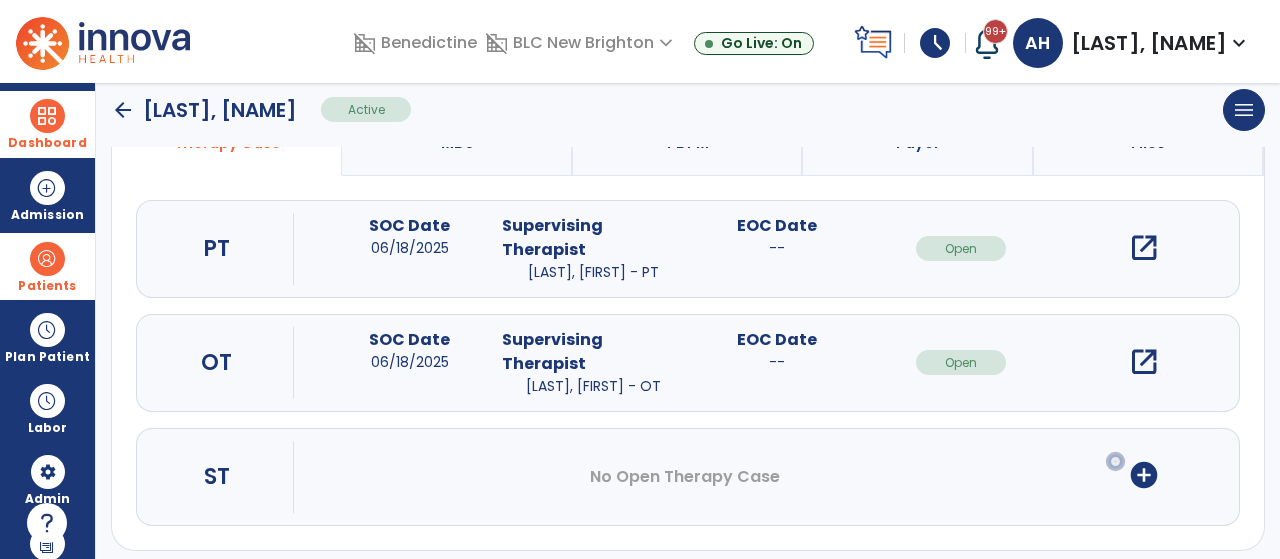 scroll, scrollTop: 197, scrollLeft: 0, axis: vertical 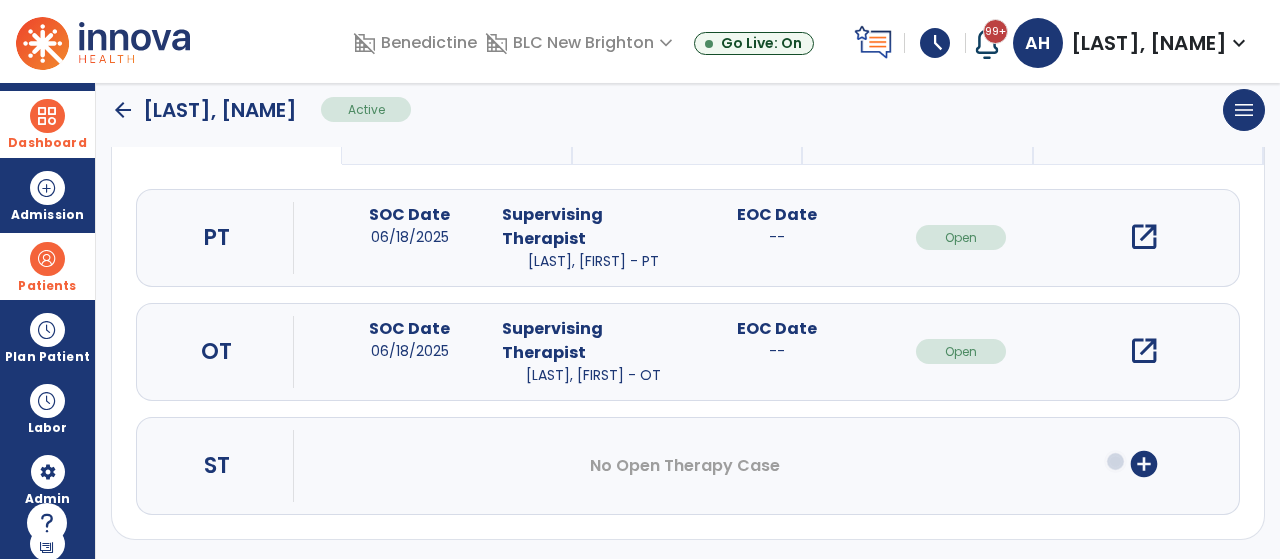 click on "open_in_new" at bounding box center (1144, 351) 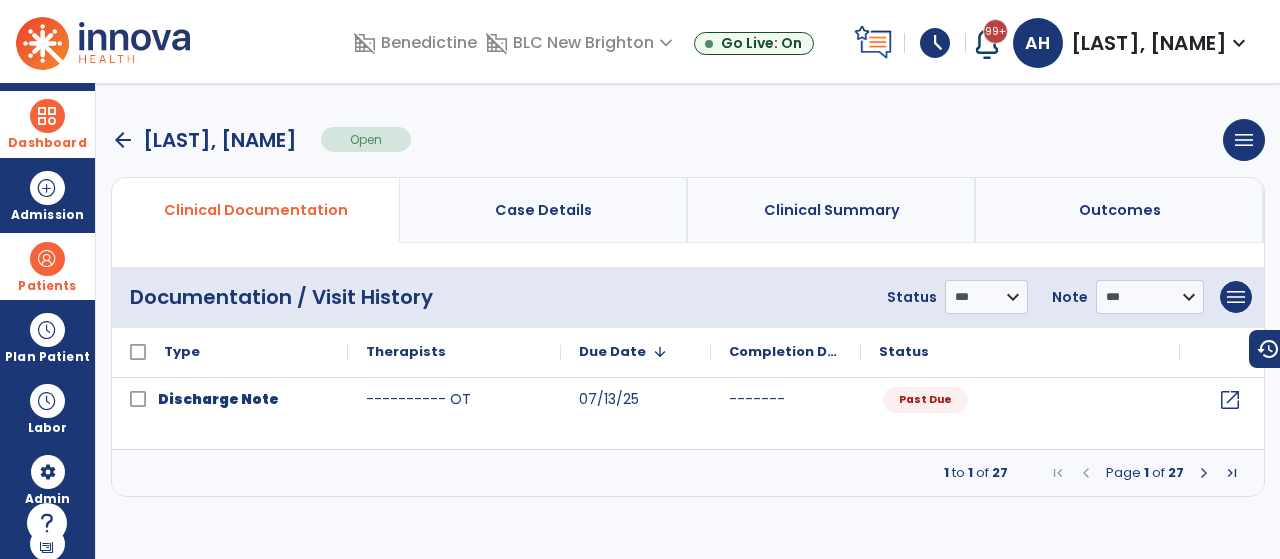 scroll, scrollTop: 0, scrollLeft: 0, axis: both 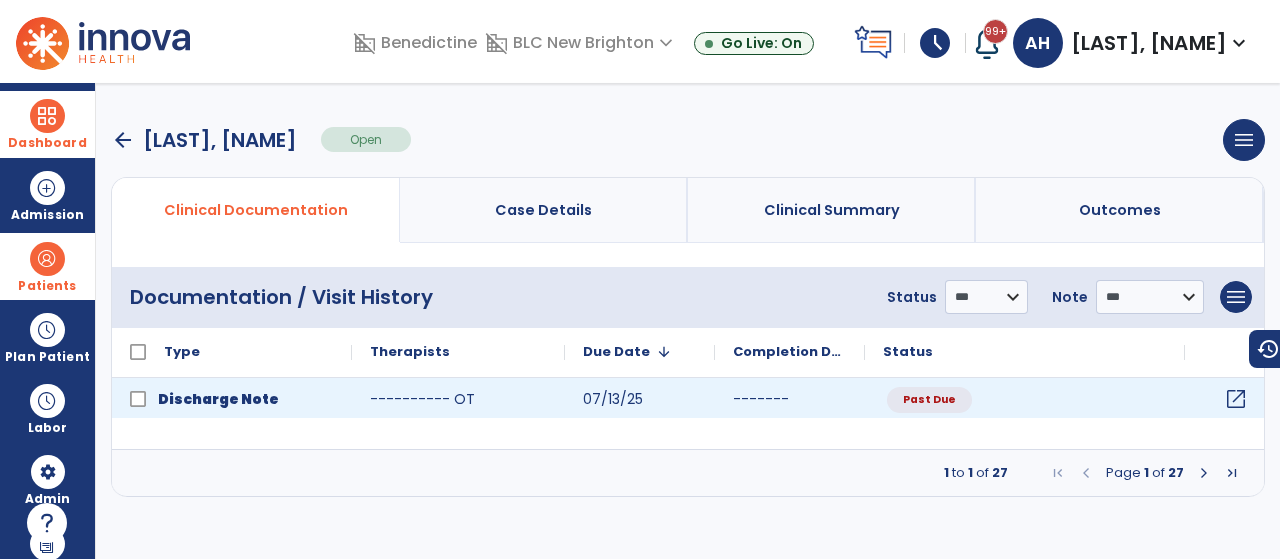 click on "open_in_new" 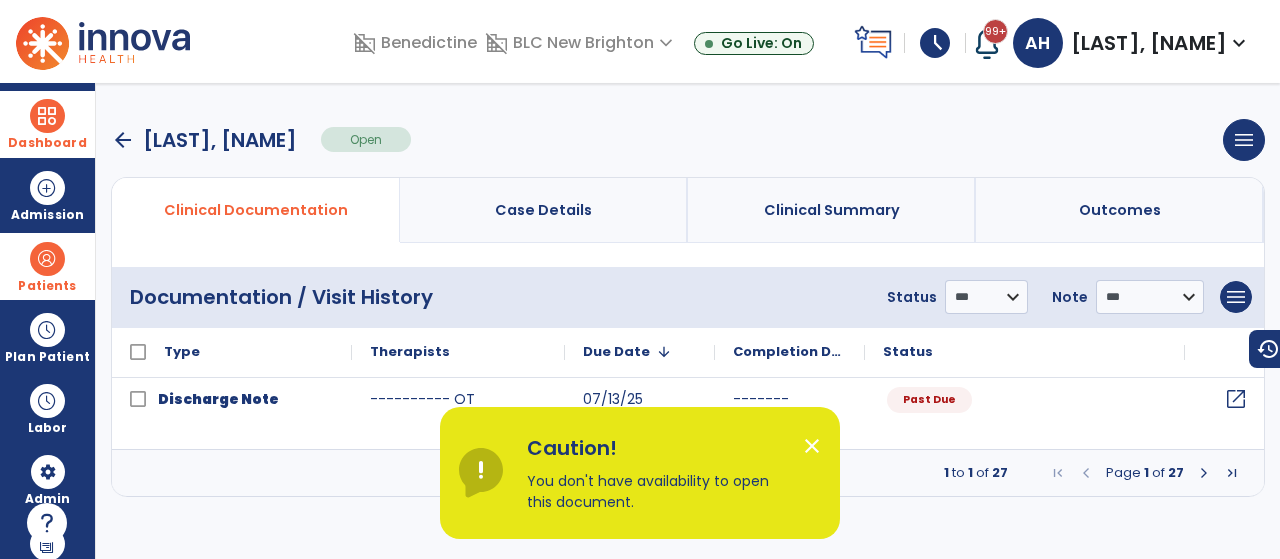 click on "menu   Add New Document   Print Documents   Print Edit History   Delete Document" at bounding box center (1236, 297) 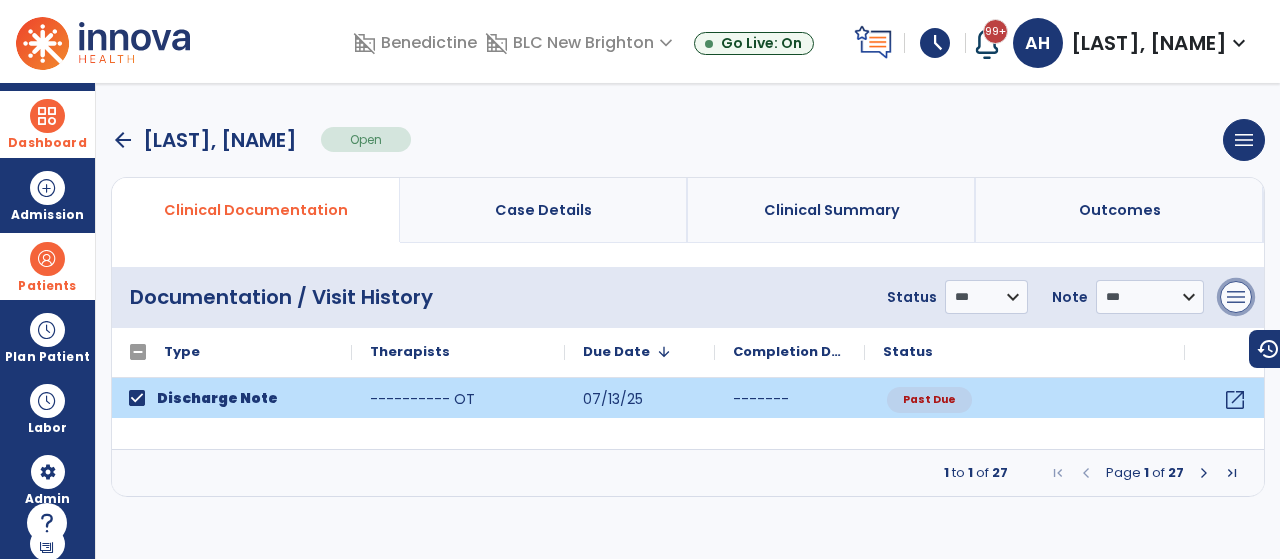 click on "menu" at bounding box center [1236, 297] 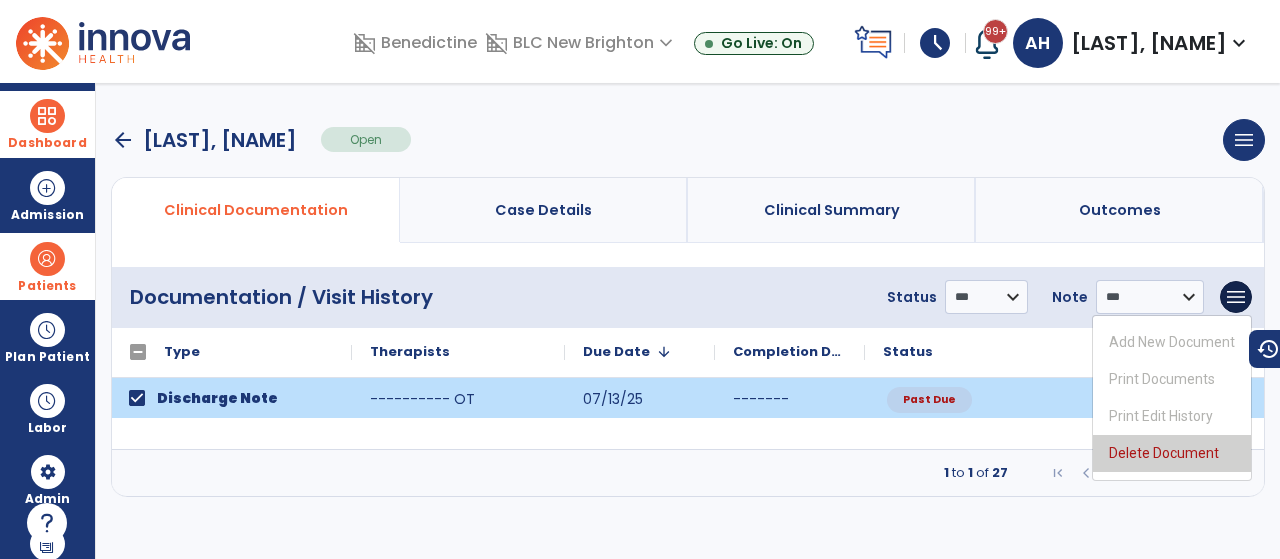 click on "Delete Document" at bounding box center (1172, 453) 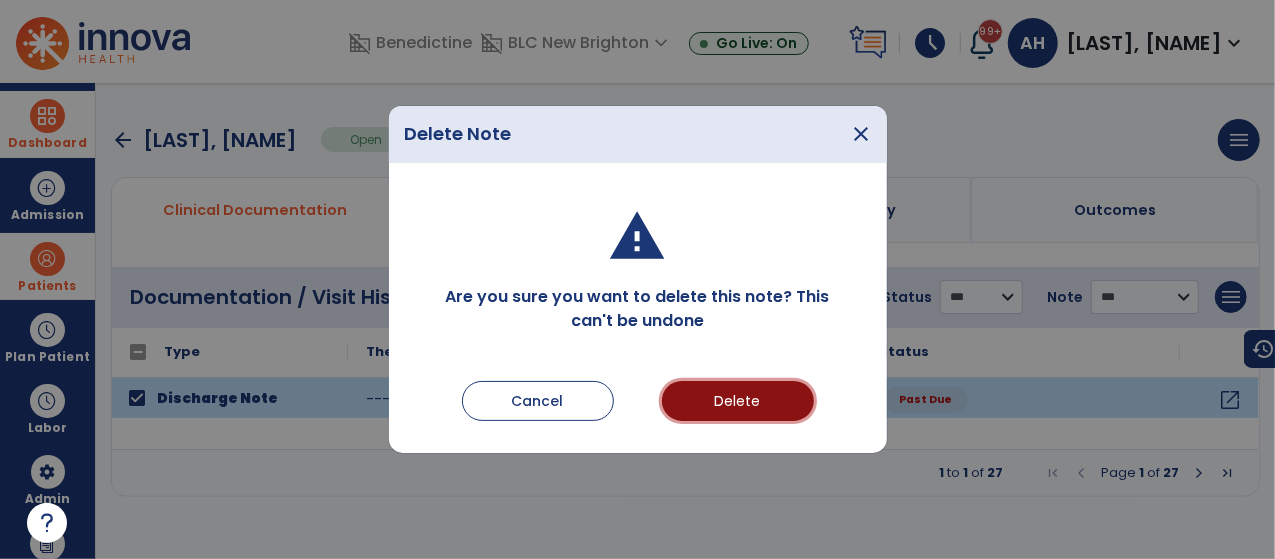 click on "Delete" at bounding box center [738, 401] 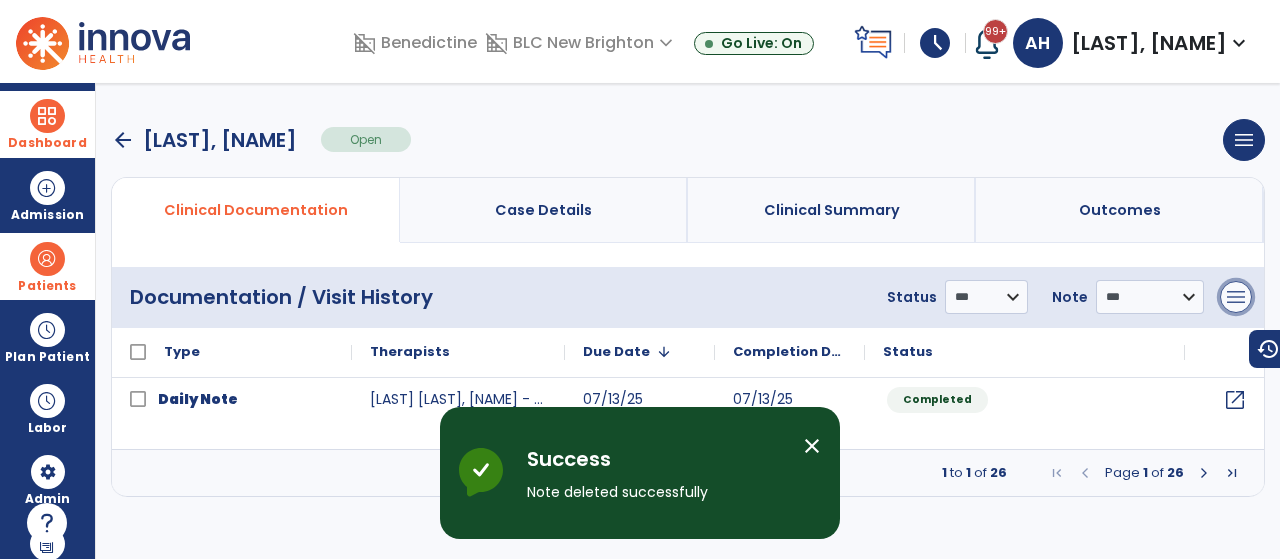 click on "menu" at bounding box center [1236, 297] 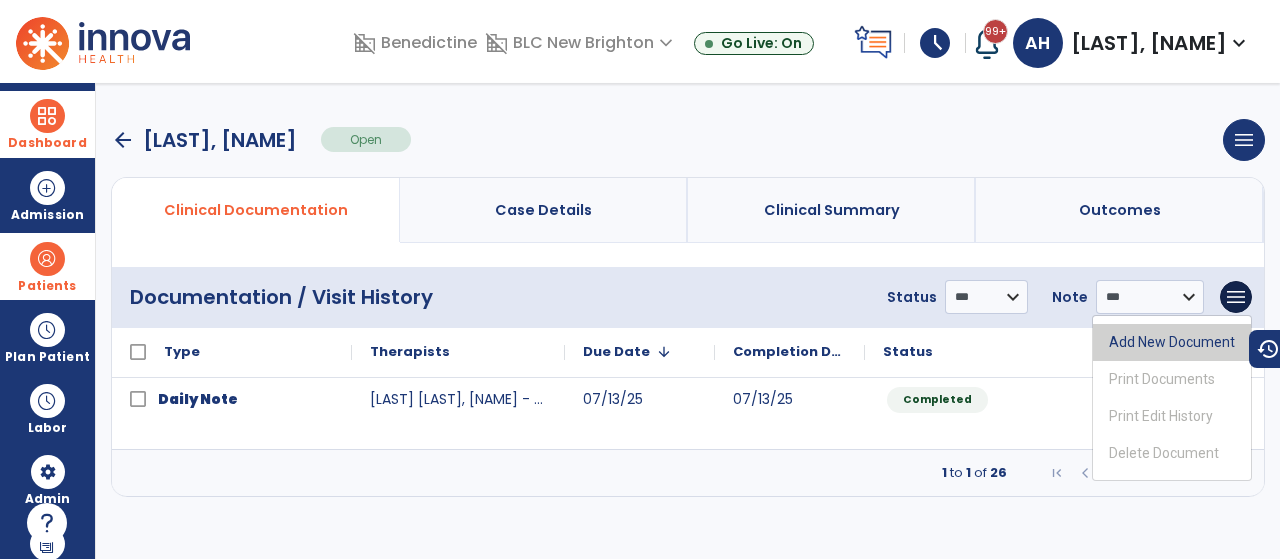 click on "Add New Document" at bounding box center (1172, 342) 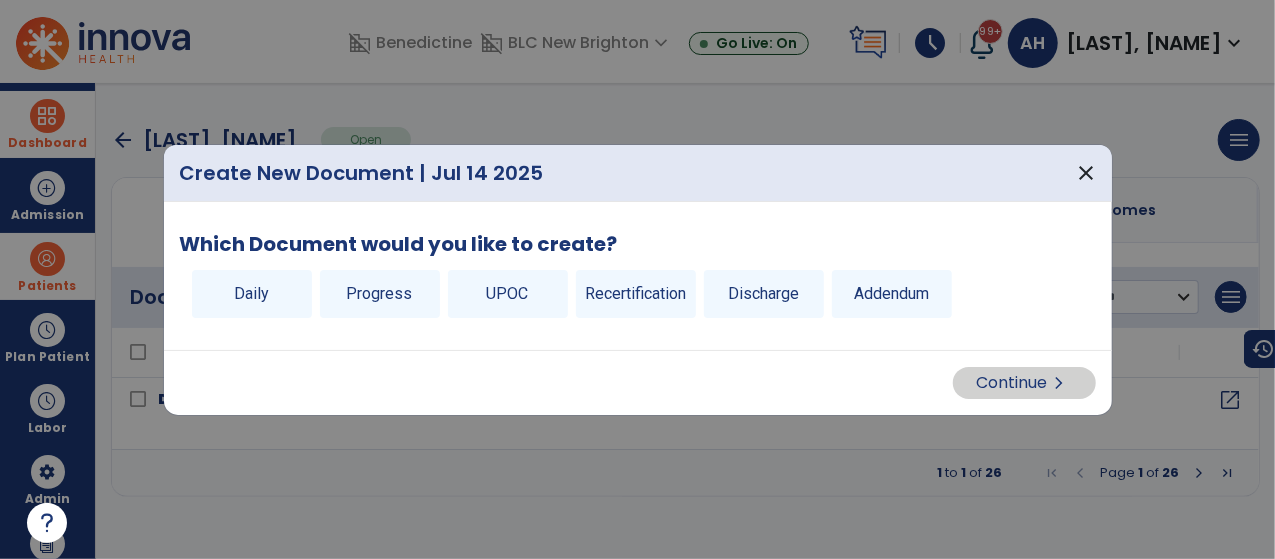 click on "Progress" at bounding box center (376, 294) 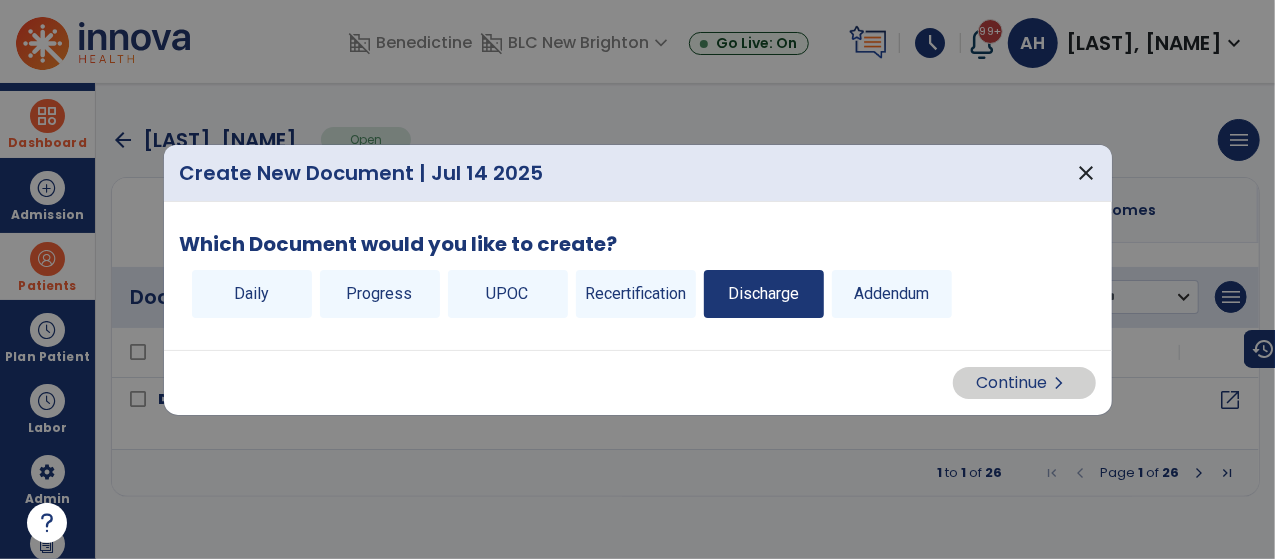 click on "Discharge" at bounding box center [764, 294] 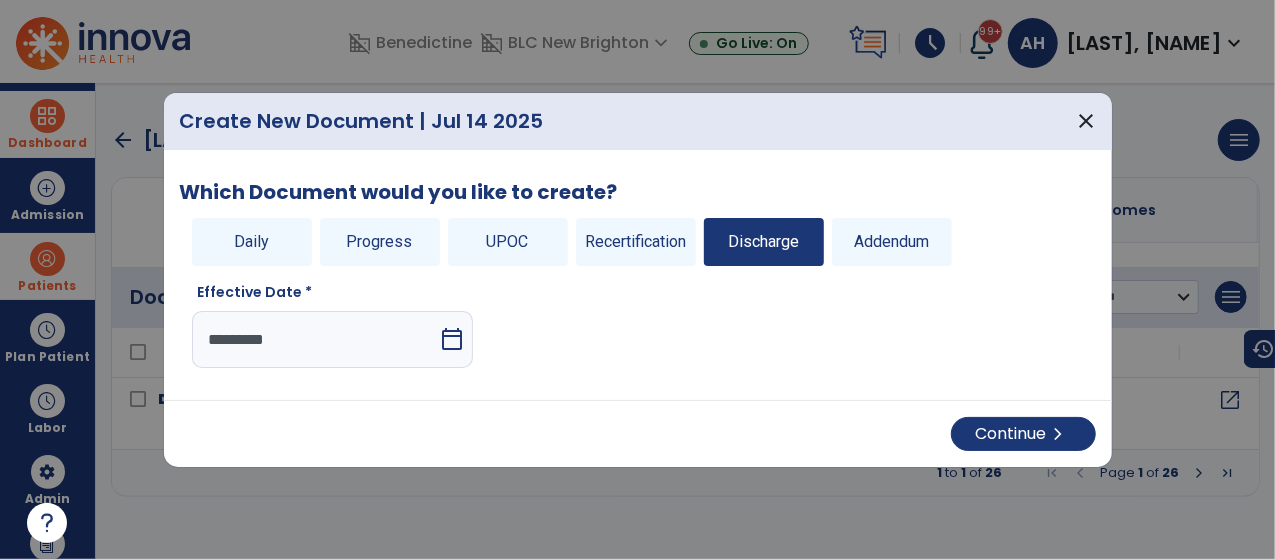 click on "calendar_today" at bounding box center (452, 339) 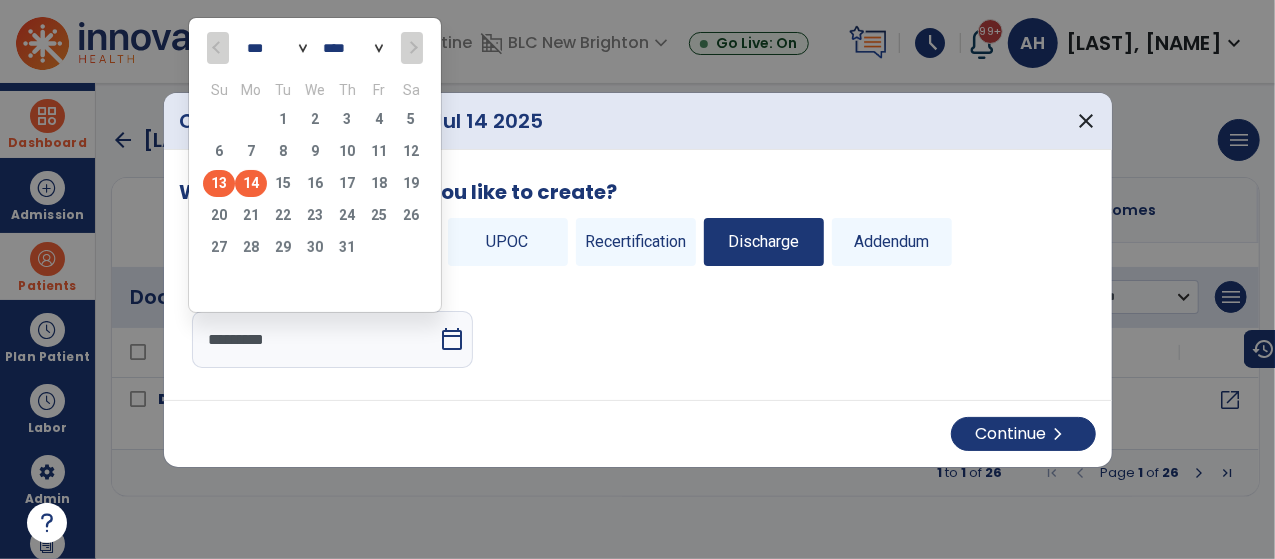 click on "13" 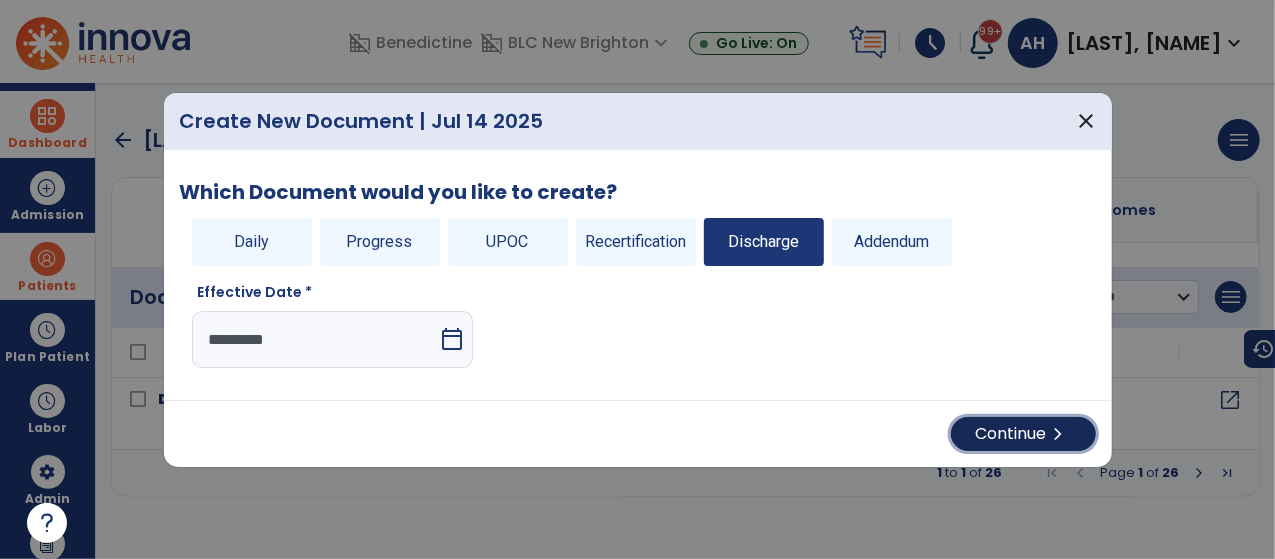 click on "chevron_right" at bounding box center [1059, 434] 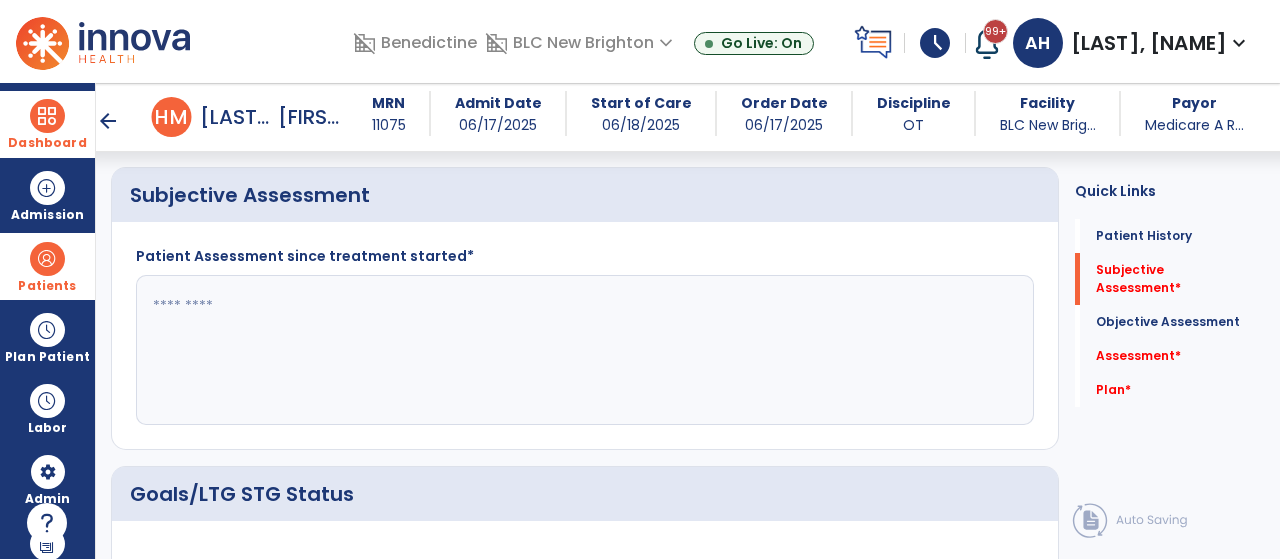 scroll, scrollTop: 463, scrollLeft: 0, axis: vertical 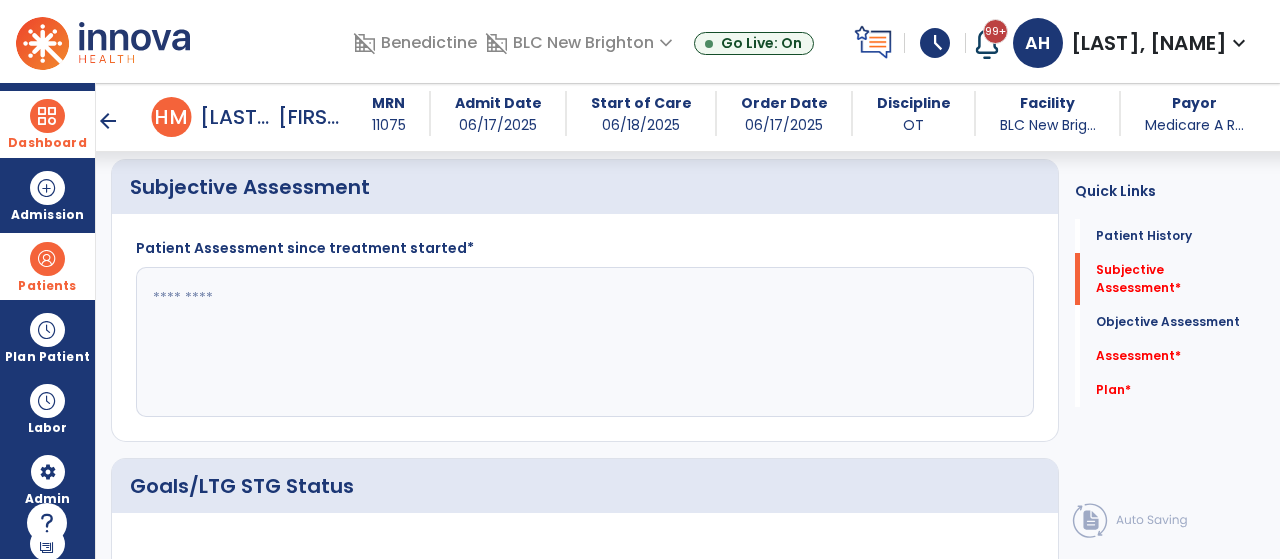 click 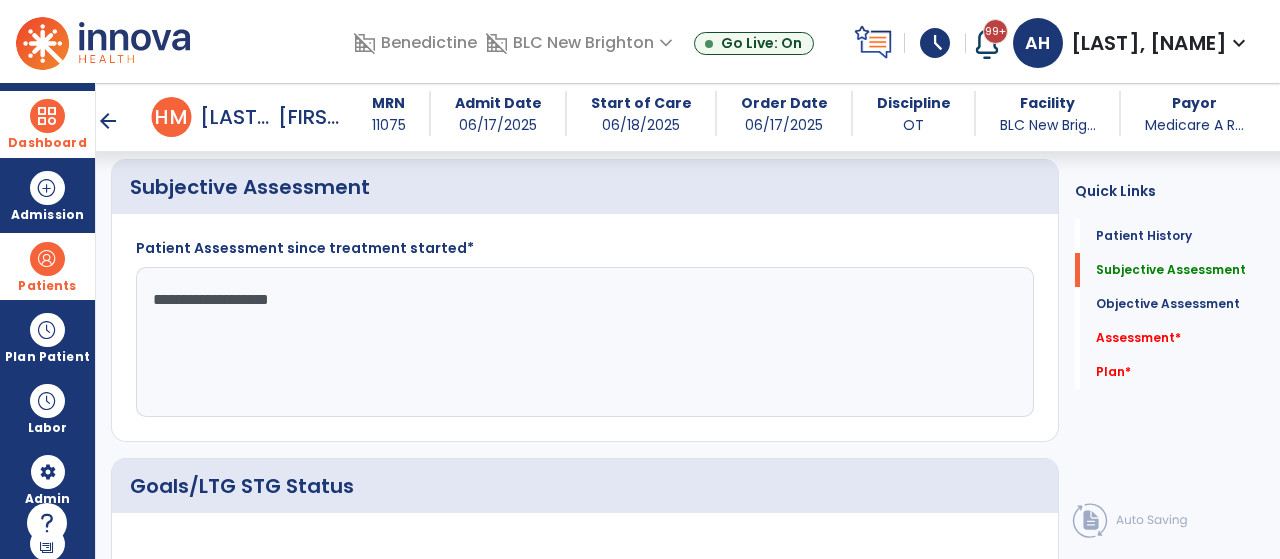 type on "**********" 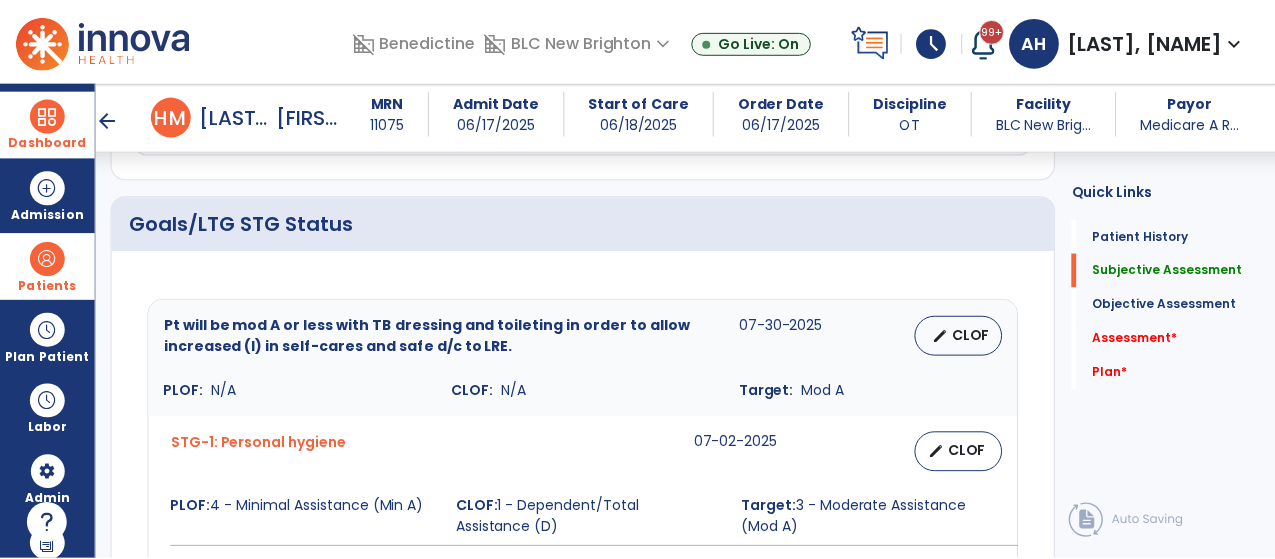 scroll, scrollTop: 772, scrollLeft: 0, axis: vertical 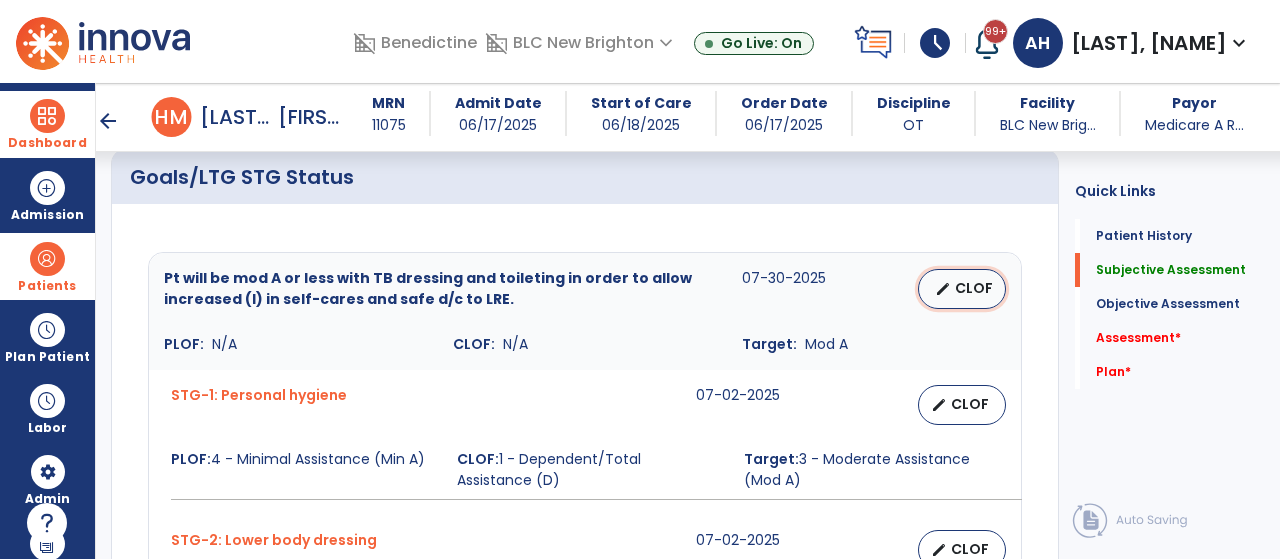 click on "edit   CLOF" at bounding box center [962, 289] 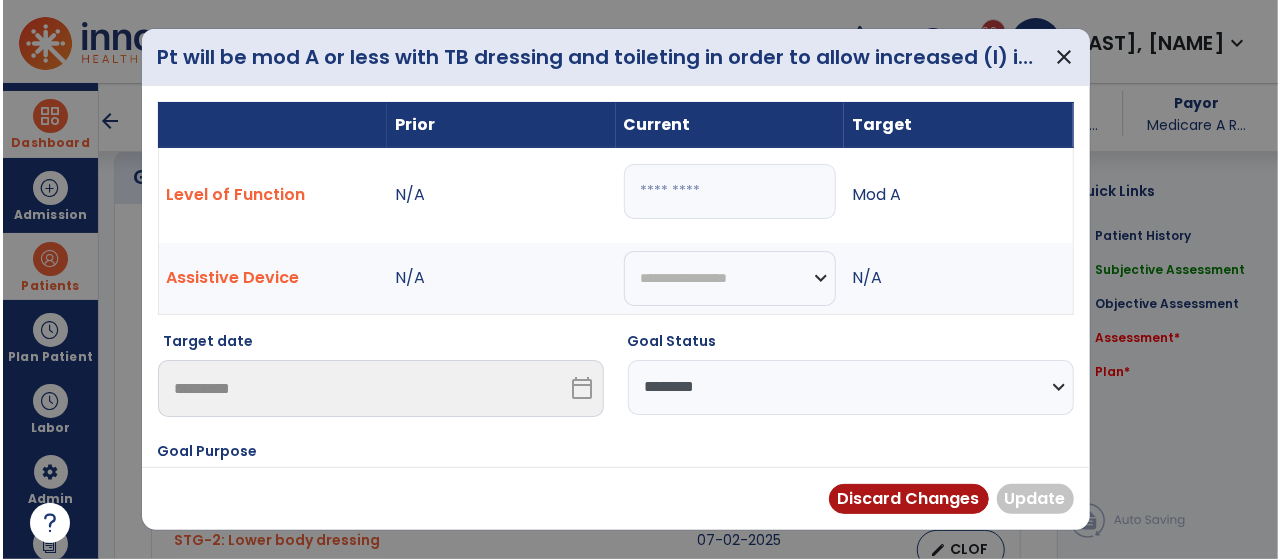 scroll, scrollTop: 772, scrollLeft: 0, axis: vertical 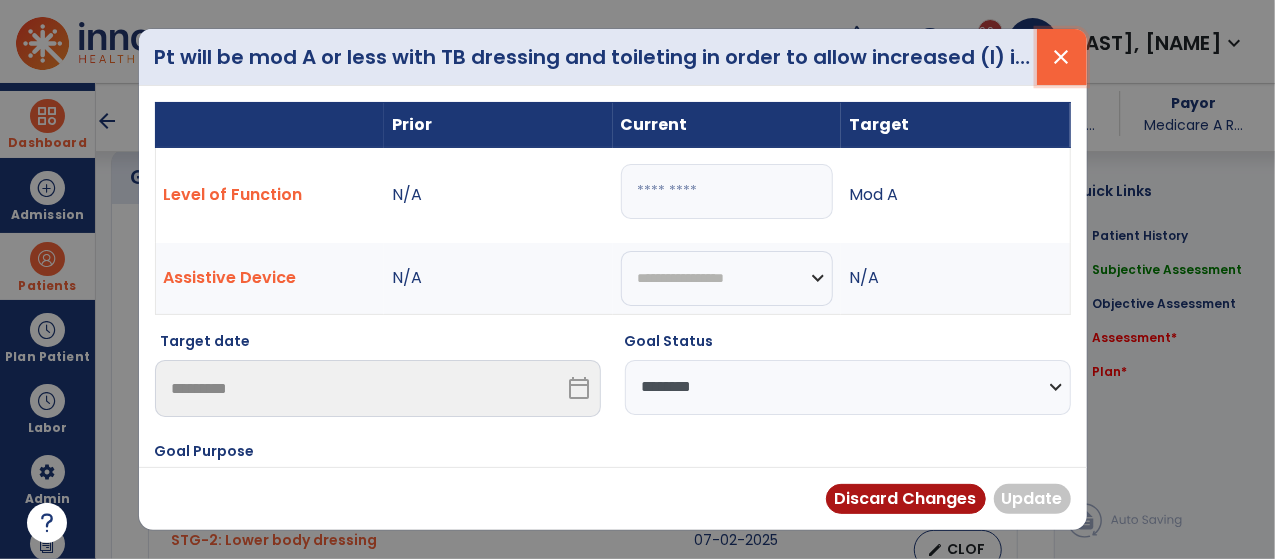 click on "close" at bounding box center [1062, 57] 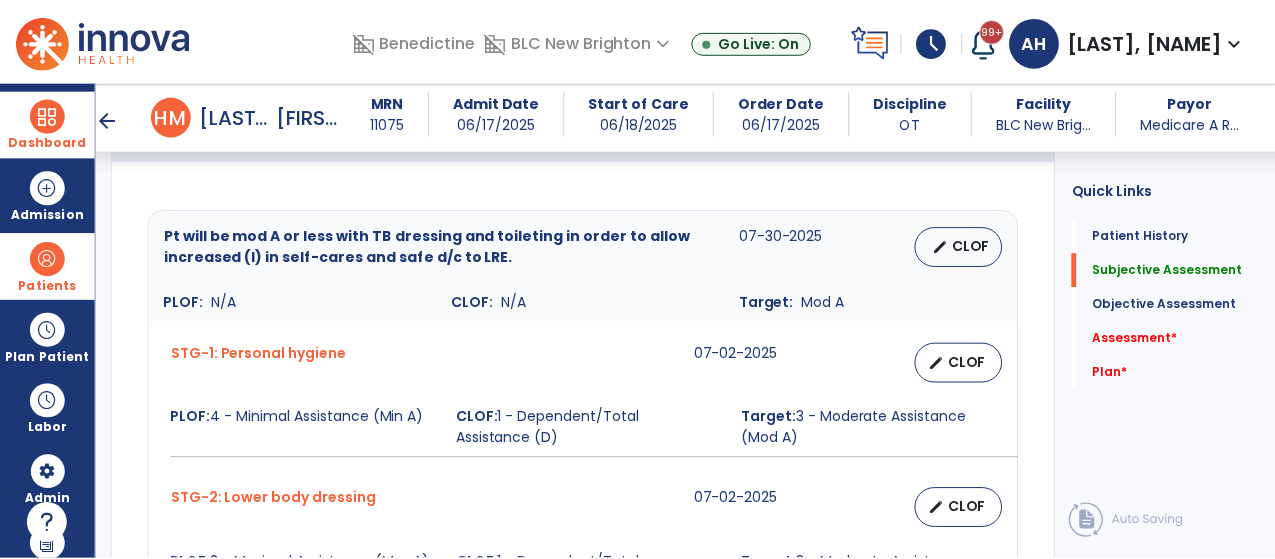 scroll, scrollTop: 813, scrollLeft: 0, axis: vertical 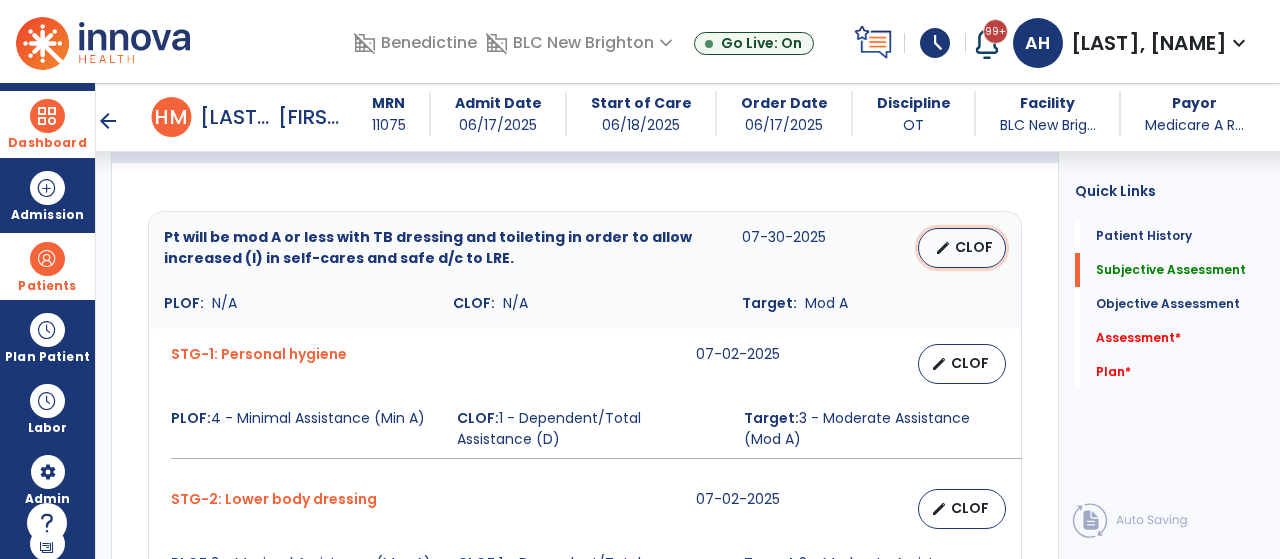 click on "edit   CLOF" at bounding box center [962, 248] 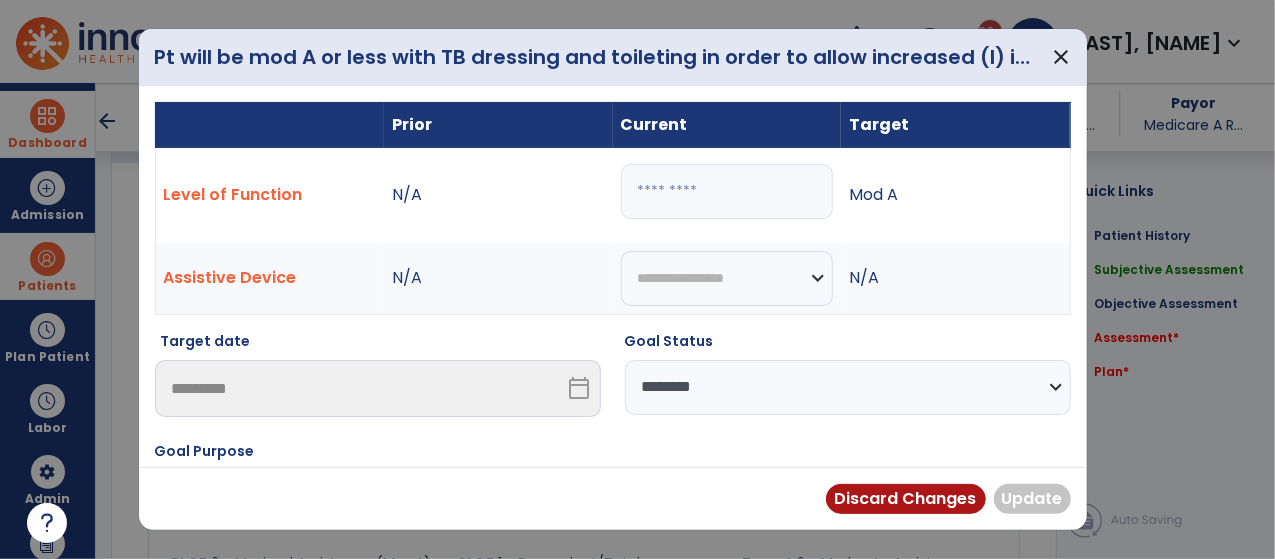 scroll, scrollTop: 813, scrollLeft: 0, axis: vertical 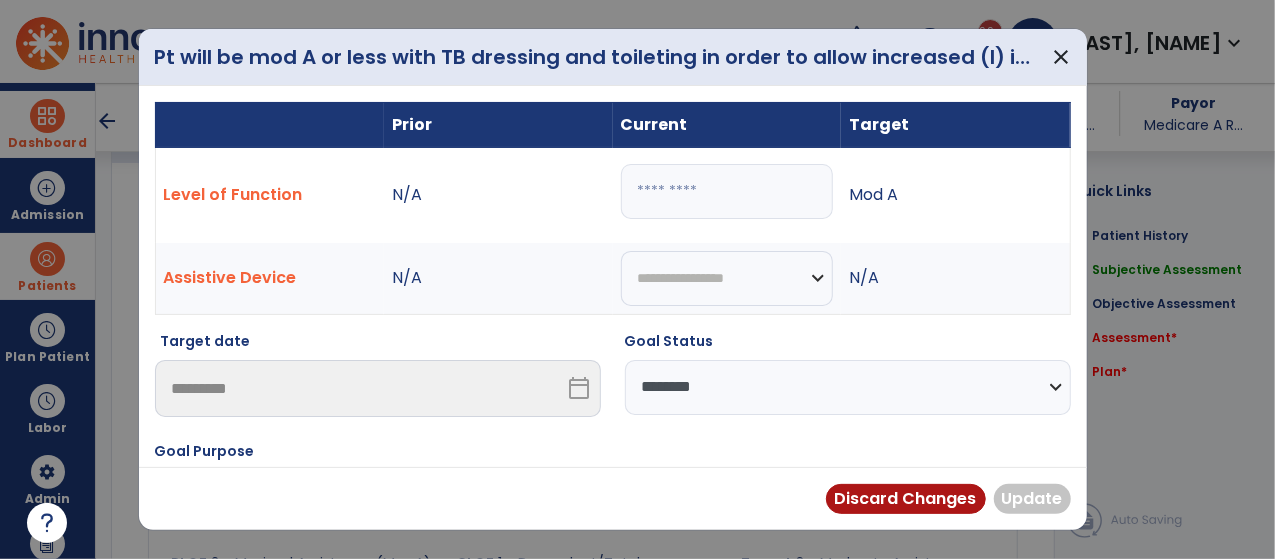click at bounding box center (727, 191) 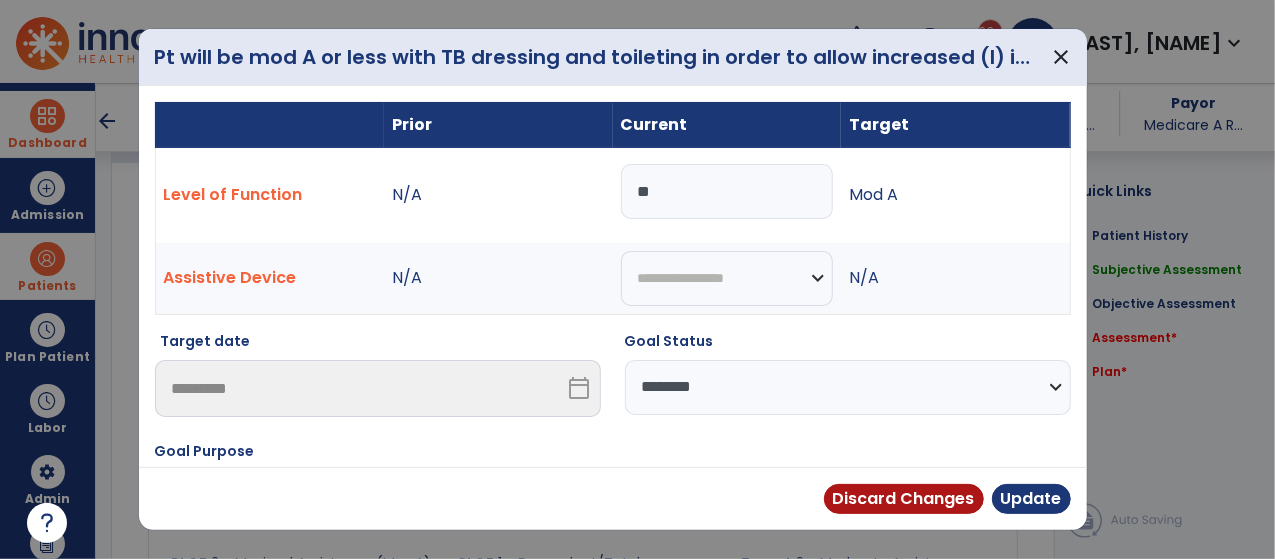 type on "*" 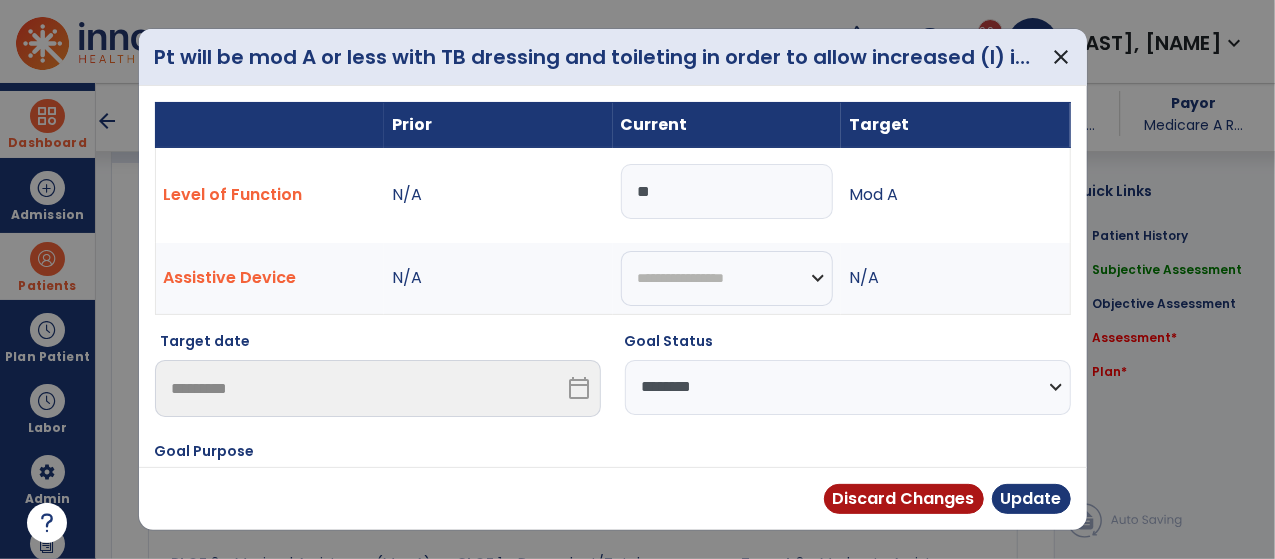 type on "*" 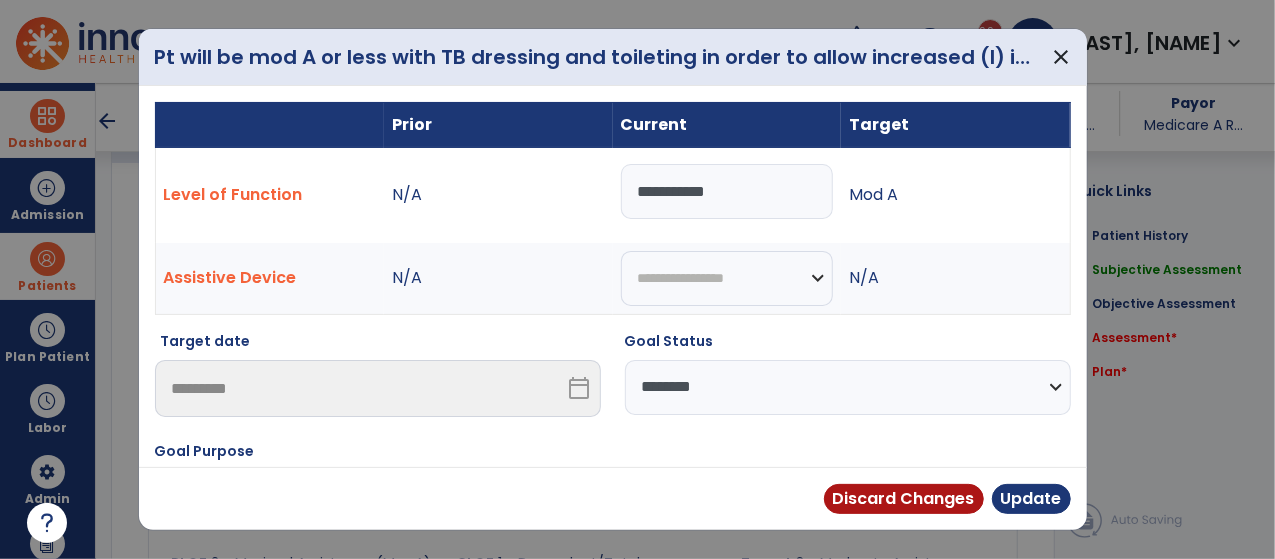 type on "**********" 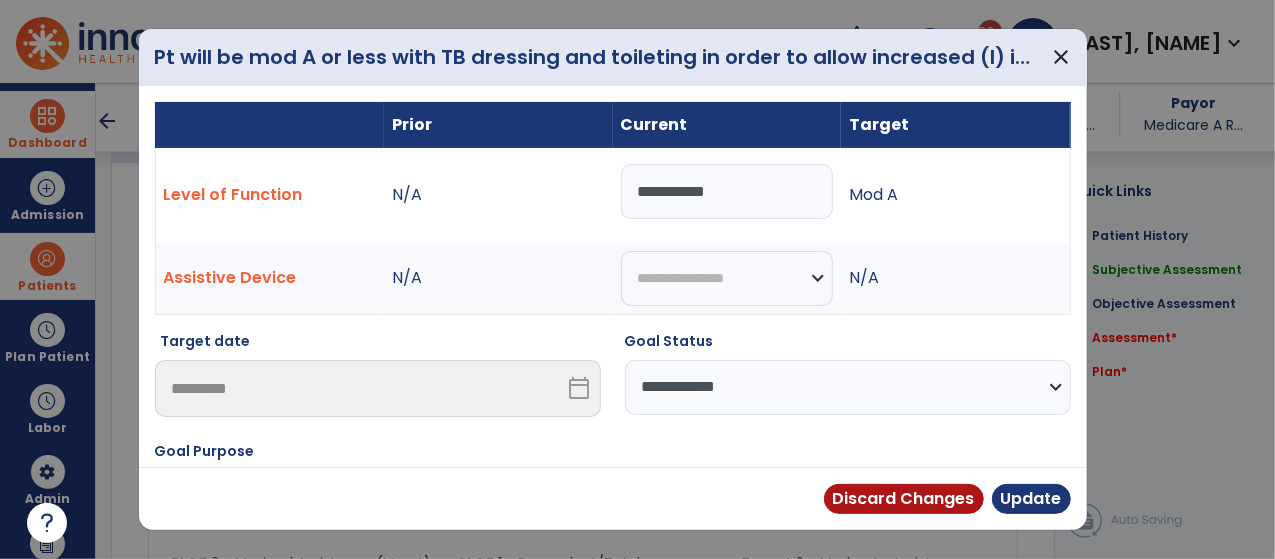 click on "**********" at bounding box center [848, 387] 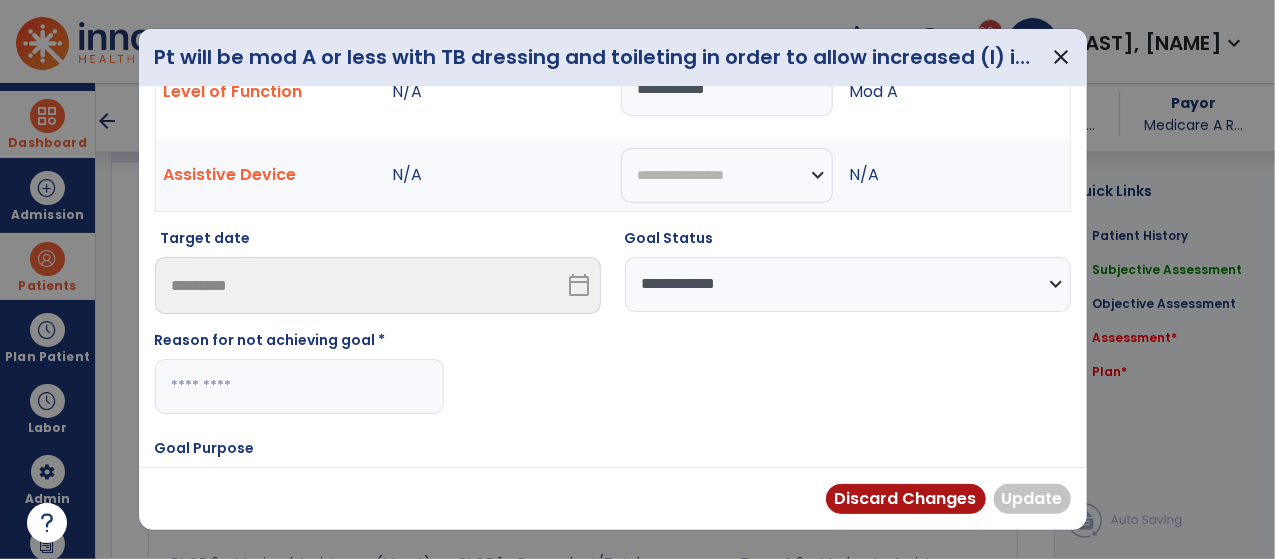 scroll, scrollTop: 104, scrollLeft: 0, axis: vertical 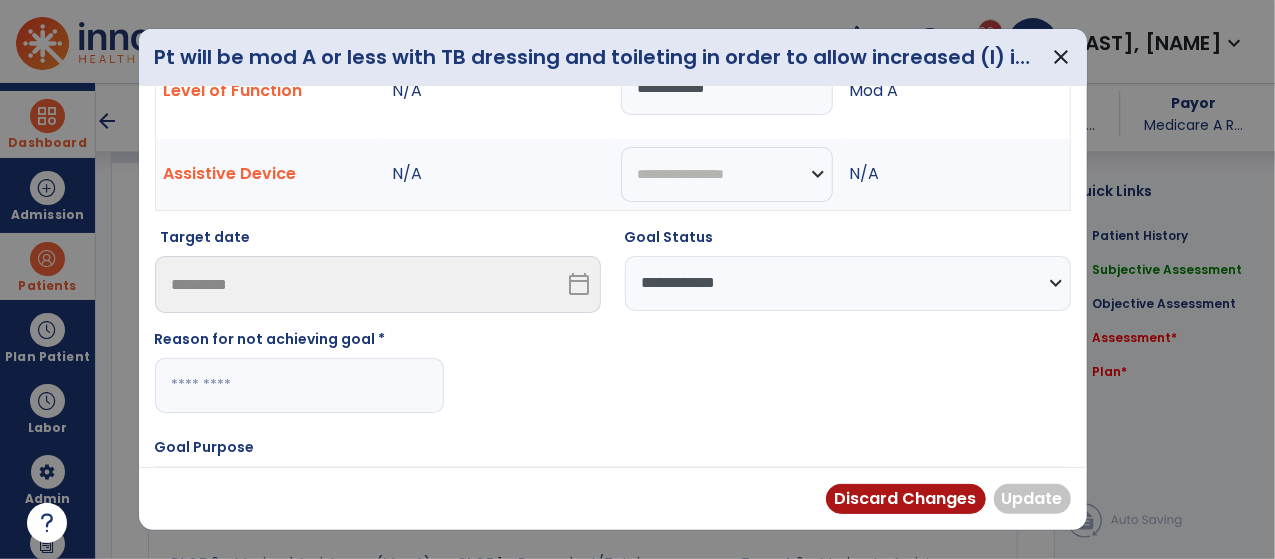 click at bounding box center [299, 385] 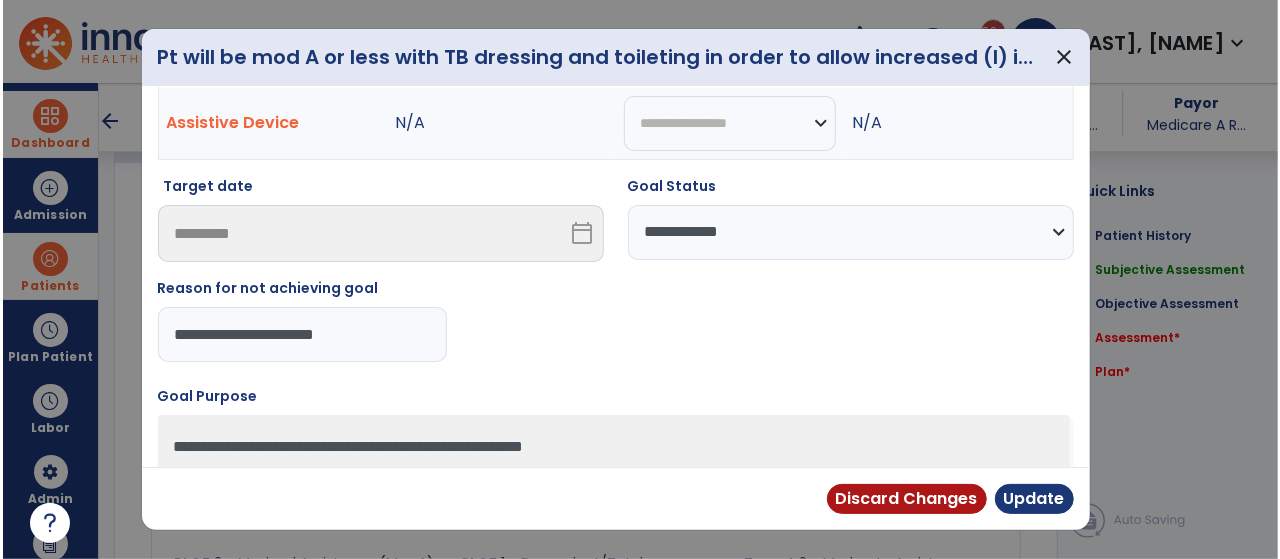 scroll, scrollTop: 156, scrollLeft: 0, axis: vertical 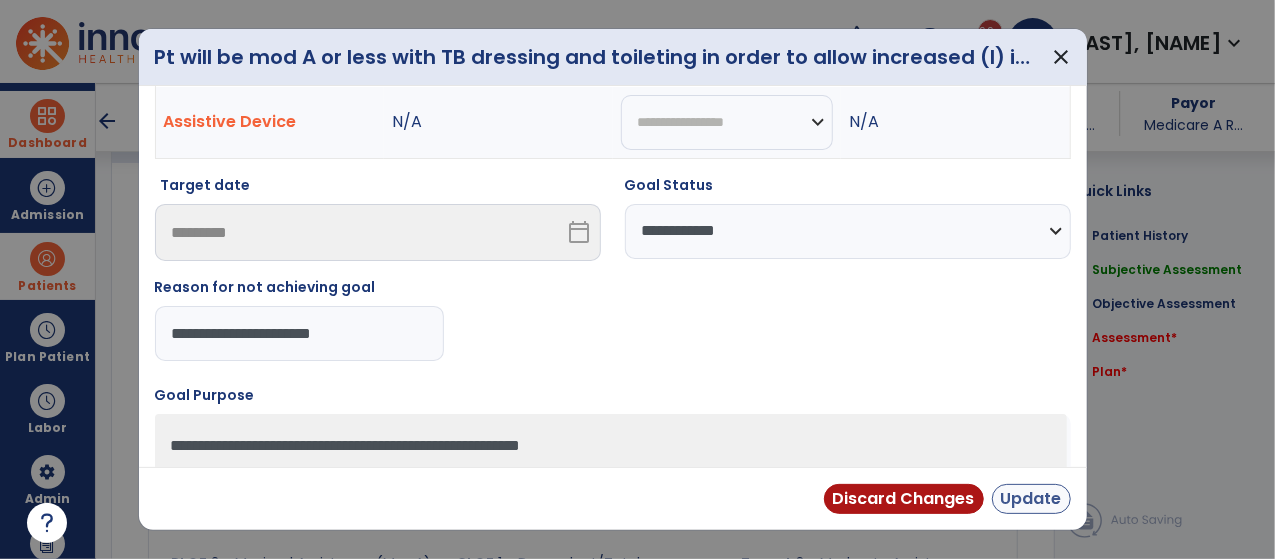 type on "**********" 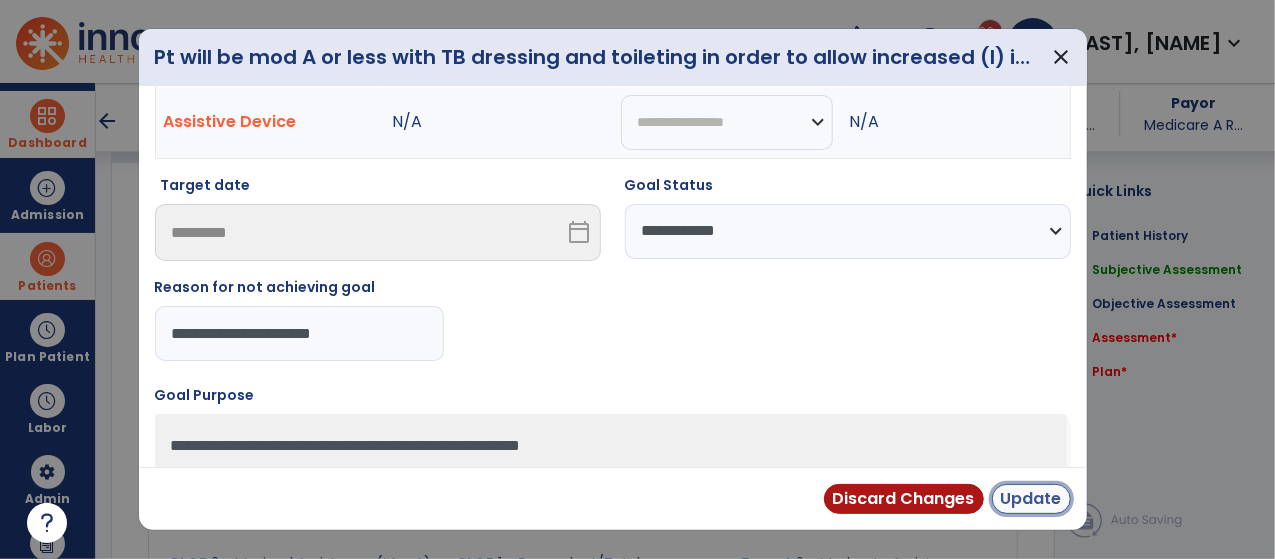 click on "Update" at bounding box center (1031, 499) 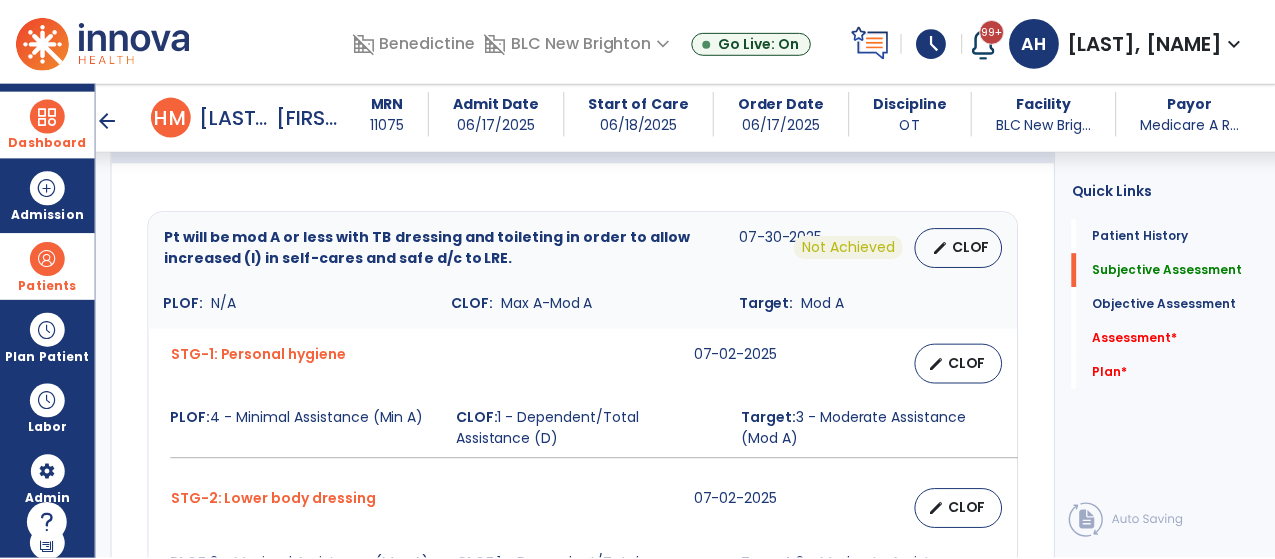 scroll, scrollTop: 887, scrollLeft: 0, axis: vertical 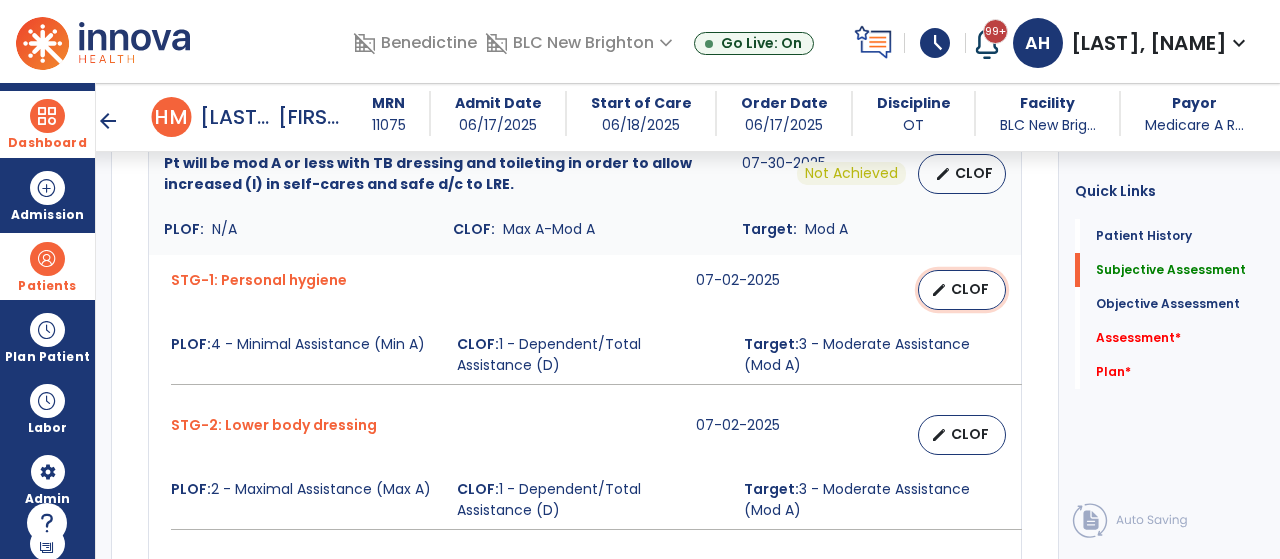 click on "edit   CLOF" at bounding box center (962, 290) 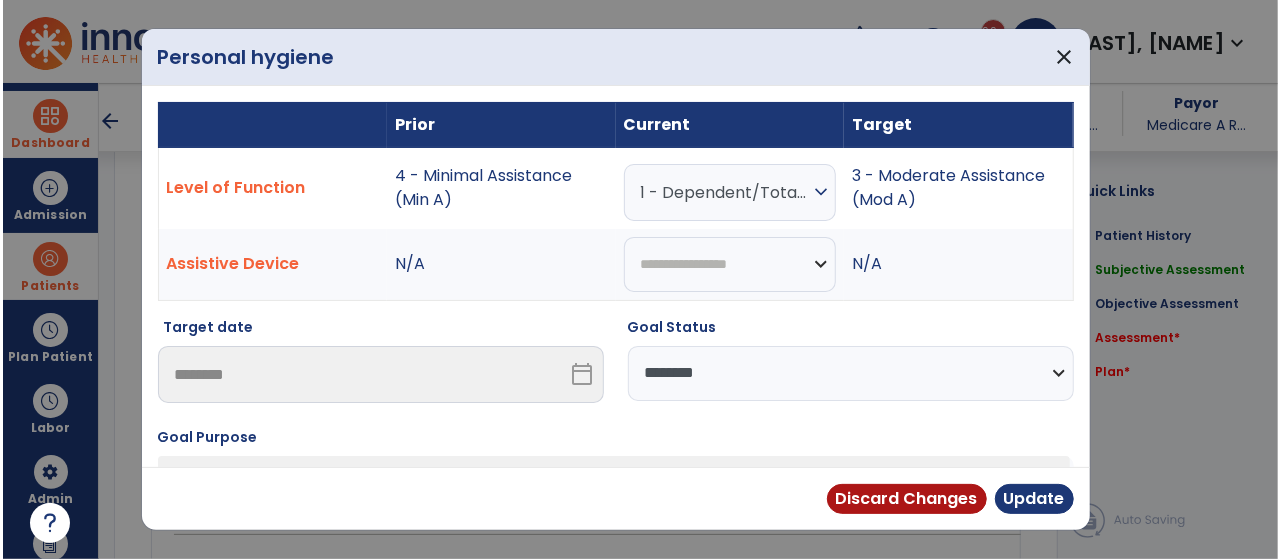 scroll, scrollTop: 887, scrollLeft: 0, axis: vertical 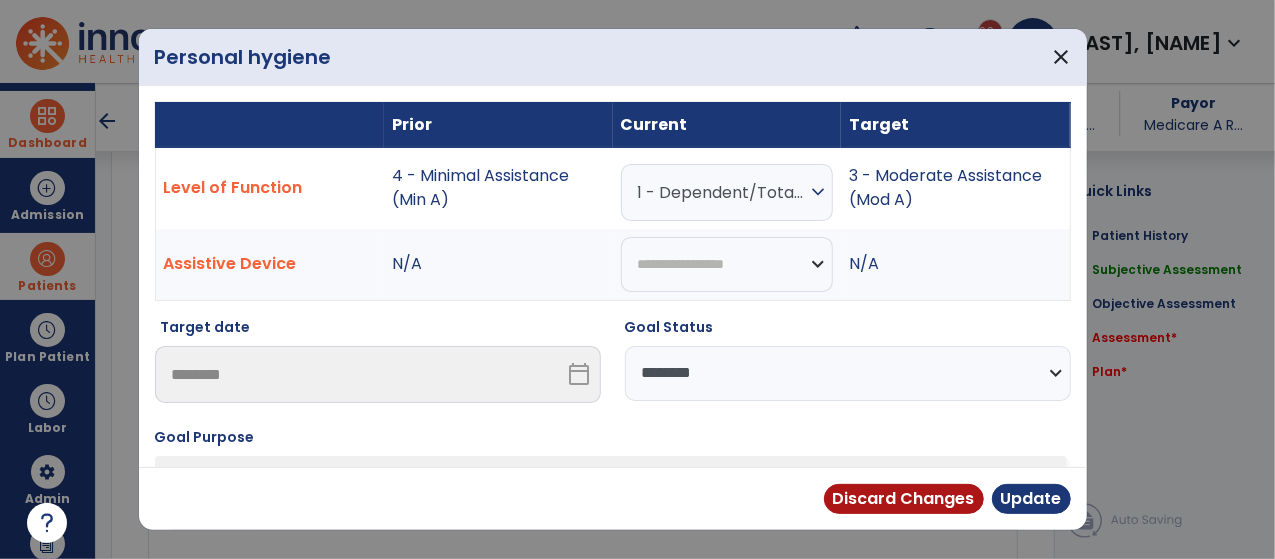 click on "expand_more" at bounding box center [818, 192] 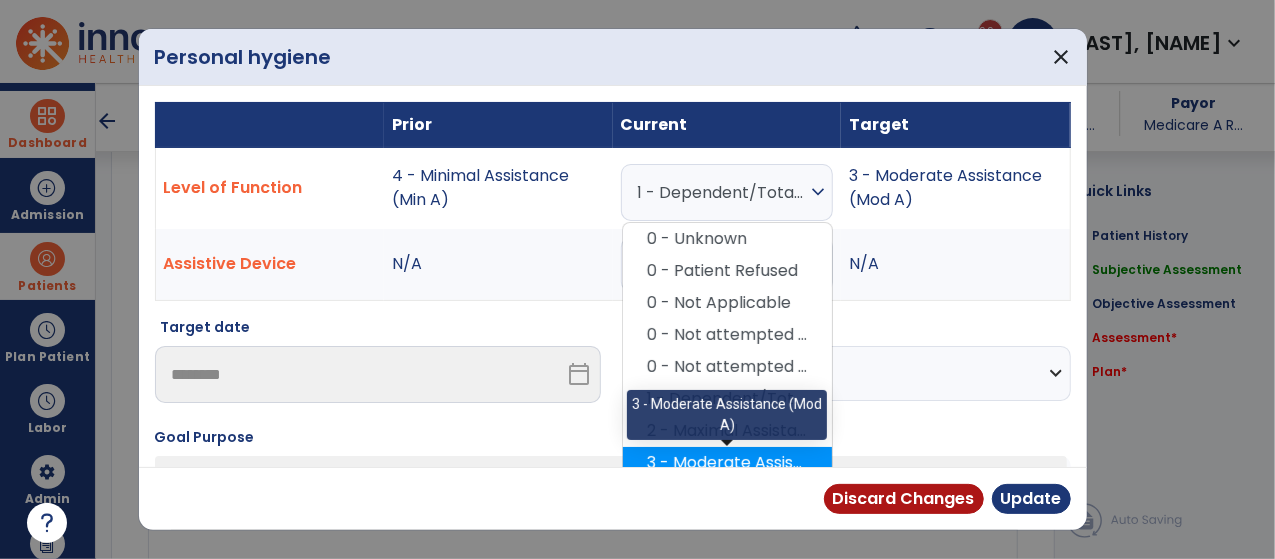 click on "3 - Moderate Assistance (Mod A)" at bounding box center [727, 463] 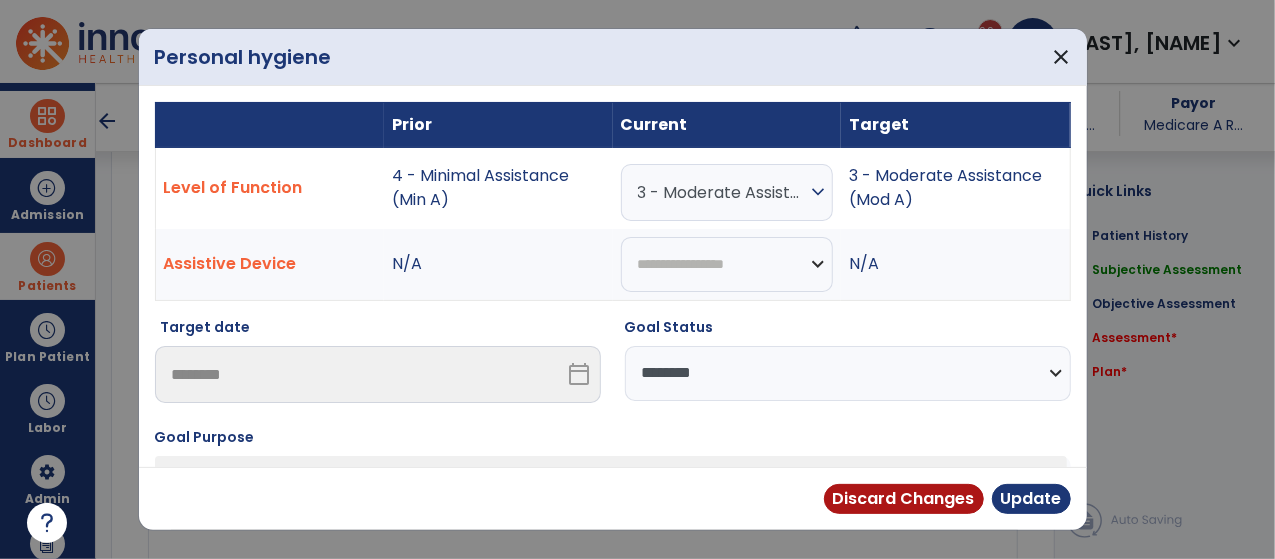 click on "**********" at bounding box center [848, 373] 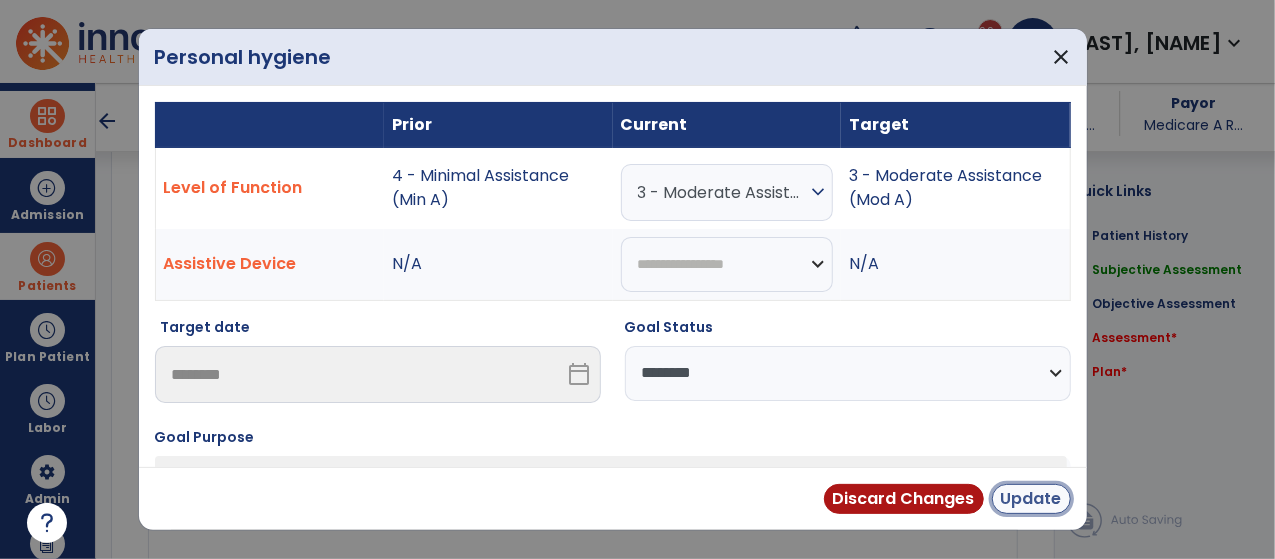 click on "Update" at bounding box center [1031, 499] 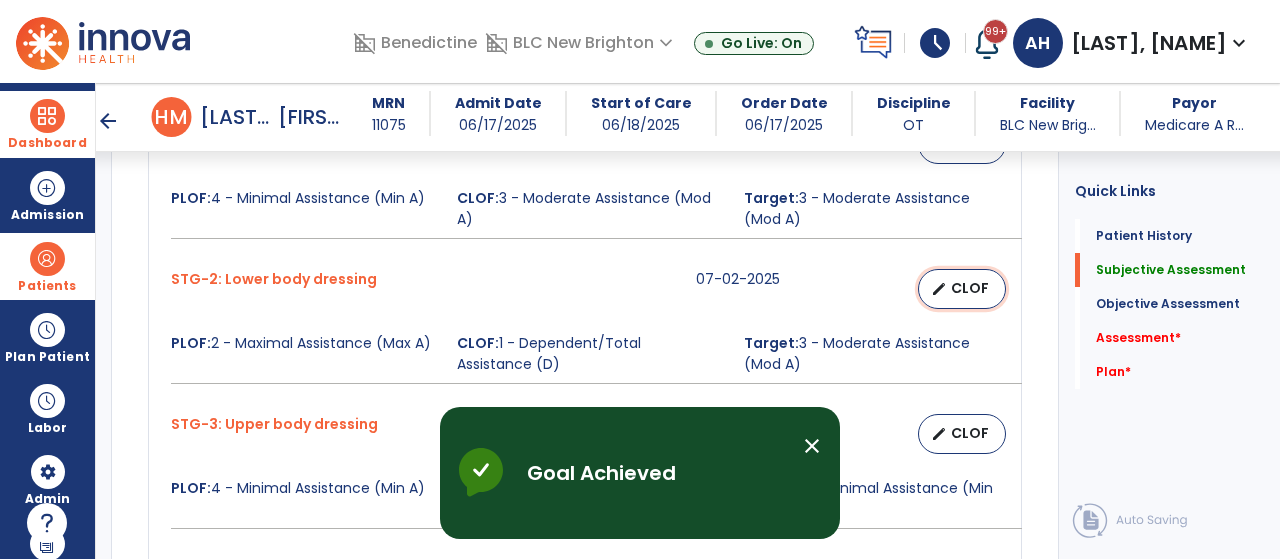click on "edit   CLOF" at bounding box center [962, 289] 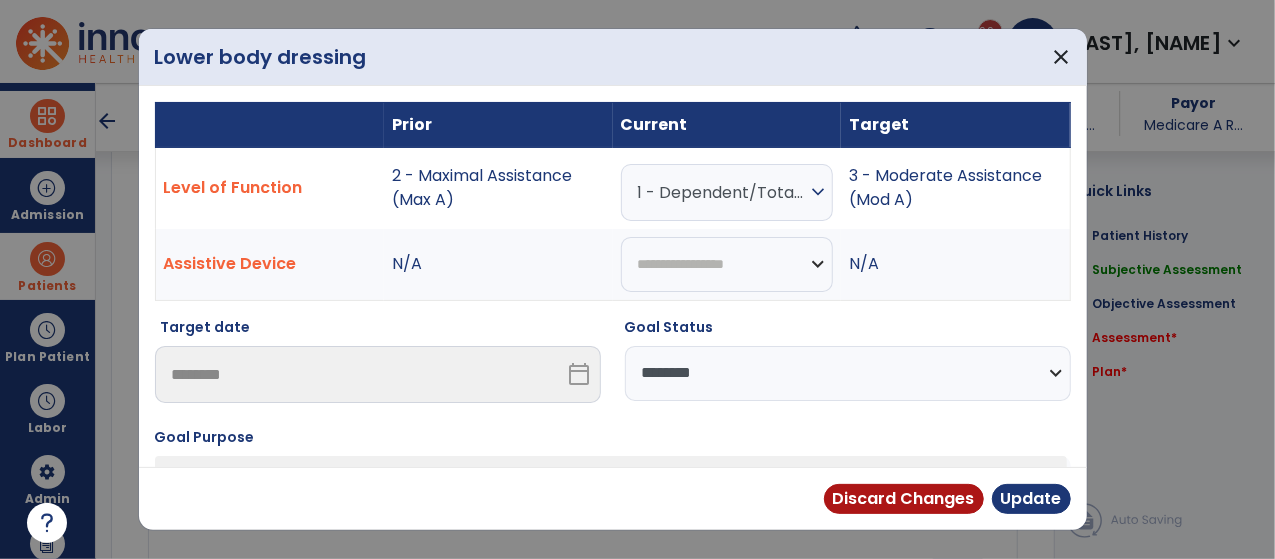 scroll, scrollTop: 1033, scrollLeft: 0, axis: vertical 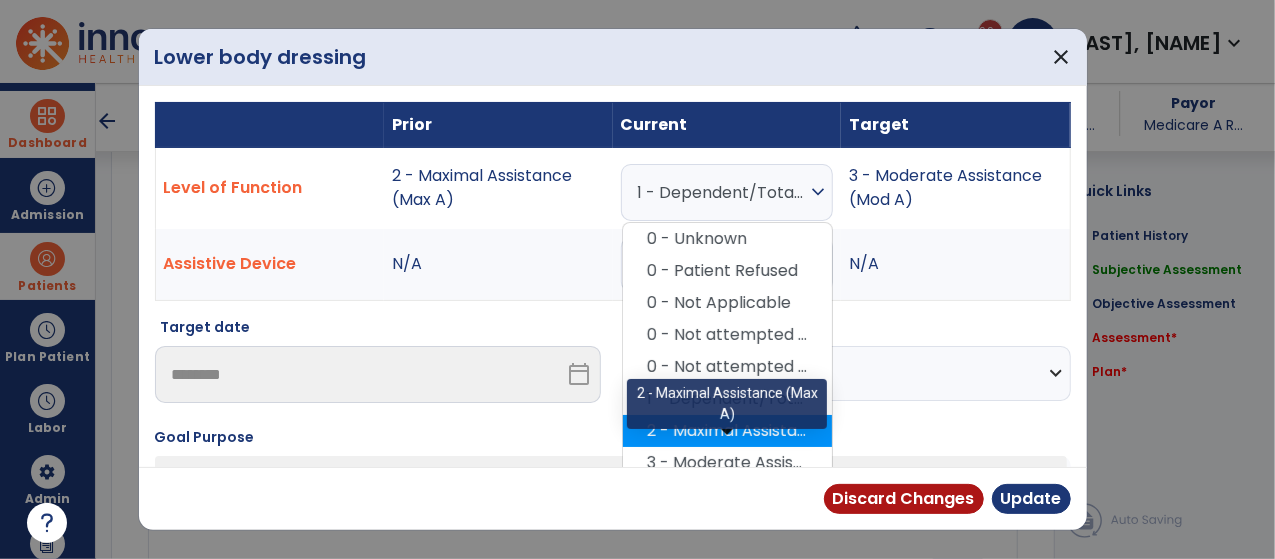 click on "2 - Maximal Assistance (Max A)" at bounding box center [727, 431] 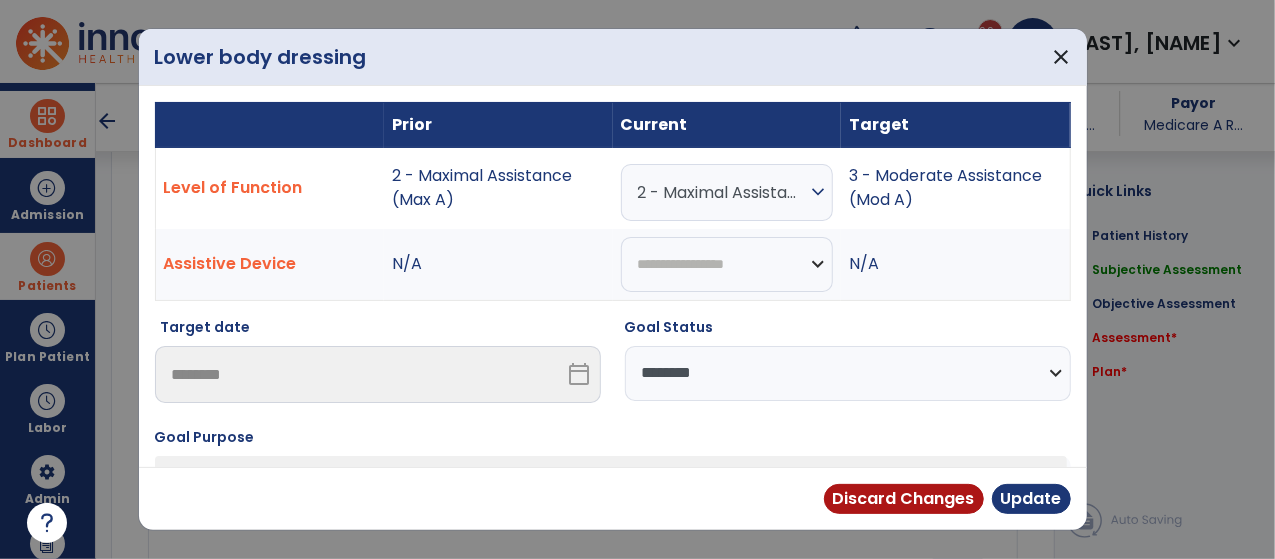 click on "**********" at bounding box center (848, 373) 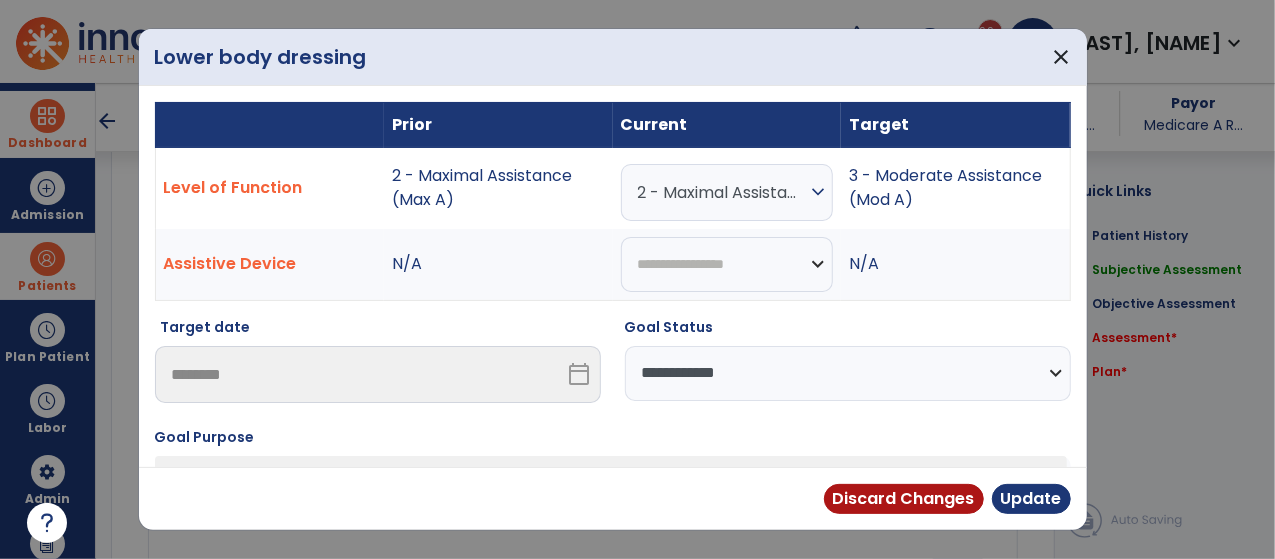 click on "**********" at bounding box center [848, 373] 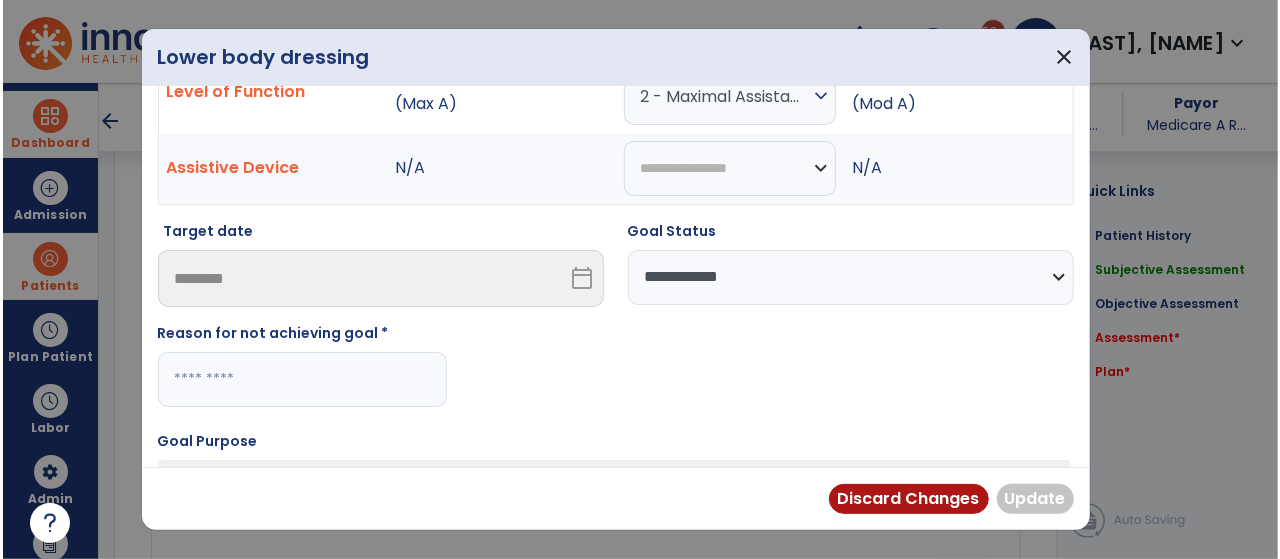 scroll, scrollTop: 97, scrollLeft: 0, axis: vertical 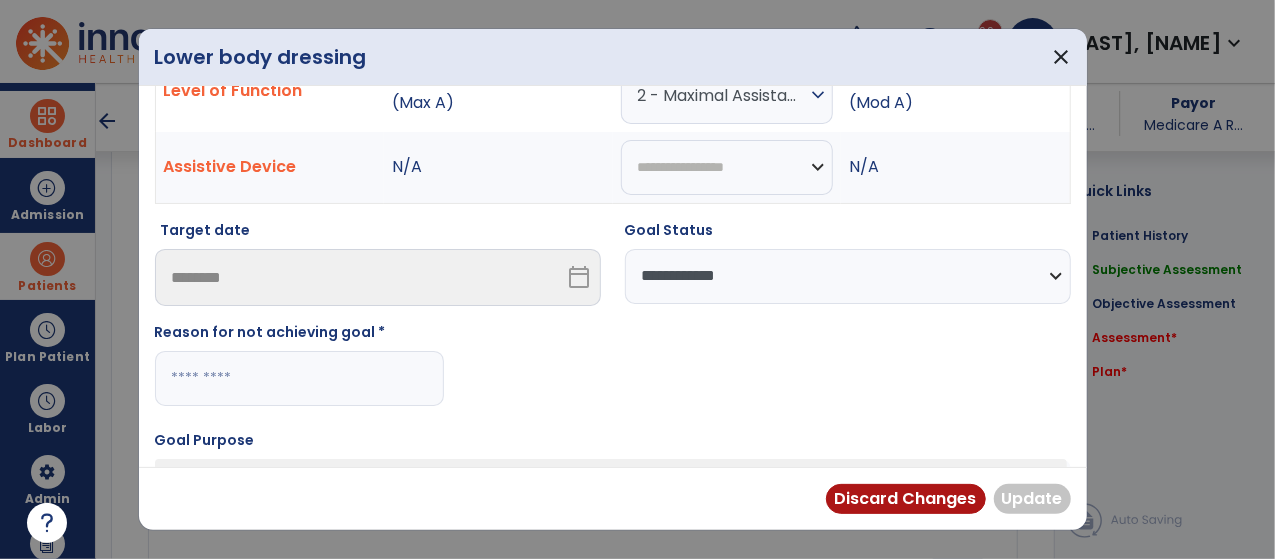 click at bounding box center [299, 378] 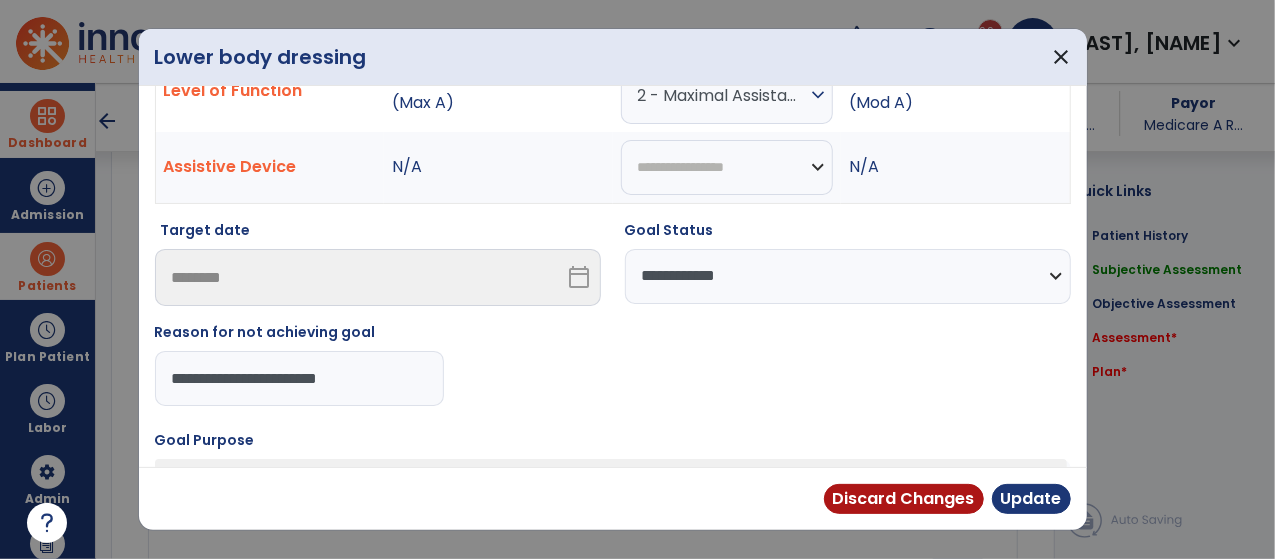 type on "**********" 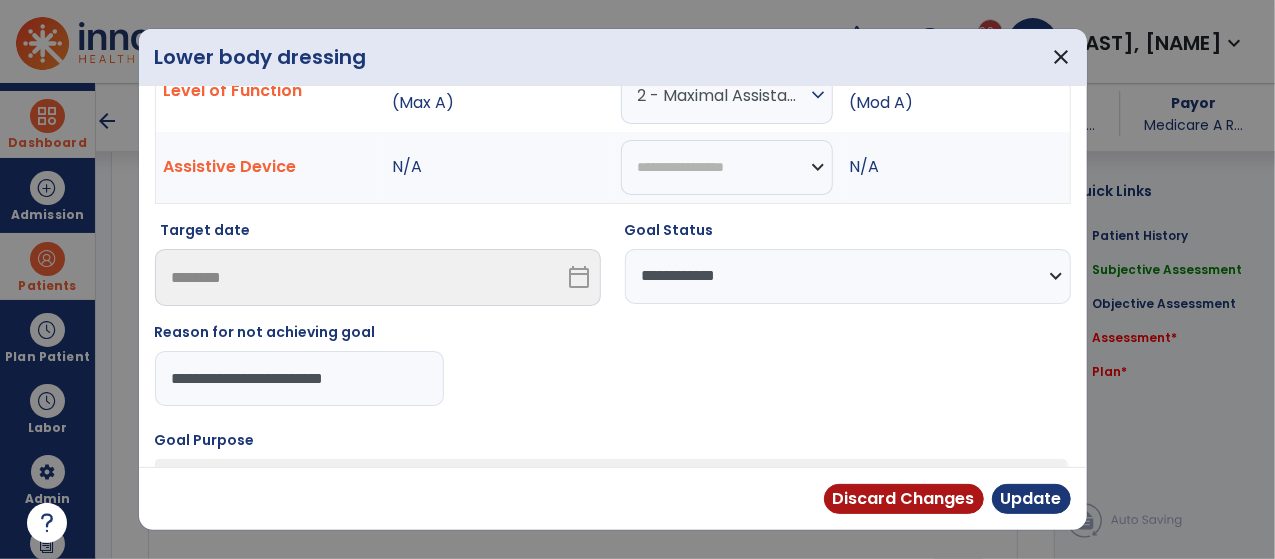 drag, startPoint x: 385, startPoint y: 369, endPoint x: 146, endPoint y: 379, distance: 239.2091 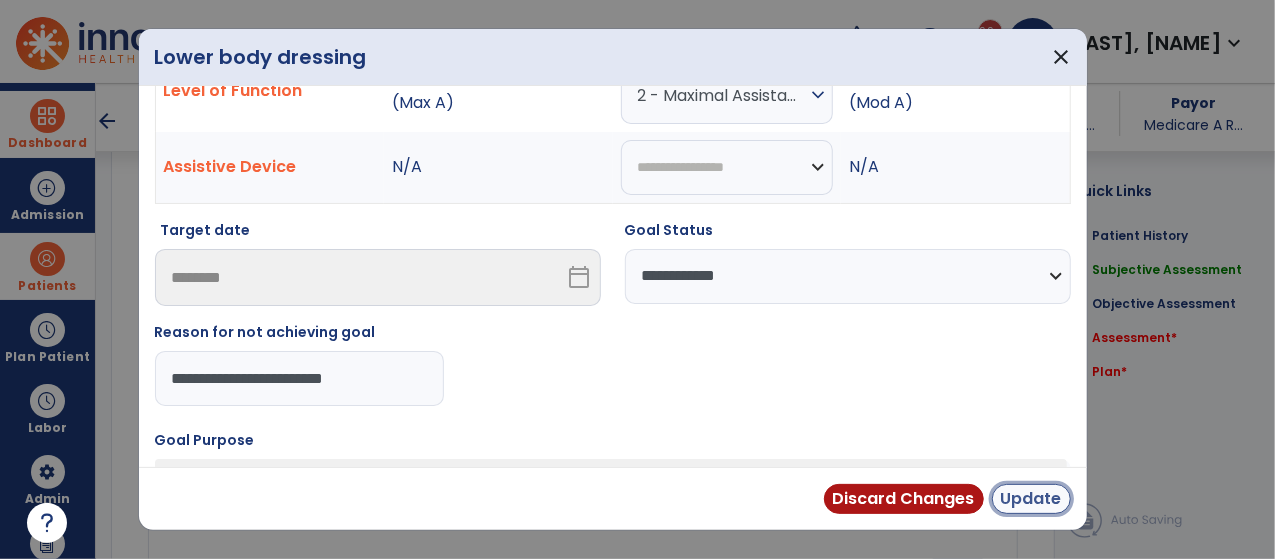 click on "Update" at bounding box center [1031, 499] 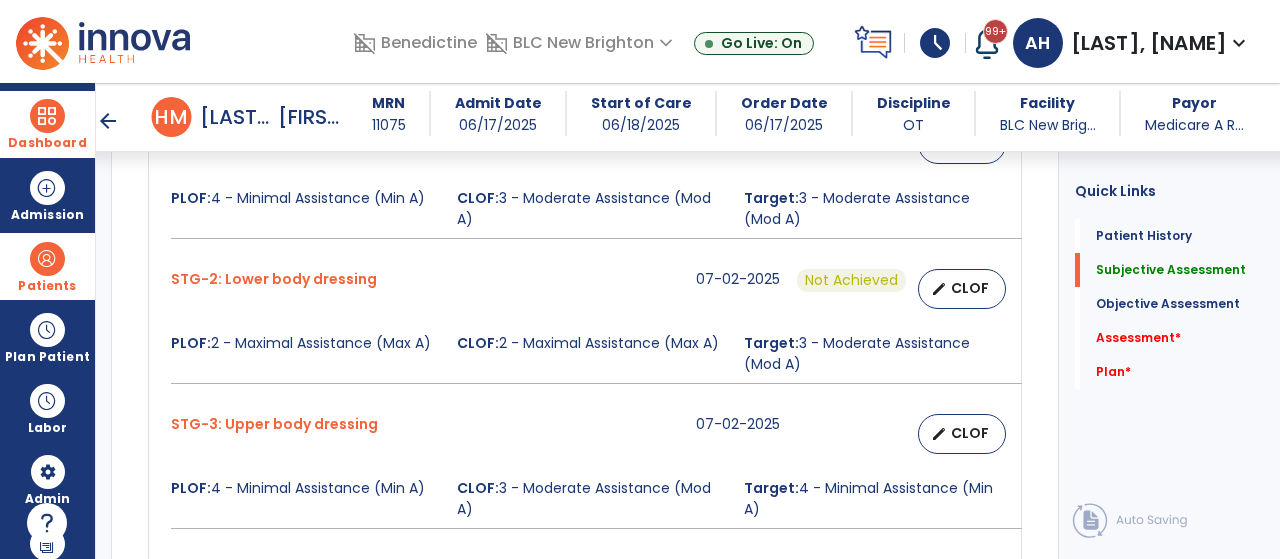 click on "CLOF:  2 - Maximal Assistance (Max A)" at bounding box center (588, 354) 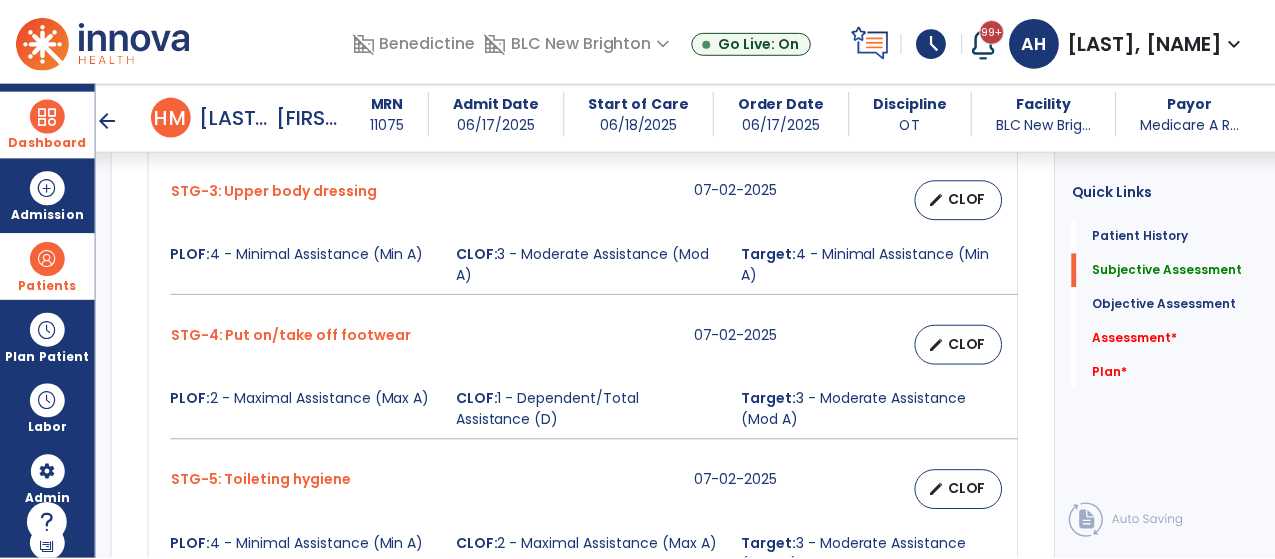 scroll, scrollTop: 1268, scrollLeft: 0, axis: vertical 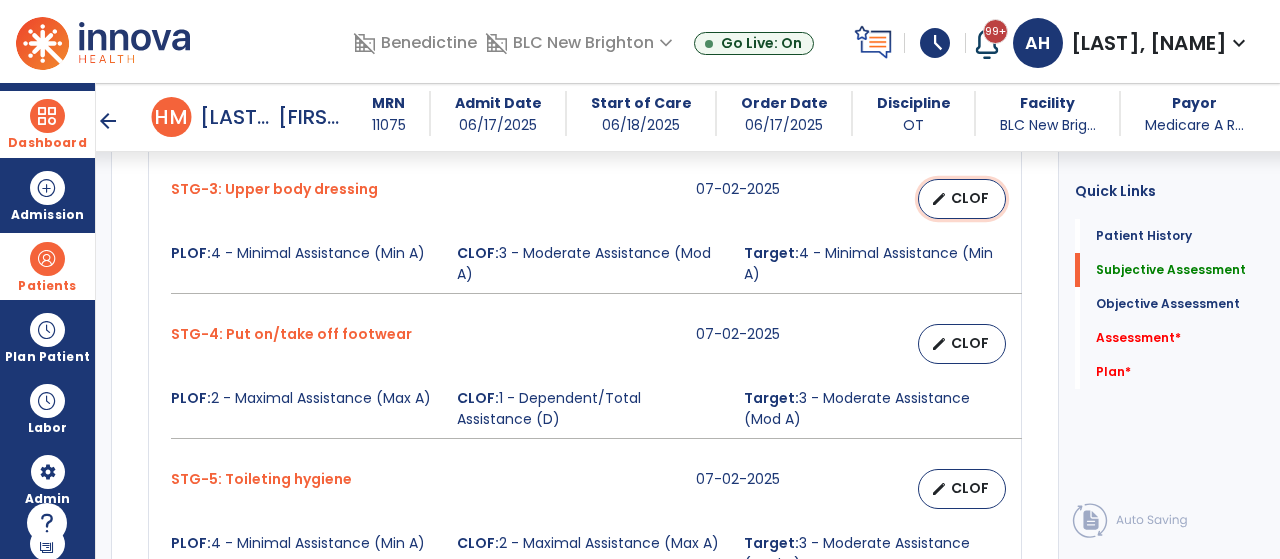 click on "edit   CLOF" at bounding box center [962, 199] 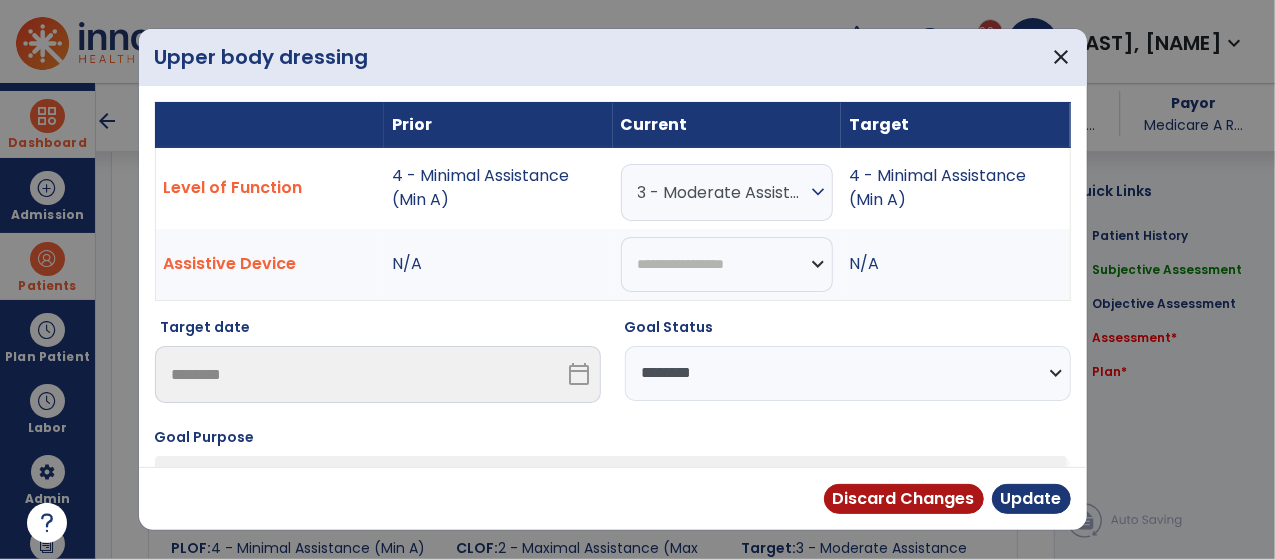 scroll, scrollTop: 1268, scrollLeft: 0, axis: vertical 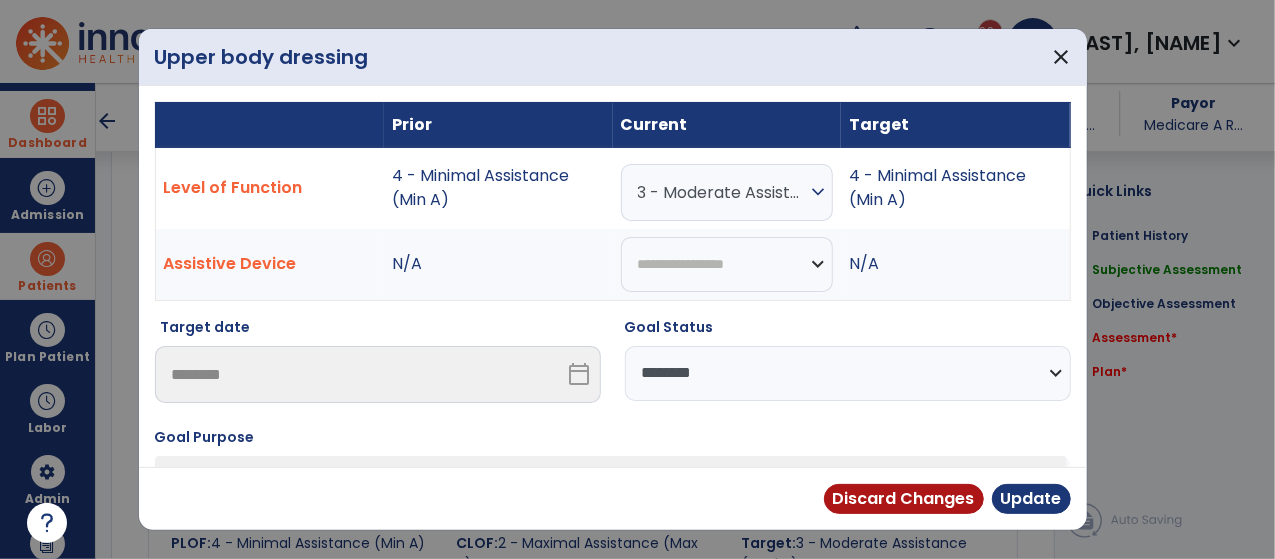 click on "expand_more" at bounding box center (818, 192) 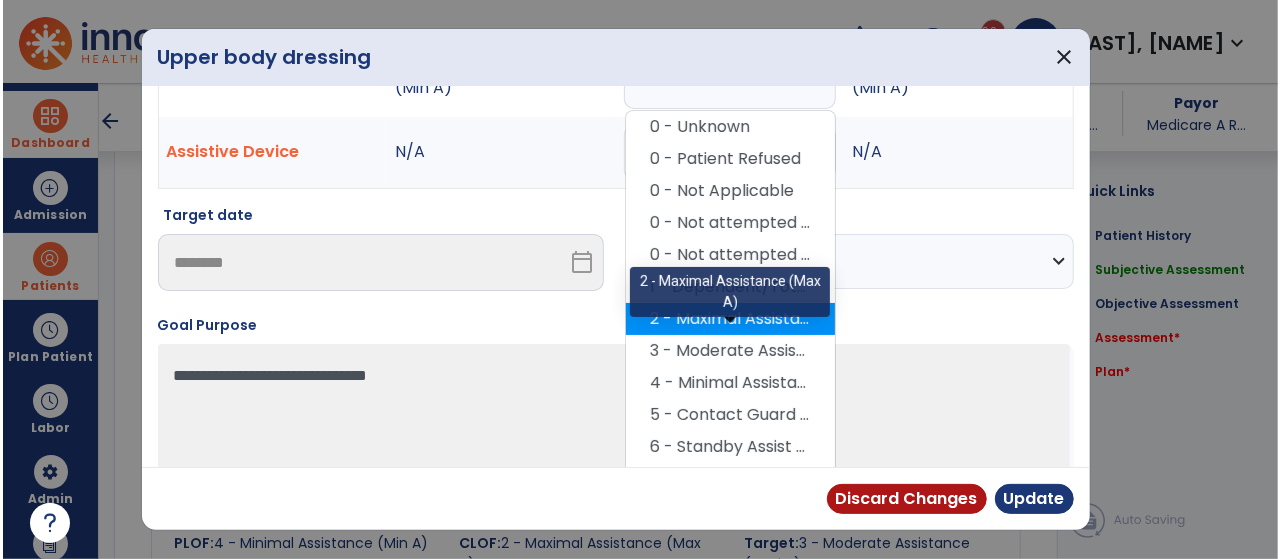 scroll, scrollTop: 113, scrollLeft: 0, axis: vertical 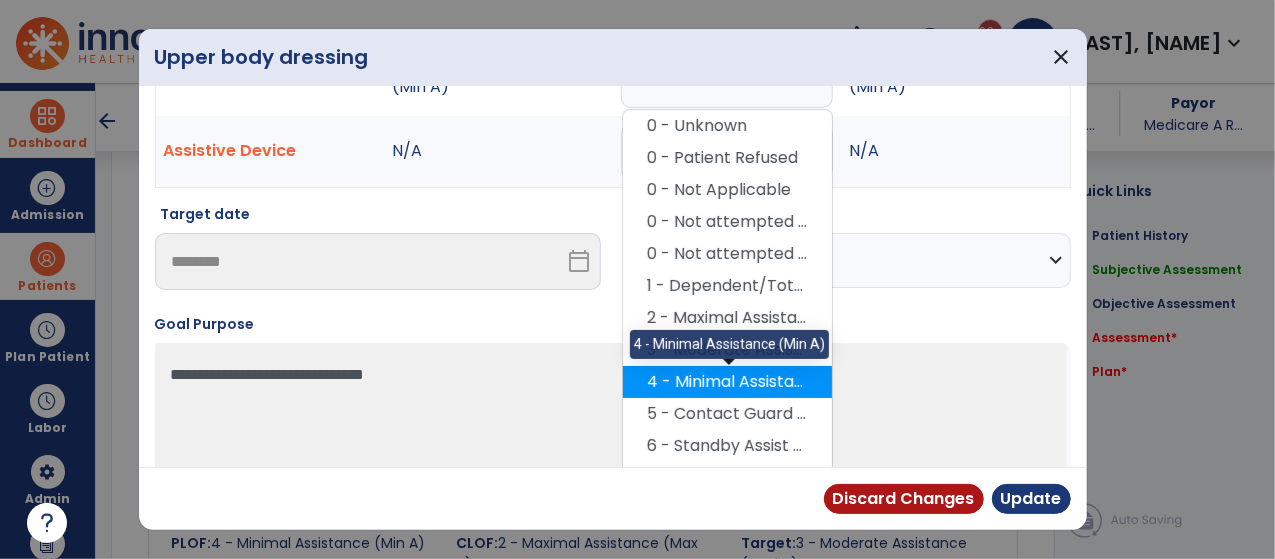 click on "4 - Minimal Assistance (Min A)" at bounding box center [727, 382] 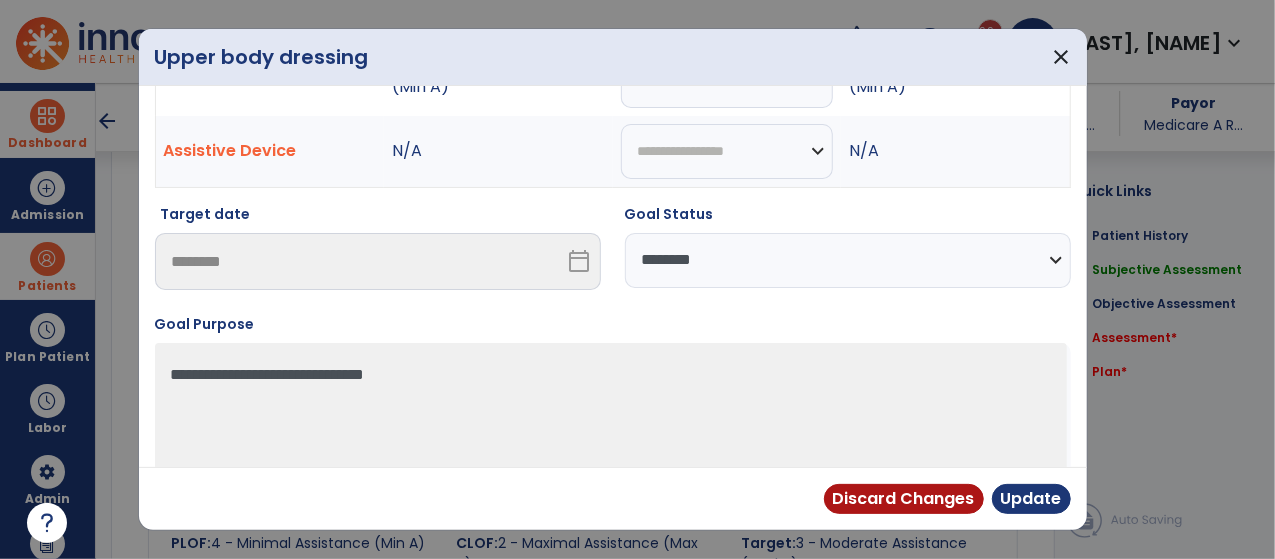 click on "**********" at bounding box center [848, 260] 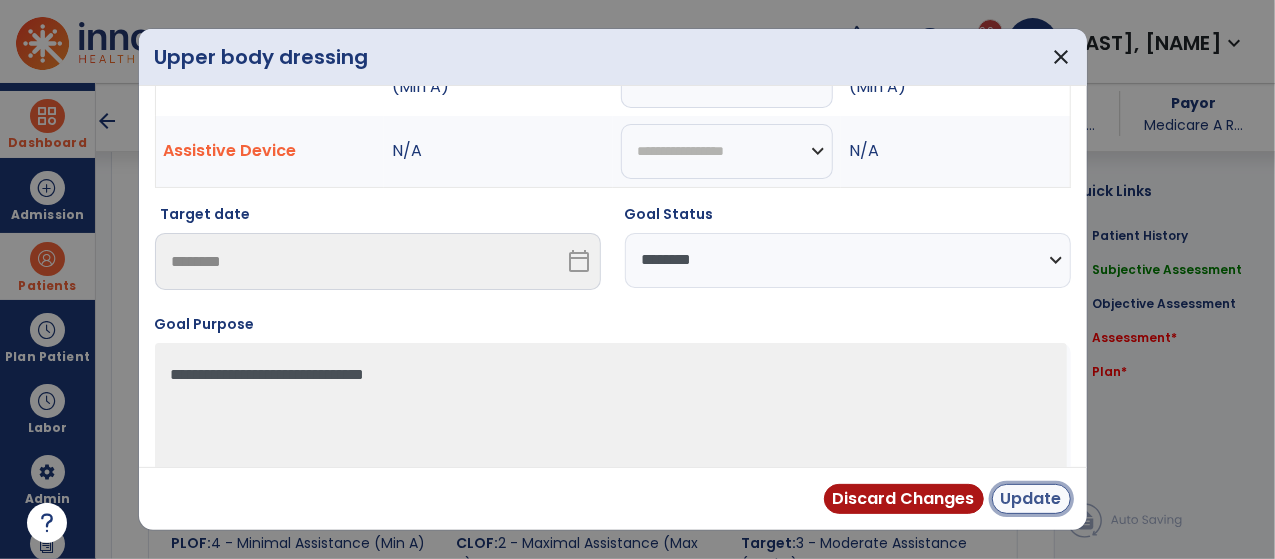 click on "Update" at bounding box center [1031, 499] 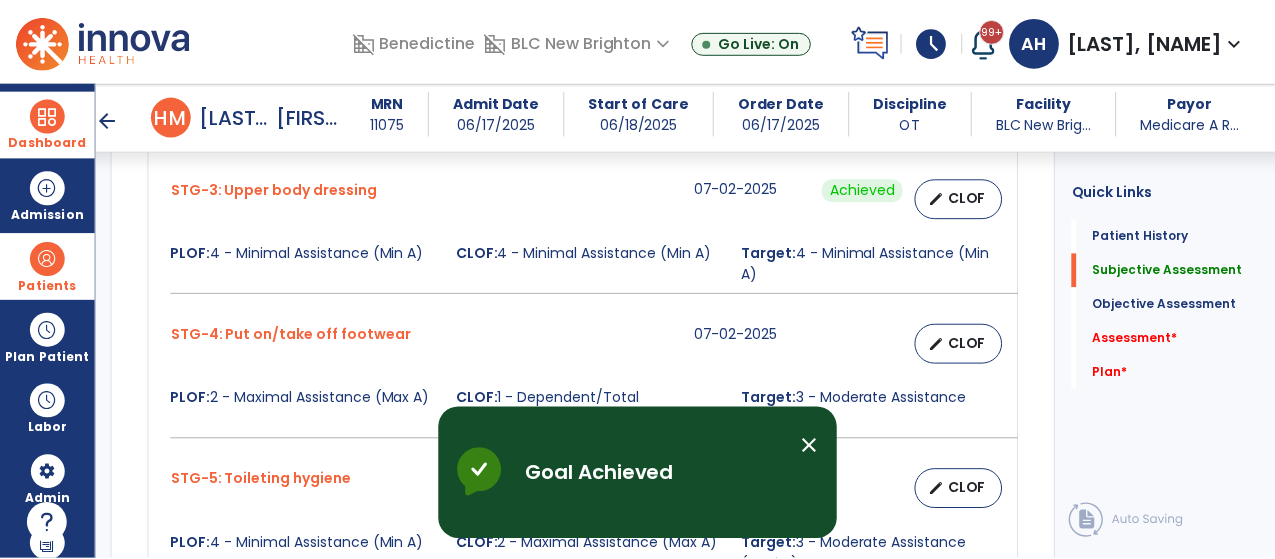 scroll, scrollTop: 1326, scrollLeft: 0, axis: vertical 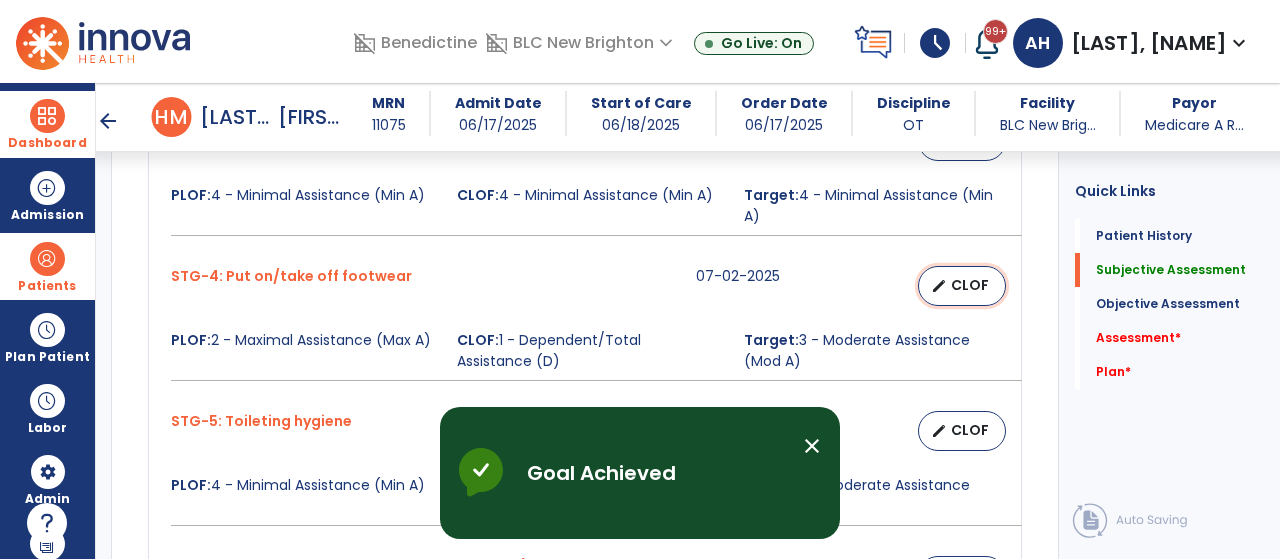 click on "CLOF" at bounding box center (970, 285) 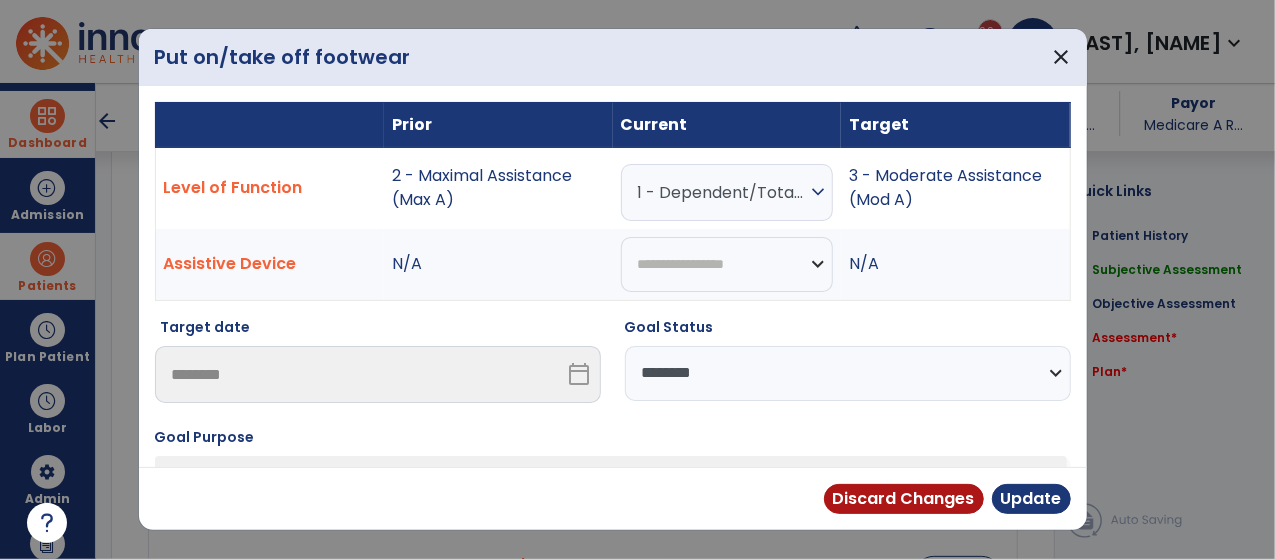 scroll, scrollTop: 1326, scrollLeft: 0, axis: vertical 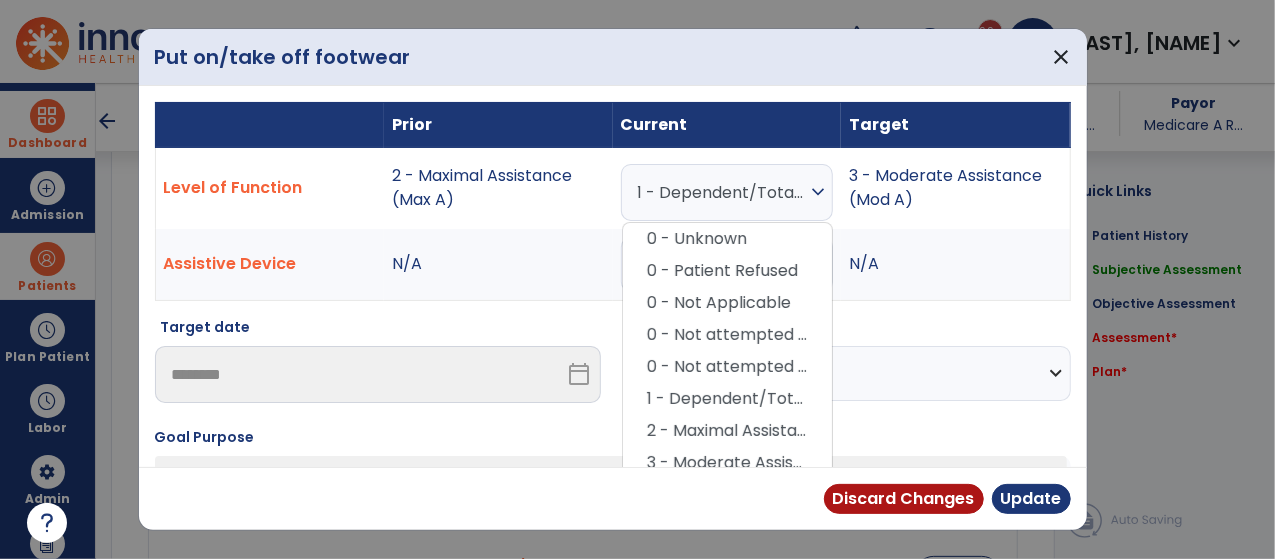 click on "N/A" at bounding box center [955, 265] 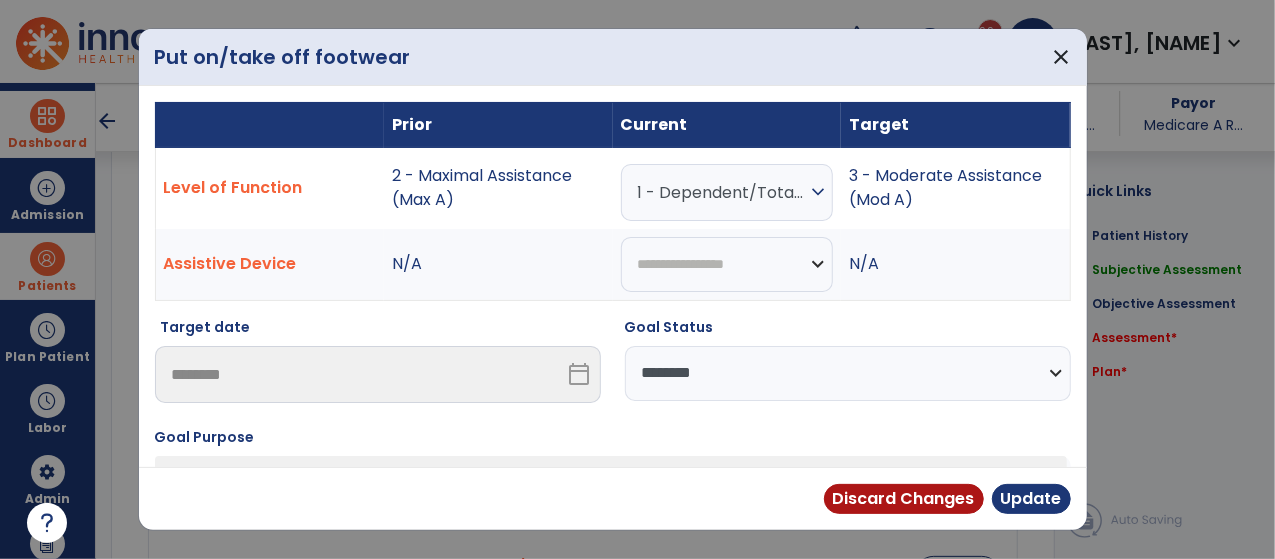 click on "**********" at bounding box center [848, 373] 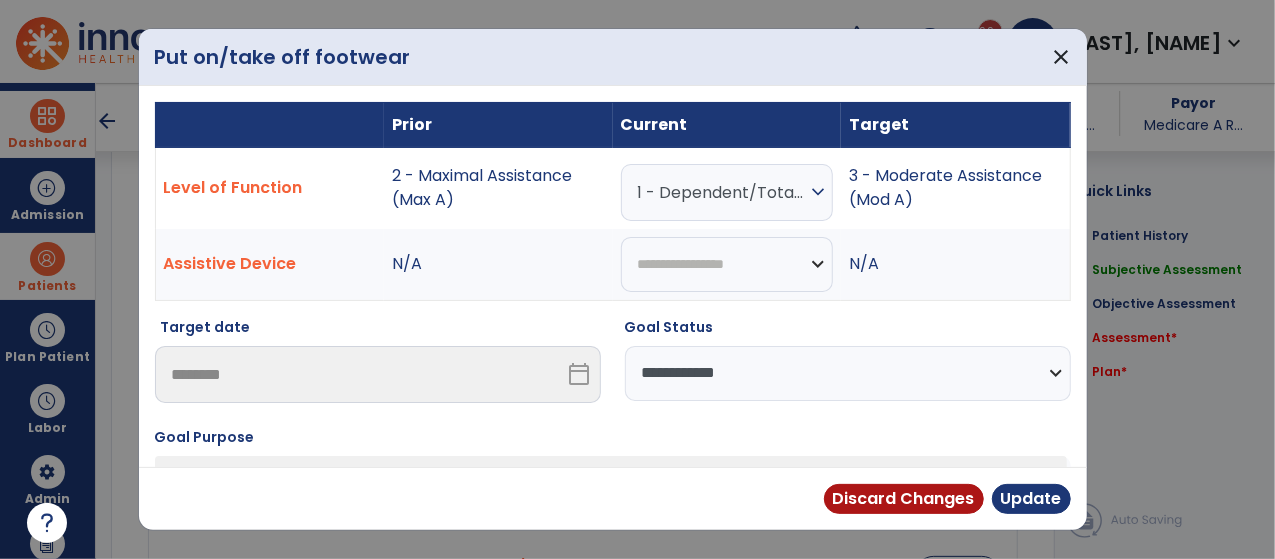 click on "**********" at bounding box center (848, 373) 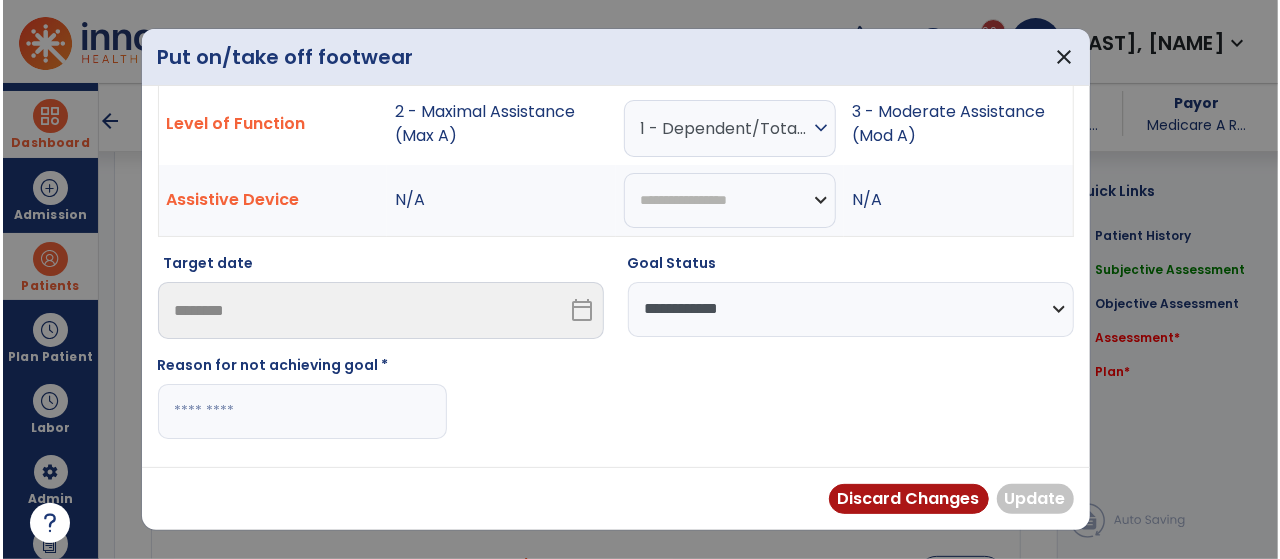 scroll, scrollTop: 65, scrollLeft: 0, axis: vertical 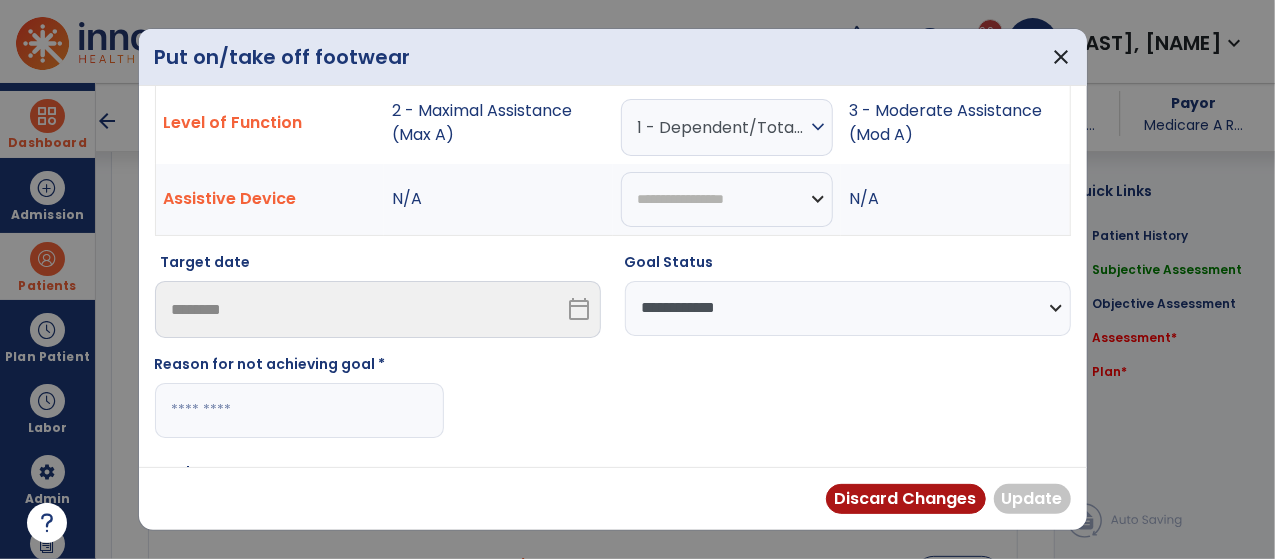 click at bounding box center [299, 410] 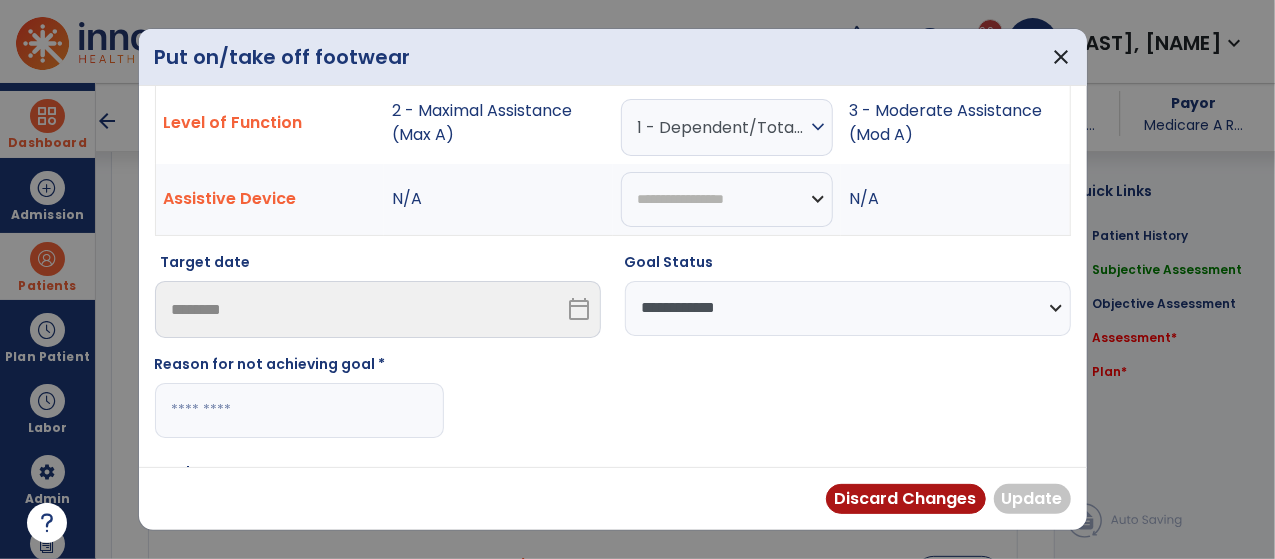 paste on "**********" 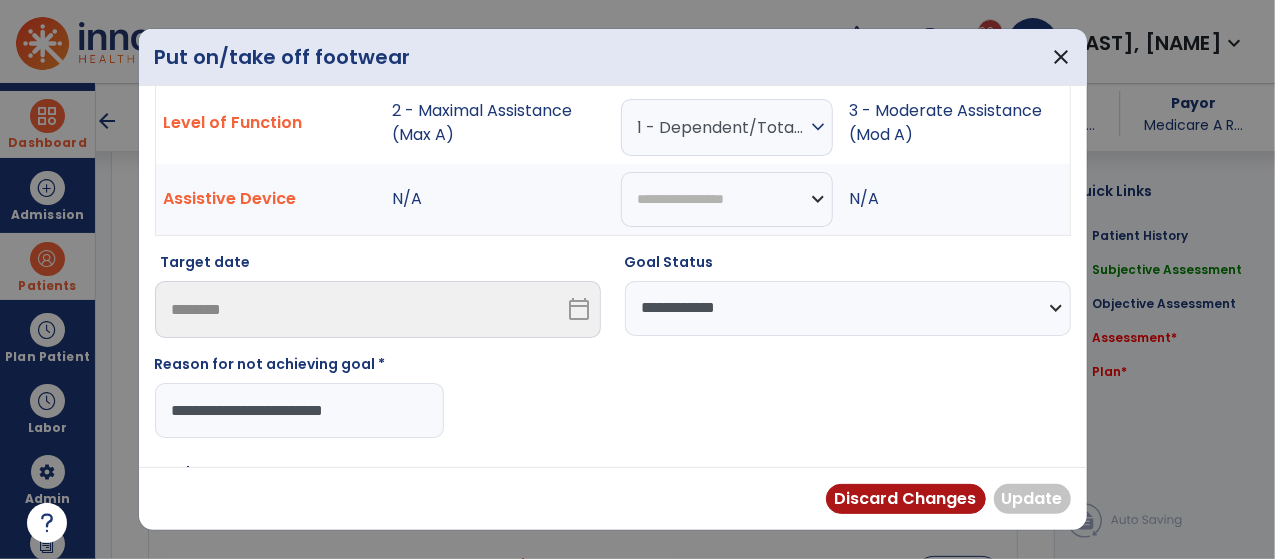 type on "**********" 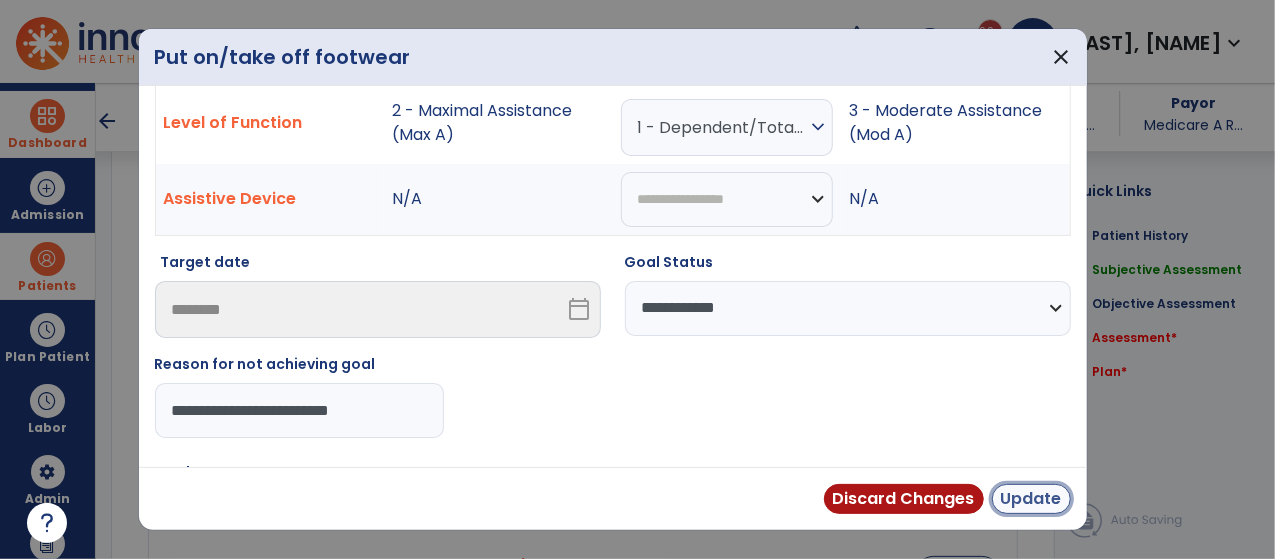 click on "Update" at bounding box center [1031, 499] 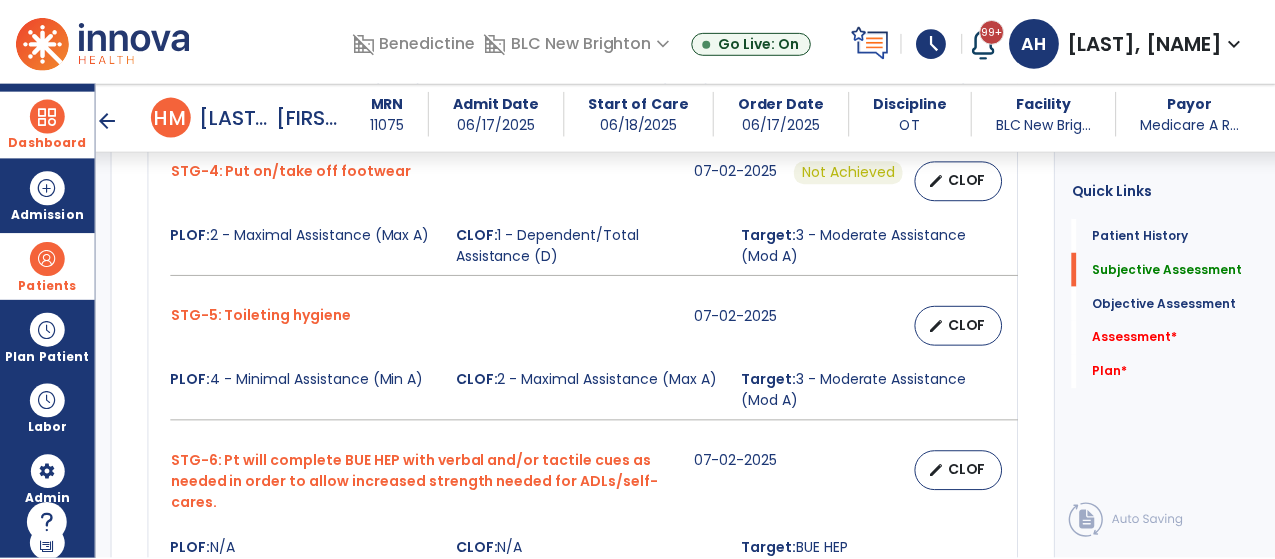 scroll, scrollTop: 1432, scrollLeft: 0, axis: vertical 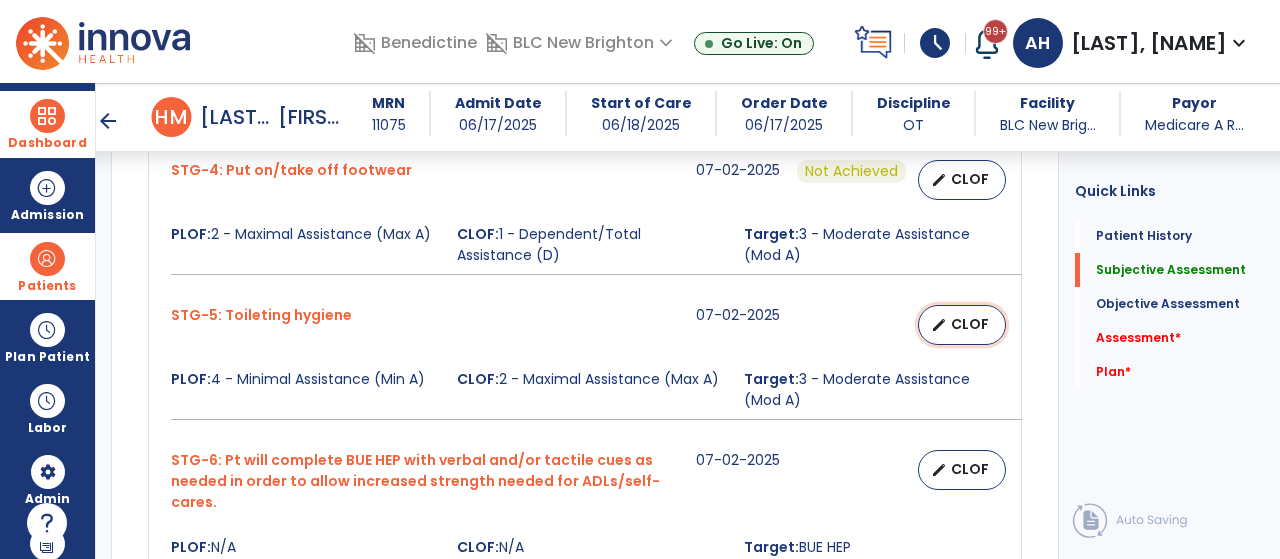 click on "edit   CLOF" at bounding box center (962, 325) 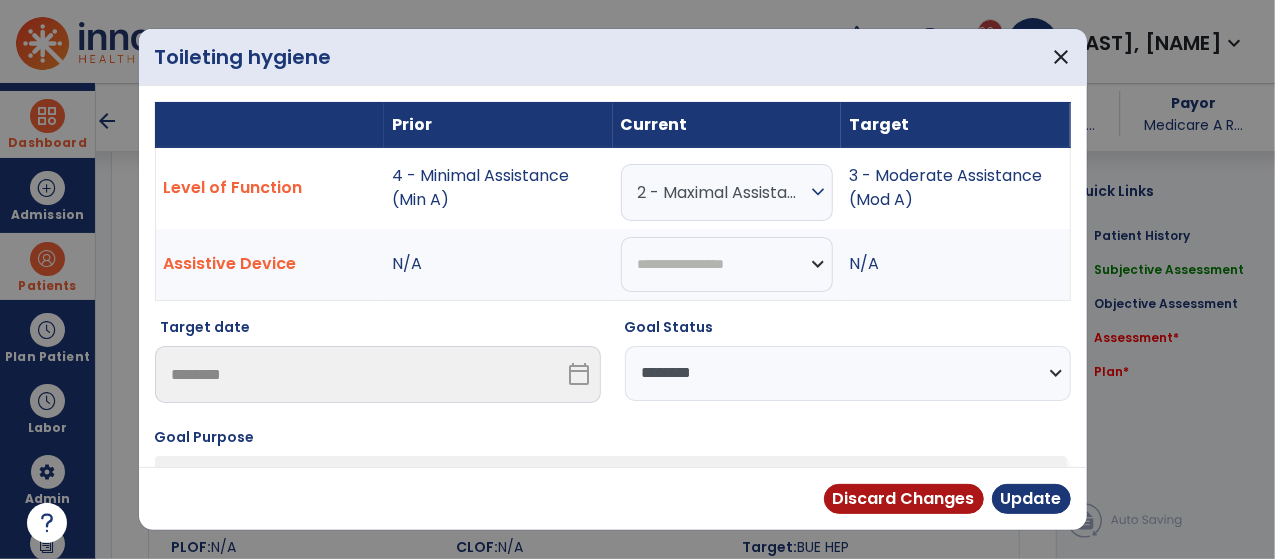 scroll, scrollTop: 1432, scrollLeft: 0, axis: vertical 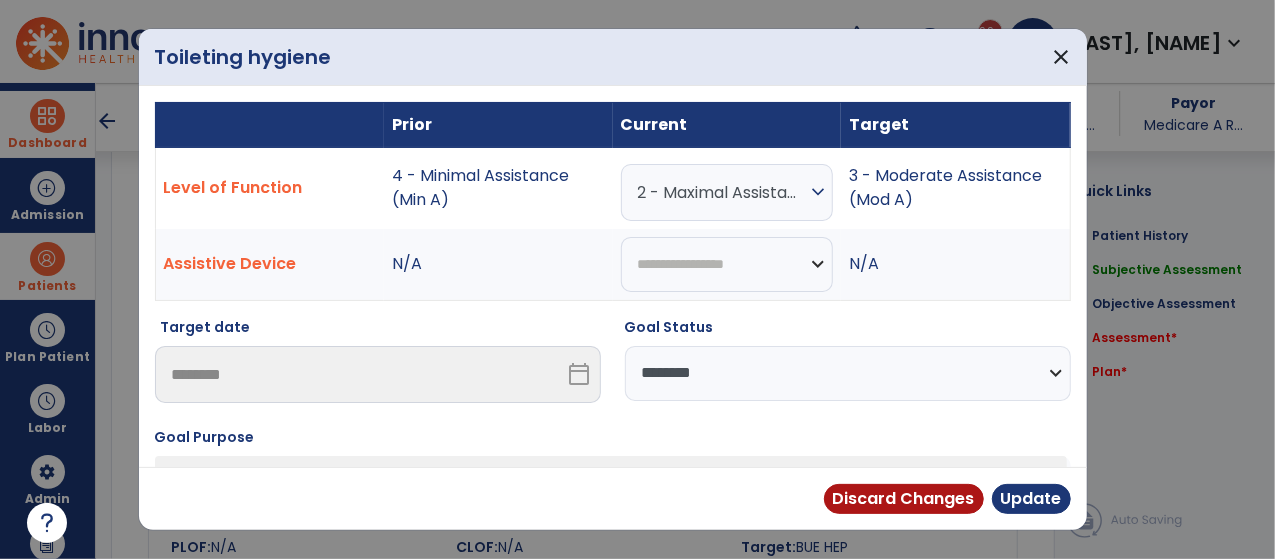 click on "**********" at bounding box center [848, 373] 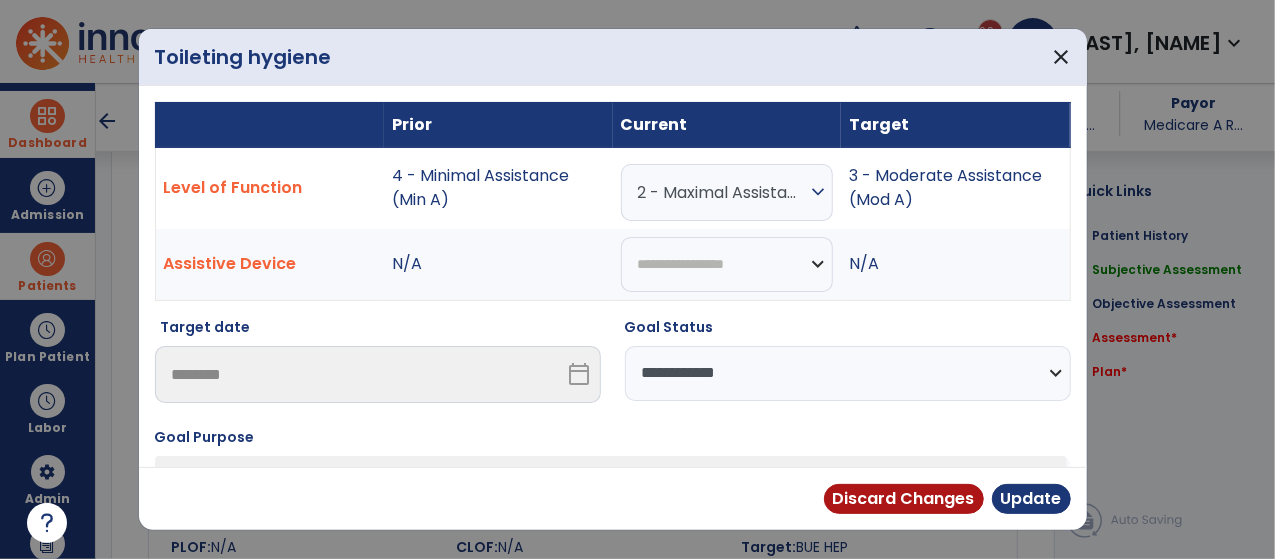 click on "**********" at bounding box center (848, 373) 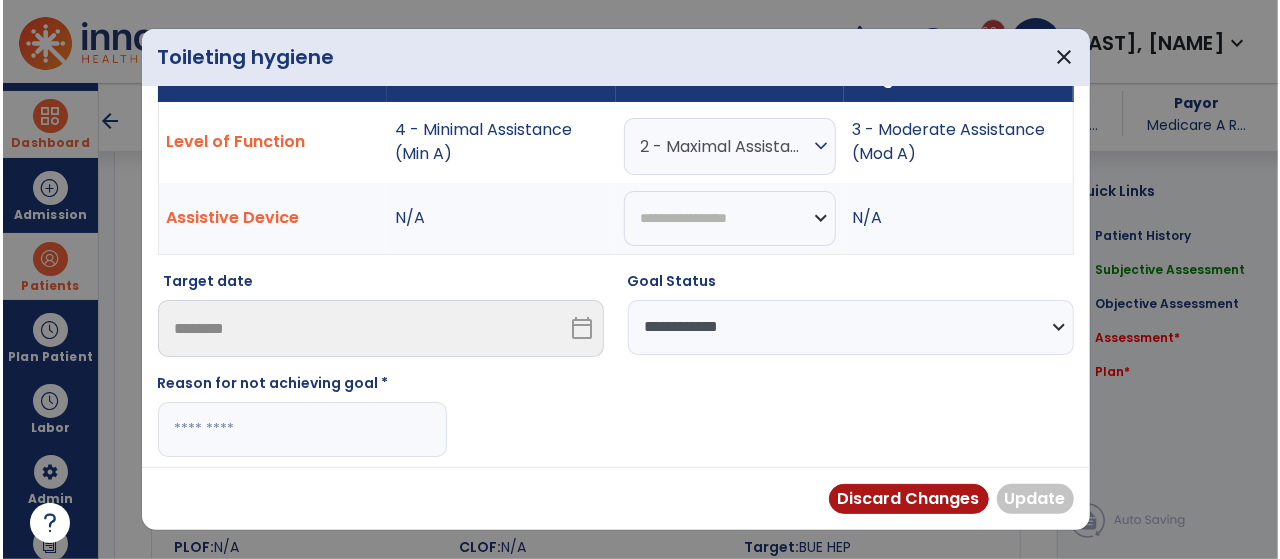 scroll, scrollTop: 54, scrollLeft: 0, axis: vertical 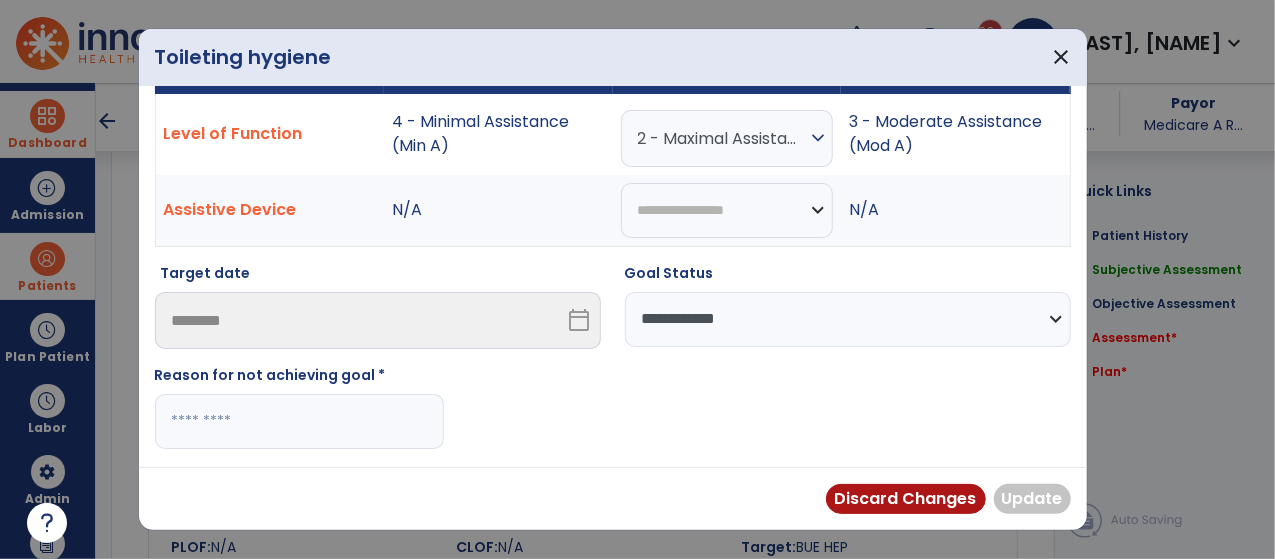 click at bounding box center (299, 421) 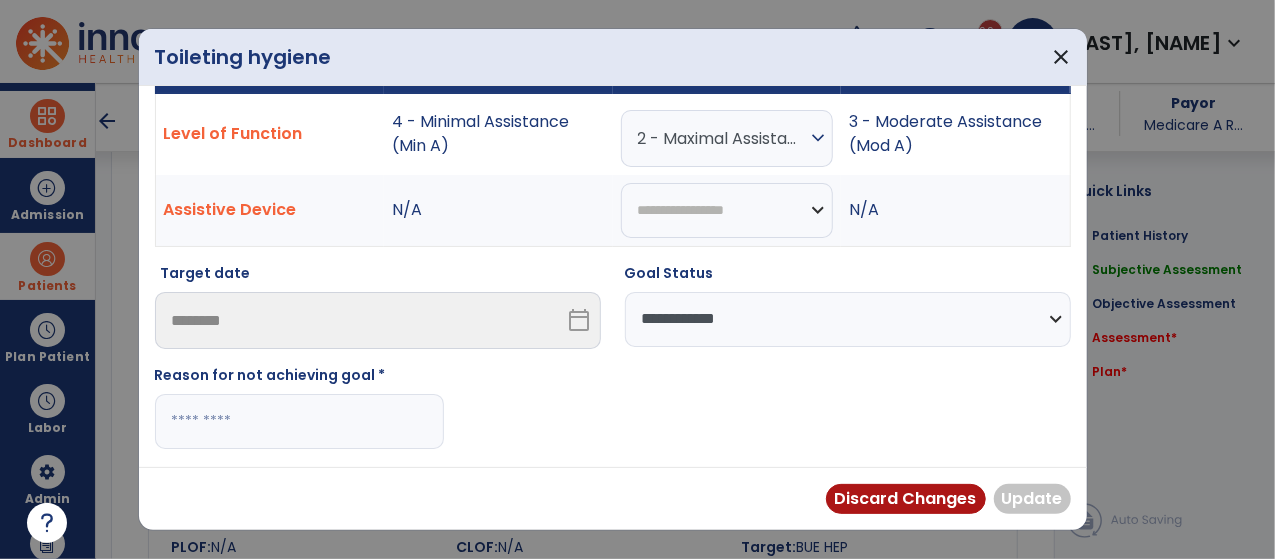 paste on "**********" 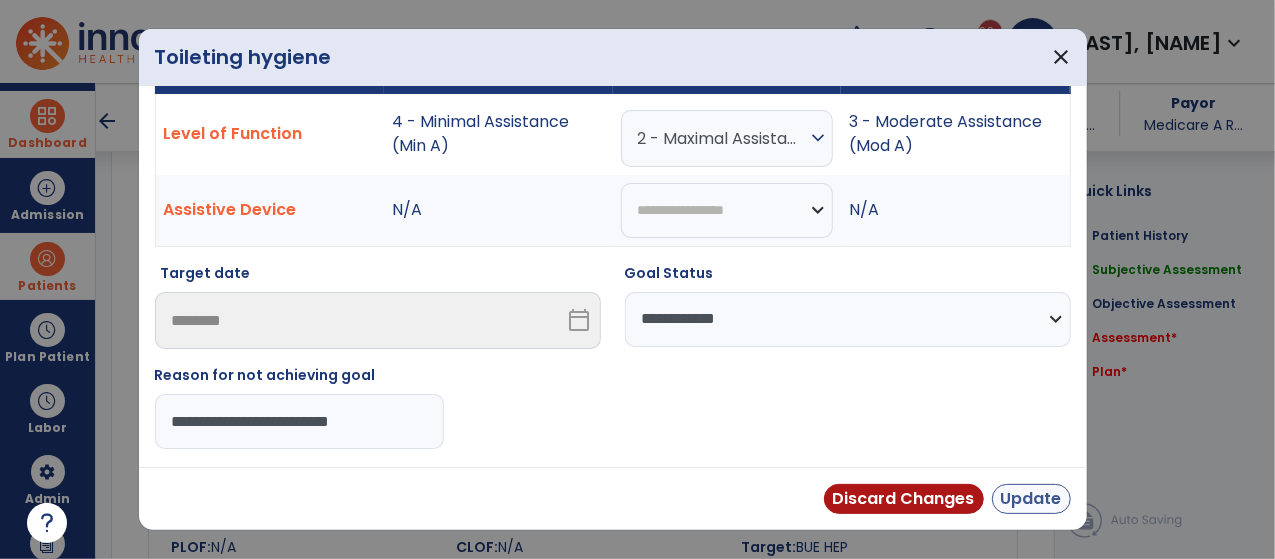 type on "**********" 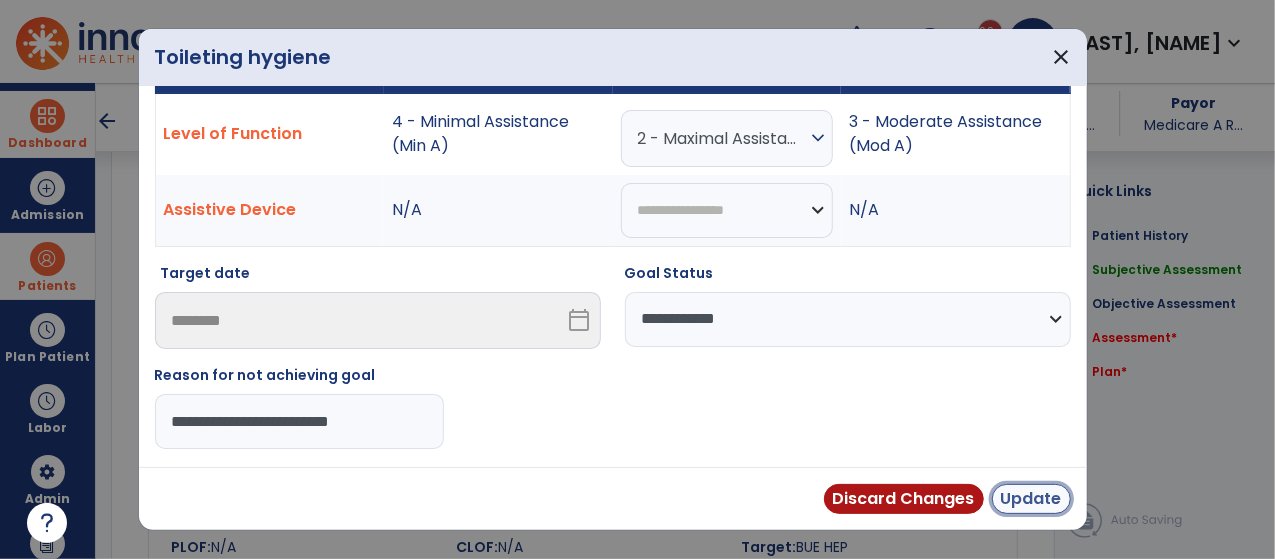 click on "Update" at bounding box center (1031, 499) 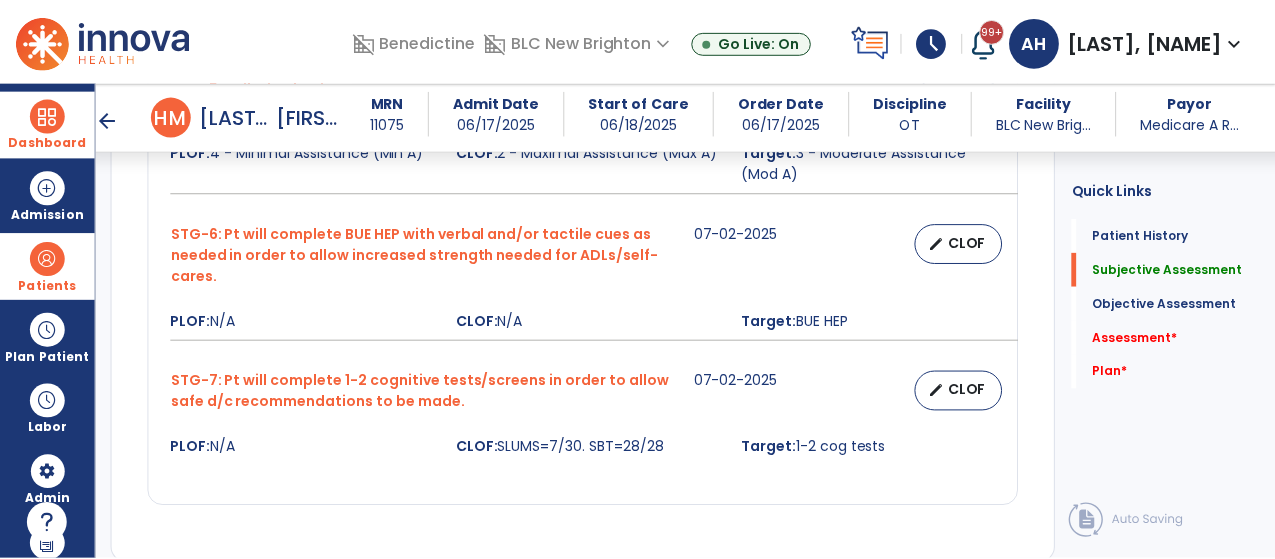 scroll, scrollTop: 1659, scrollLeft: 0, axis: vertical 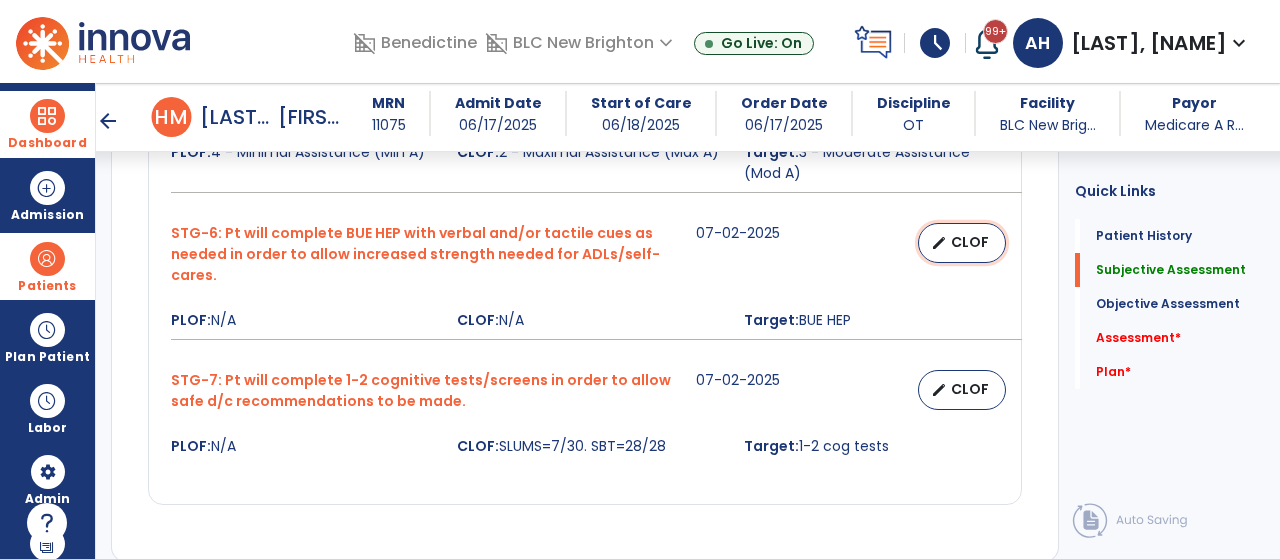 click on "CLOF" at bounding box center (970, 242) 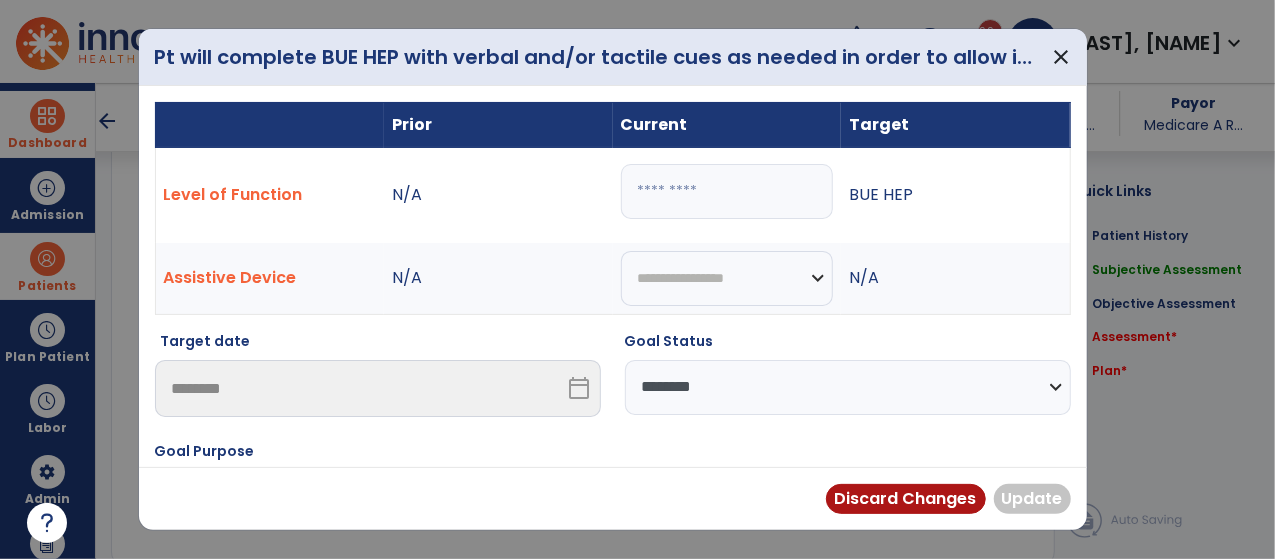 scroll, scrollTop: 1659, scrollLeft: 0, axis: vertical 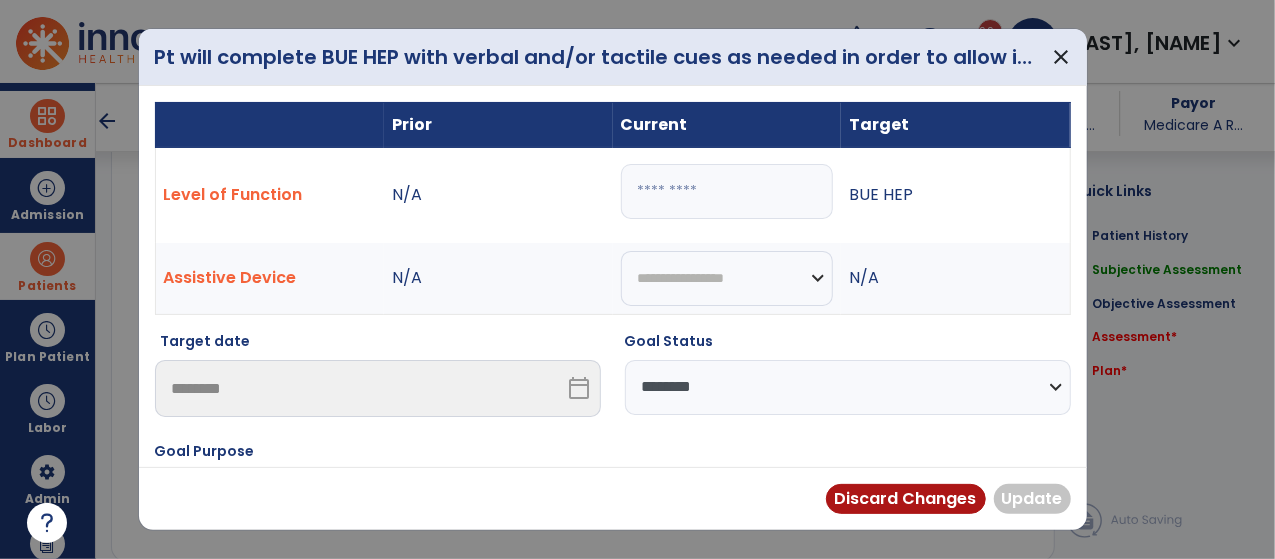 click at bounding box center (727, 191) 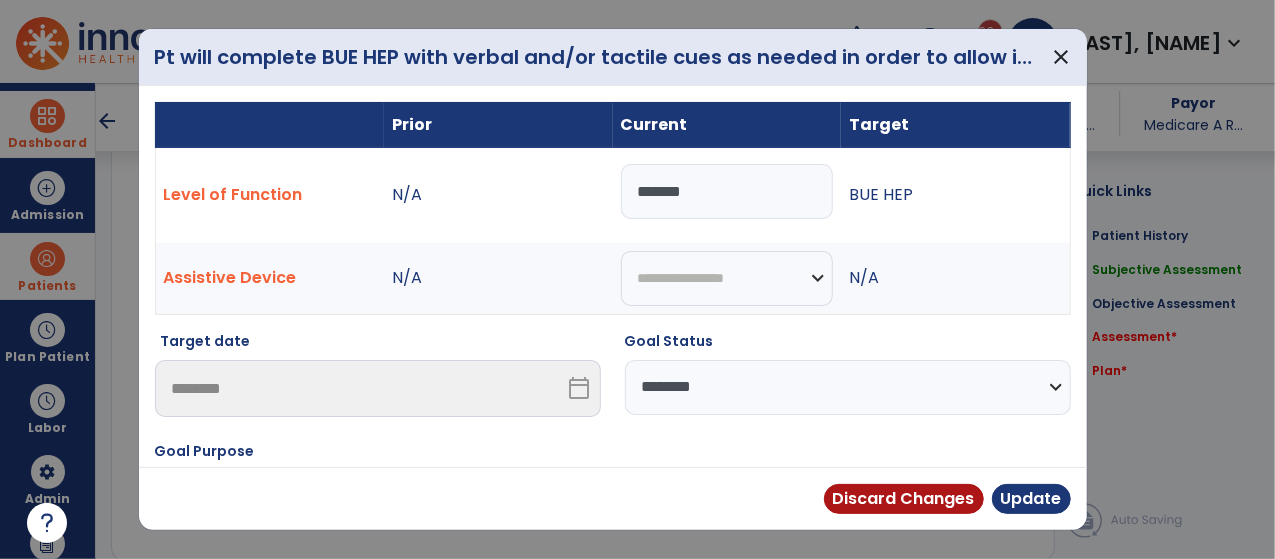 type on "*******" 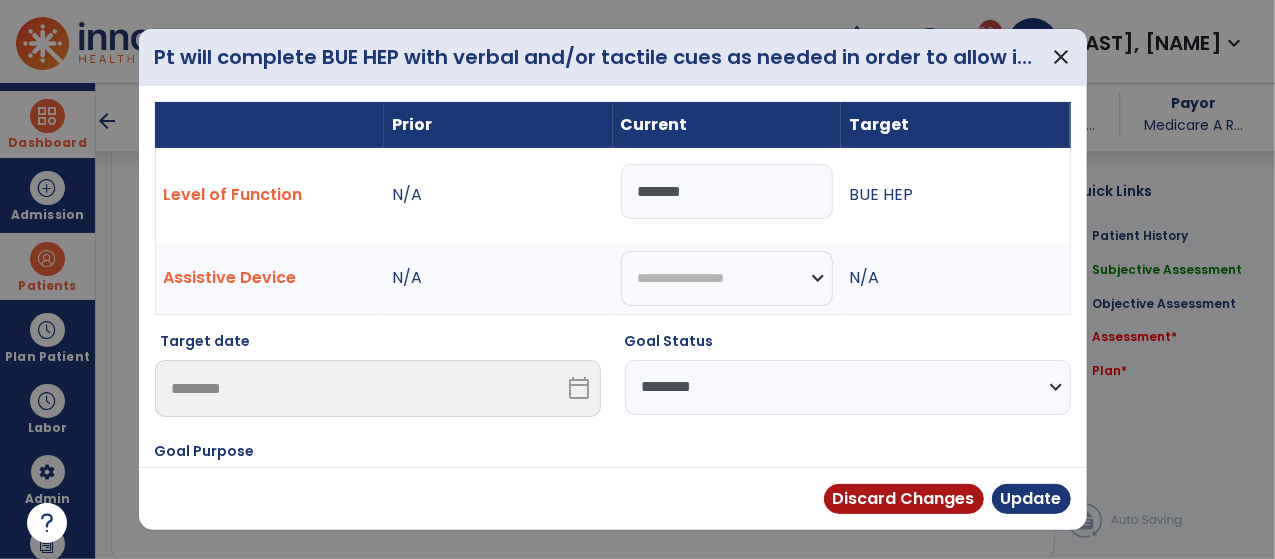 click on "**********" at bounding box center [848, 387] 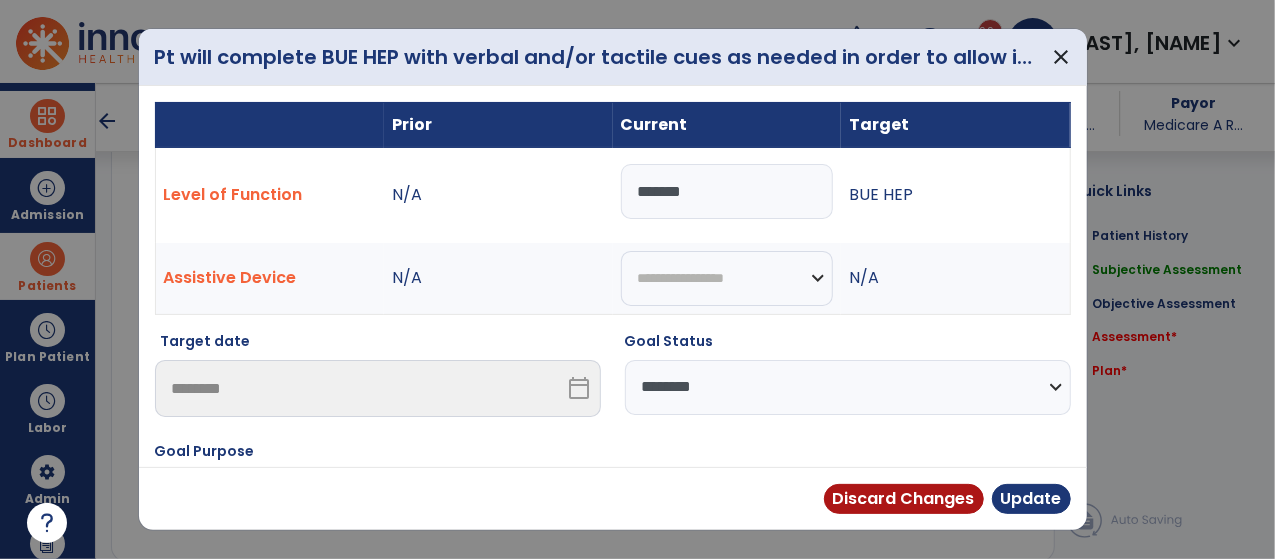 select on "********" 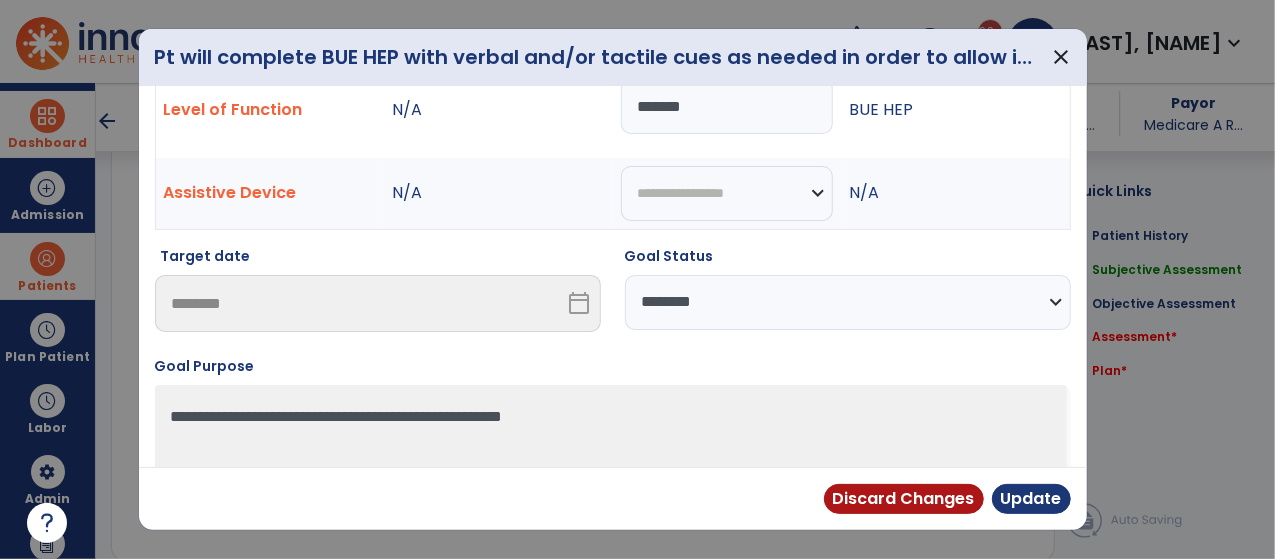 scroll, scrollTop: 0, scrollLeft: 0, axis: both 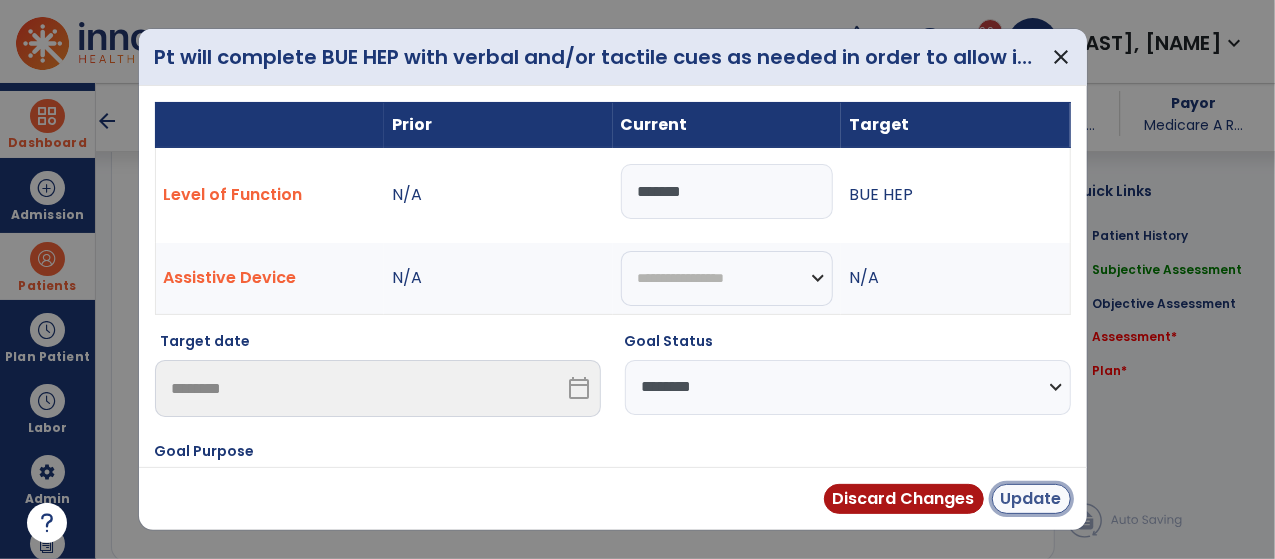 click on "Update" at bounding box center [1031, 499] 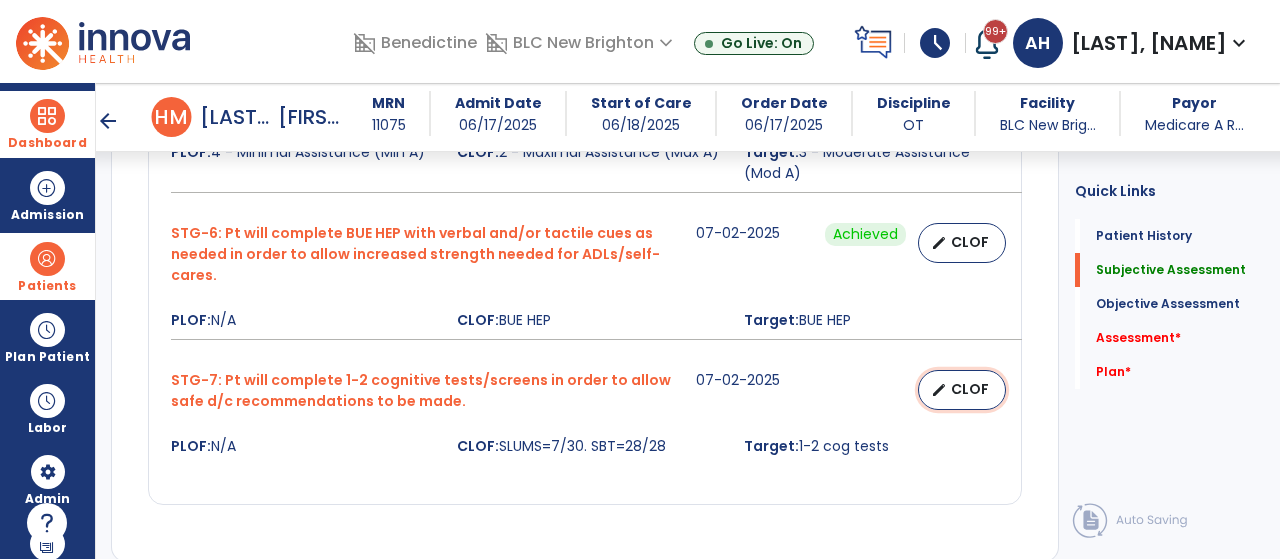 click on "CLOF" at bounding box center (970, 389) 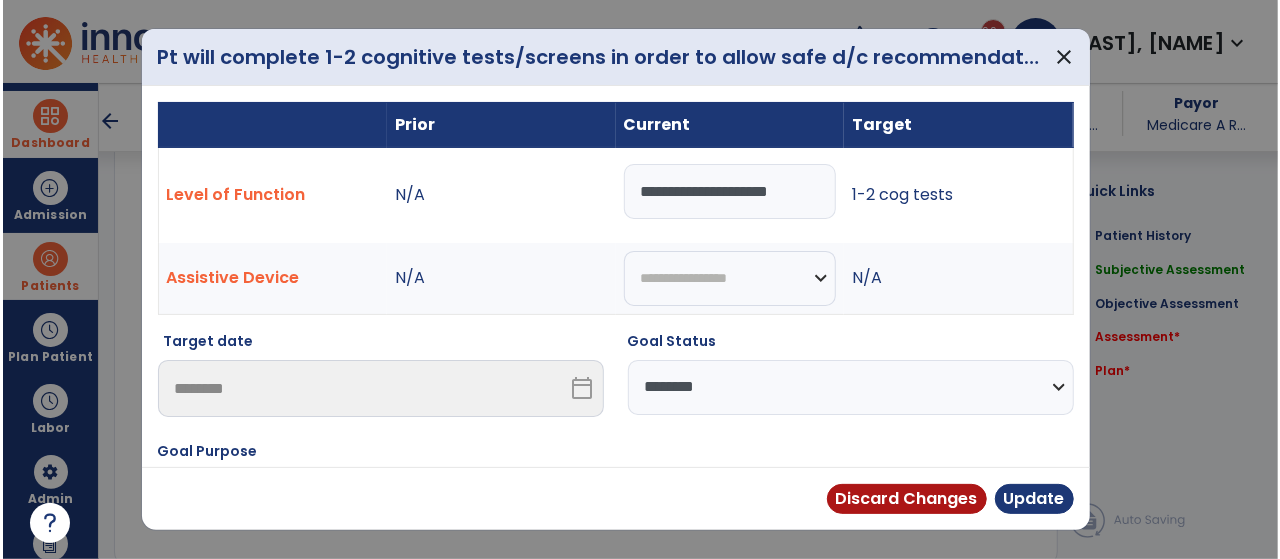 scroll, scrollTop: 1659, scrollLeft: 0, axis: vertical 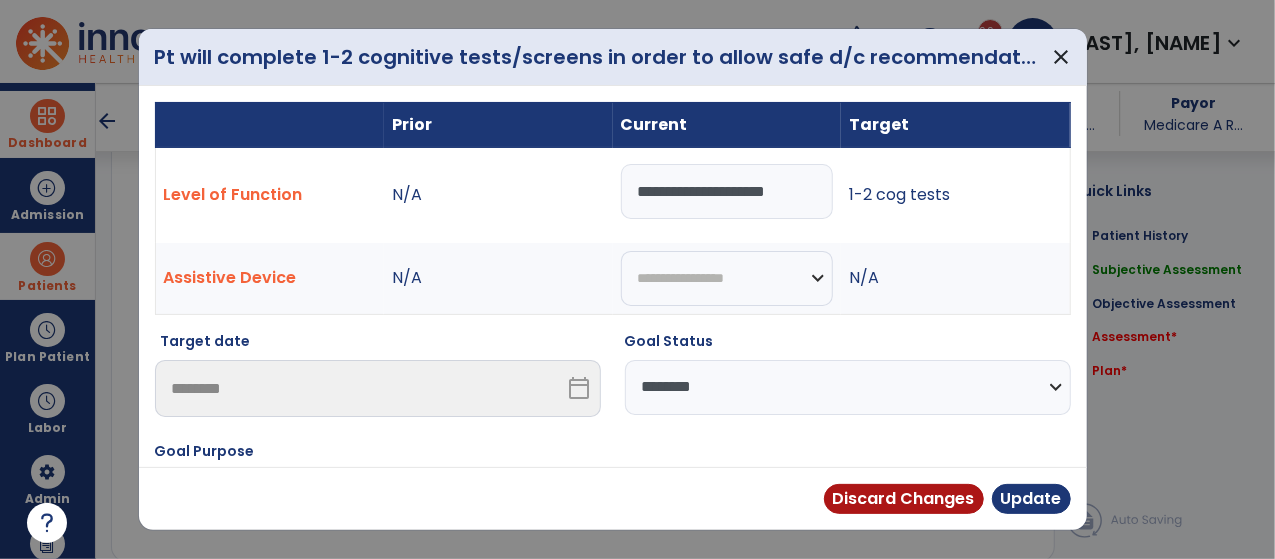 click on "**********" at bounding box center [848, 387] 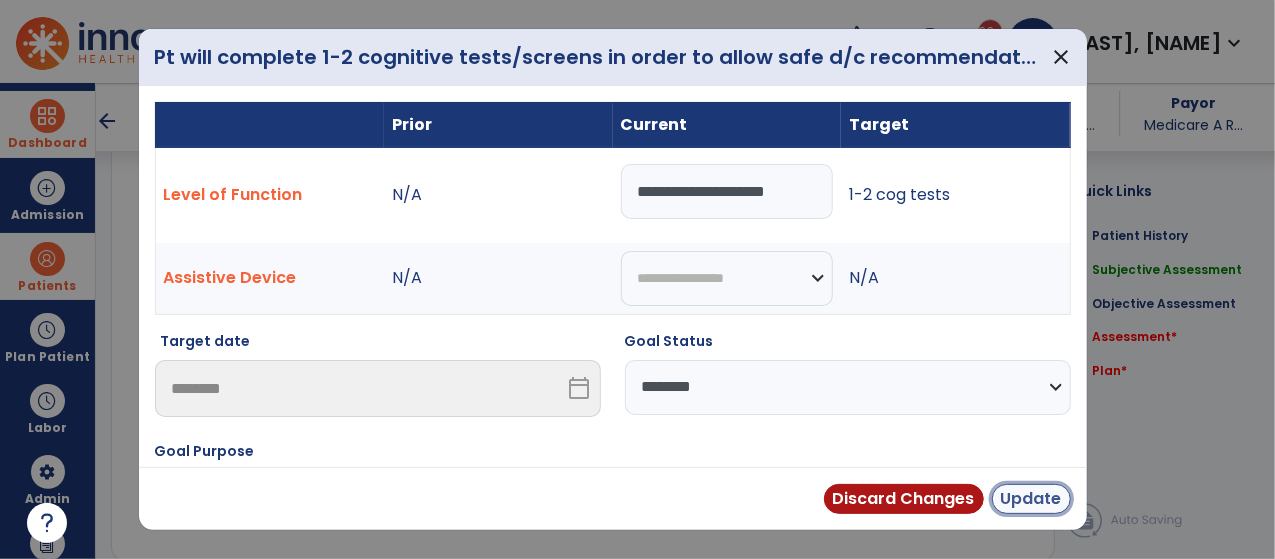 click on "Update" at bounding box center (1031, 499) 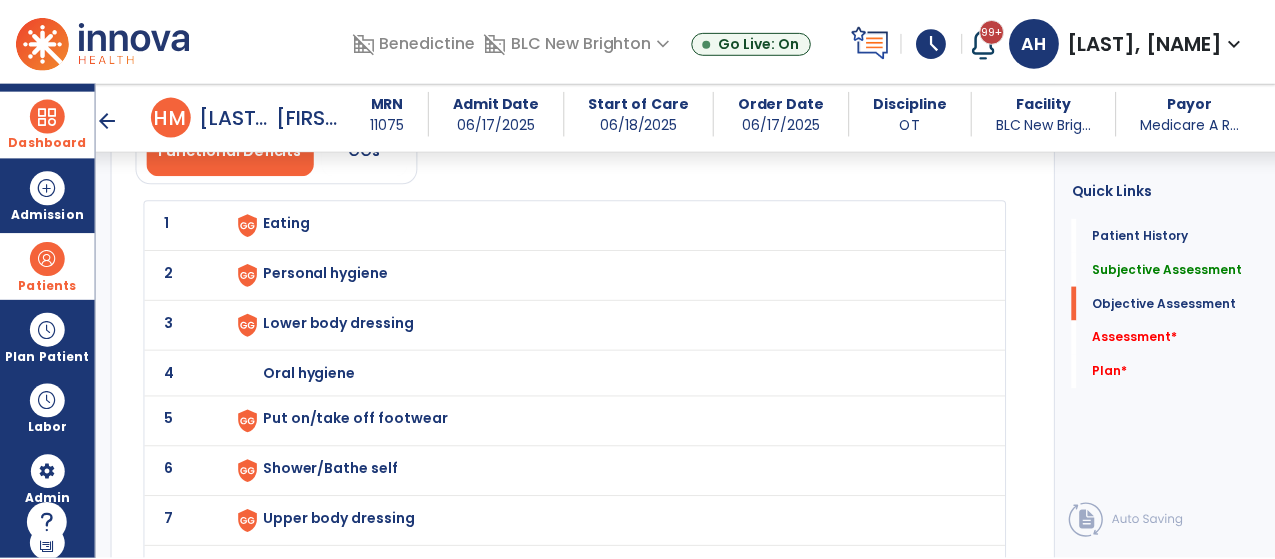 scroll, scrollTop: 2095, scrollLeft: 0, axis: vertical 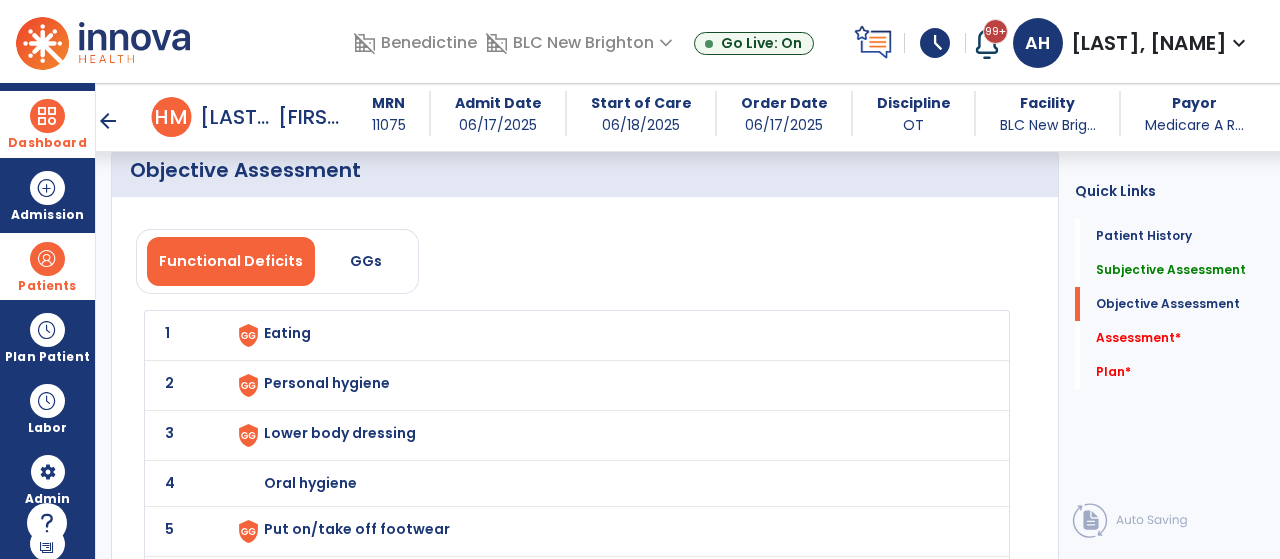 click on "Eating" at bounding box center [605, 335] 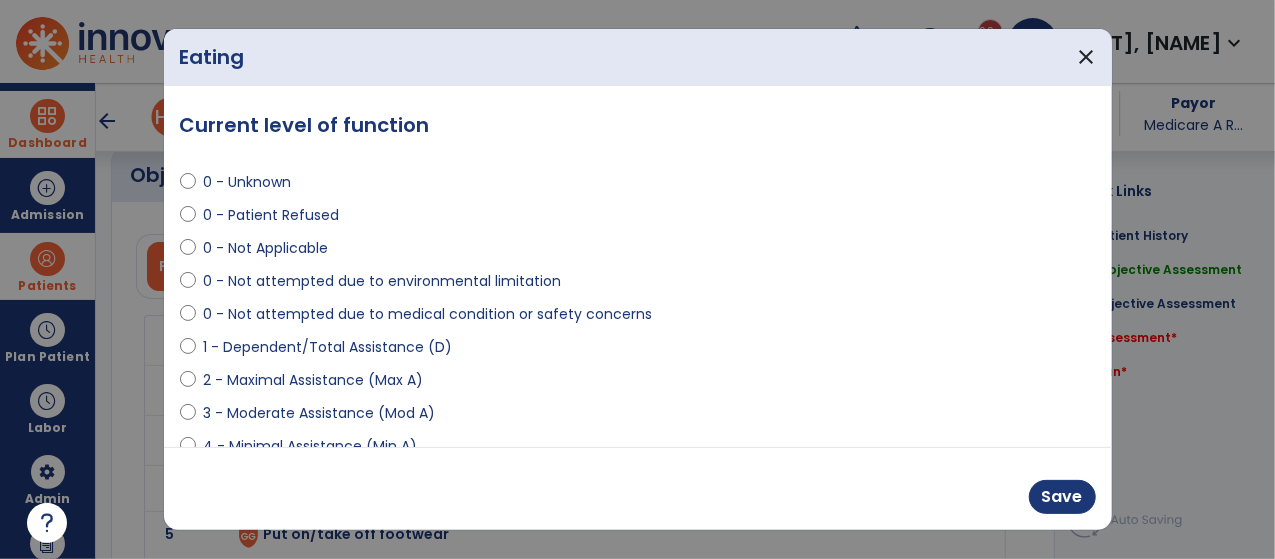 scroll, scrollTop: 2095, scrollLeft: 0, axis: vertical 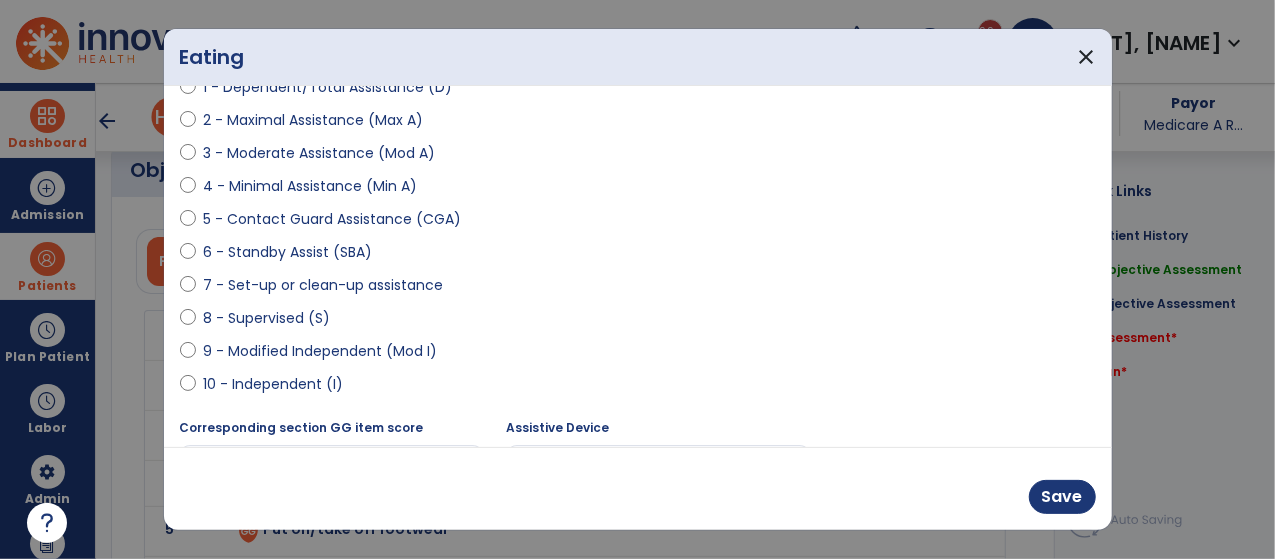 select on "**********" 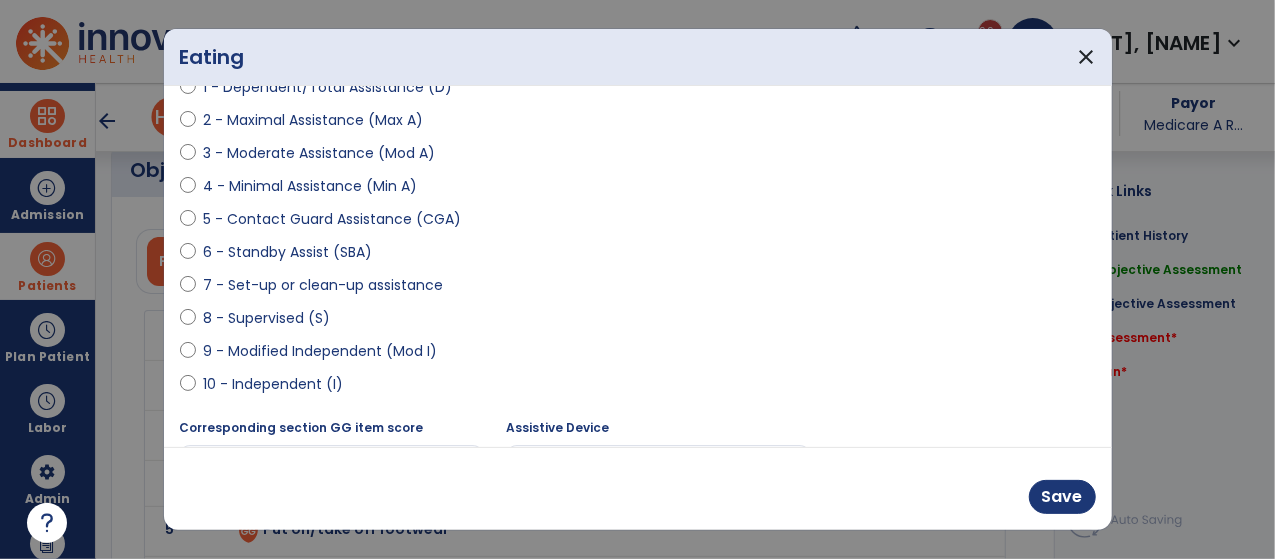 scroll, scrollTop: 326, scrollLeft: 0, axis: vertical 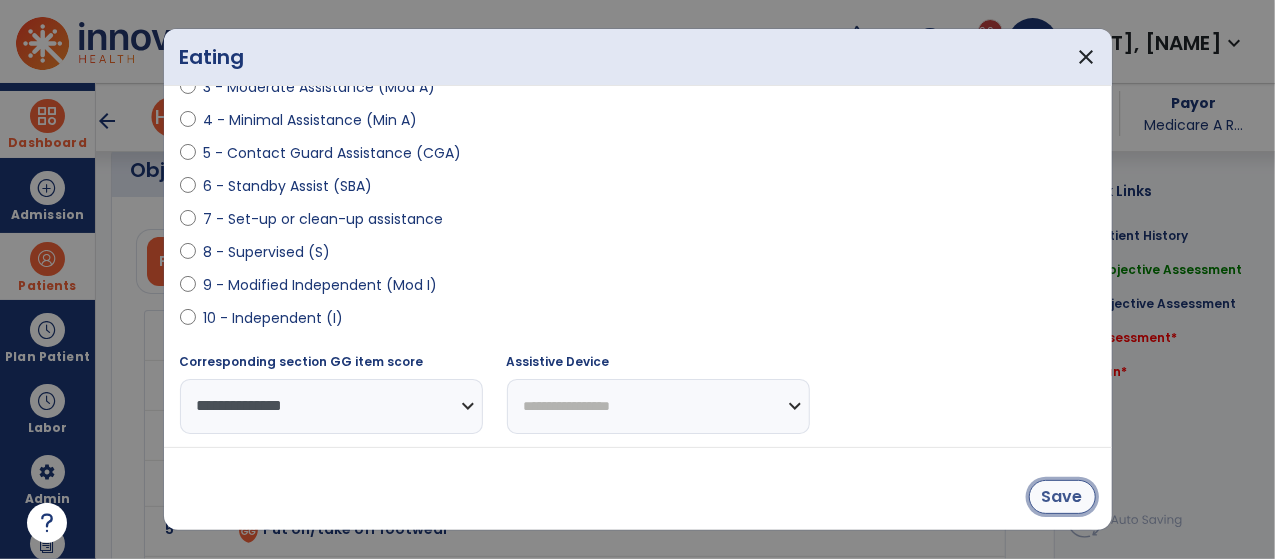click on "Save" at bounding box center (1062, 497) 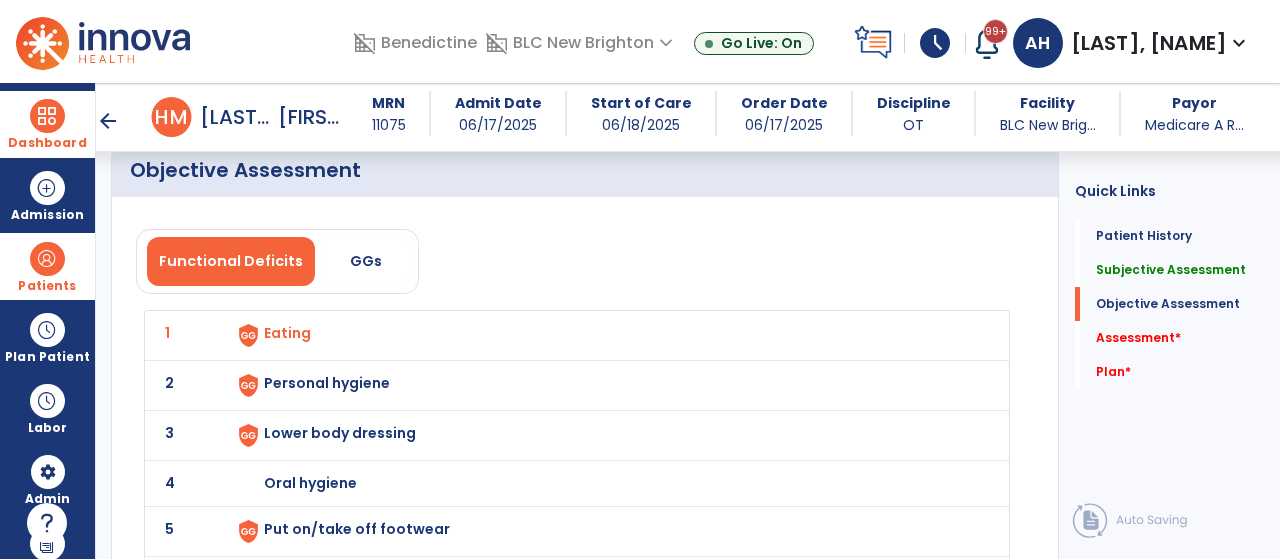 click on "Personal hygiene" at bounding box center (287, 333) 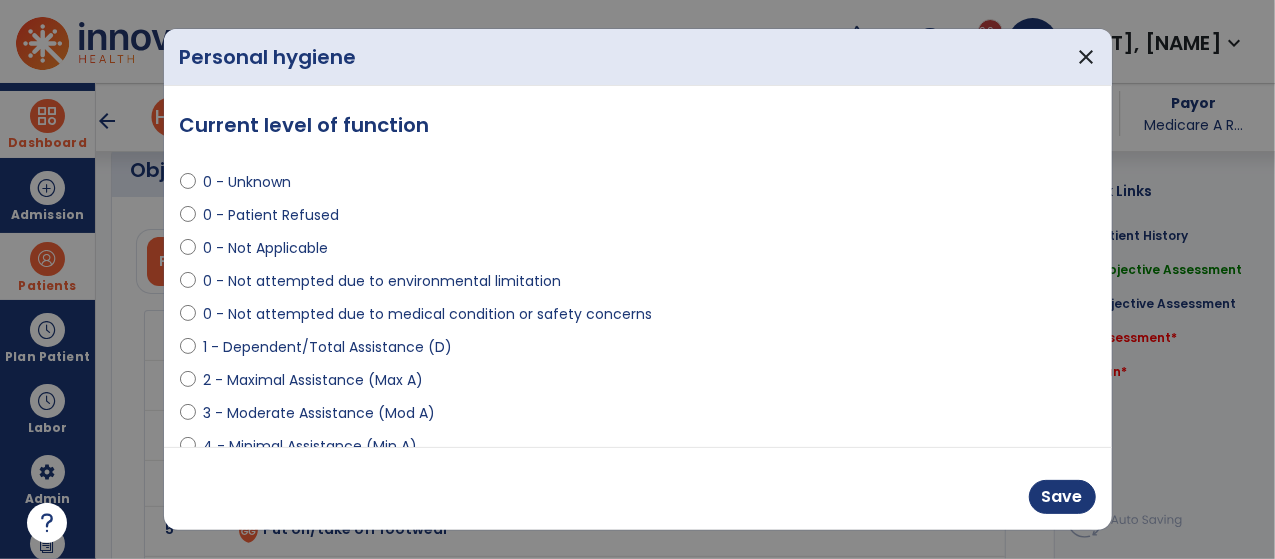 scroll, scrollTop: 2095, scrollLeft: 0, axis: vertical 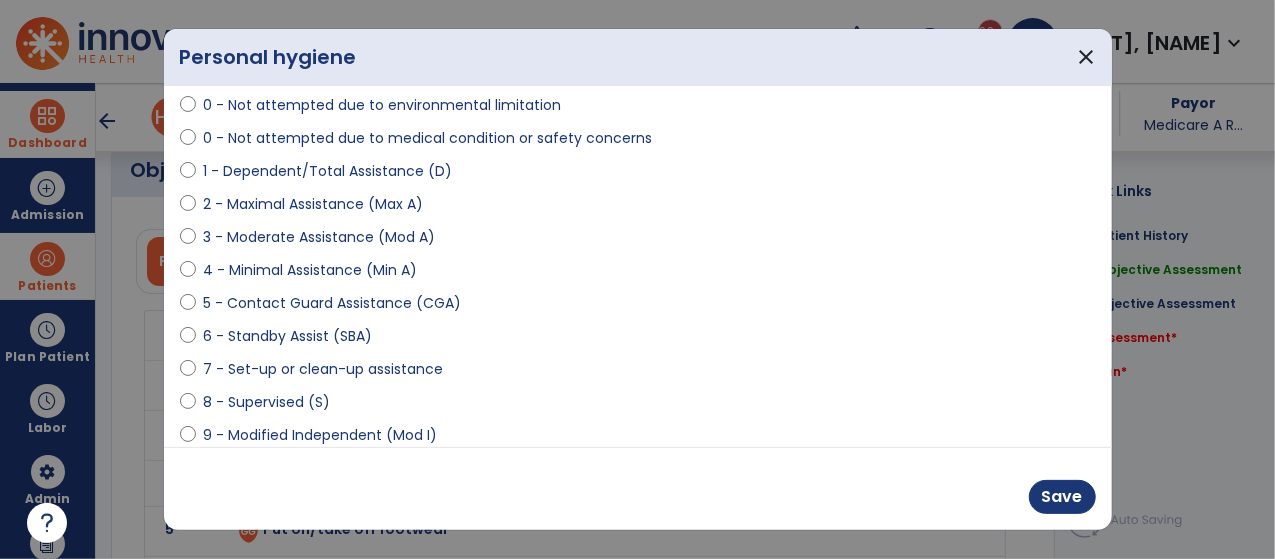 select on "**********" 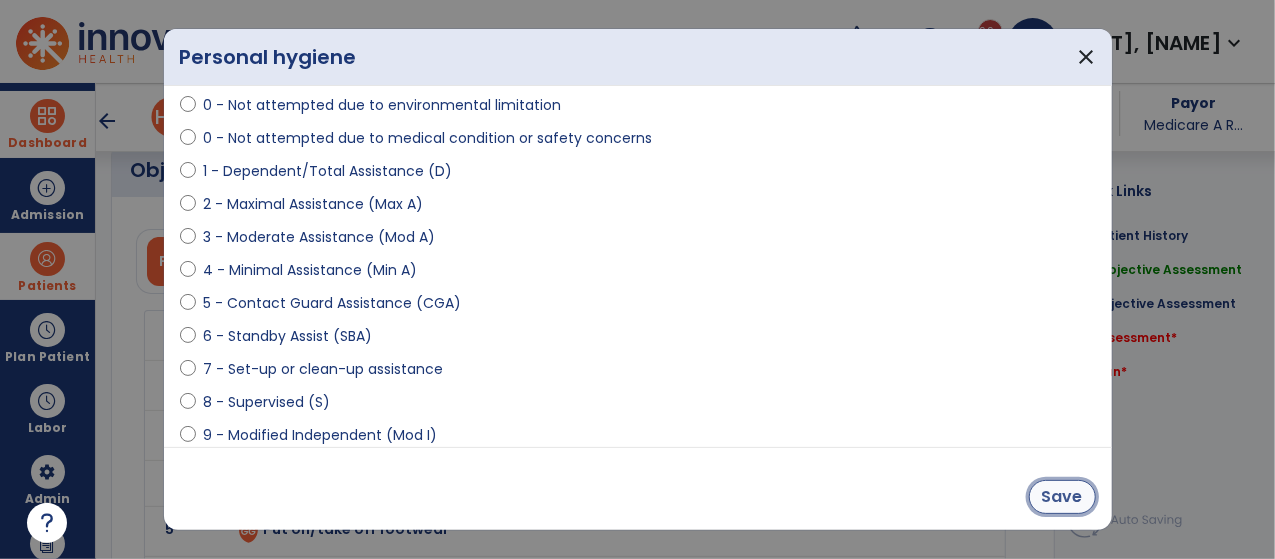 click on "Save" at bounding box center [1062, 497] 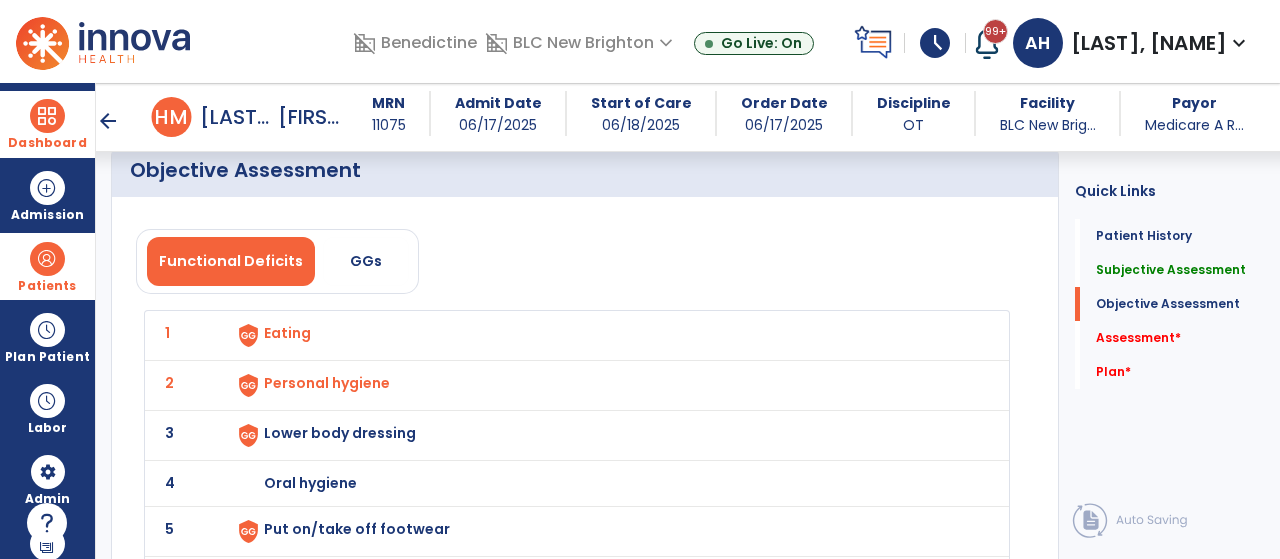 click on "Lower body dressing" at bounding box center [605, 335] 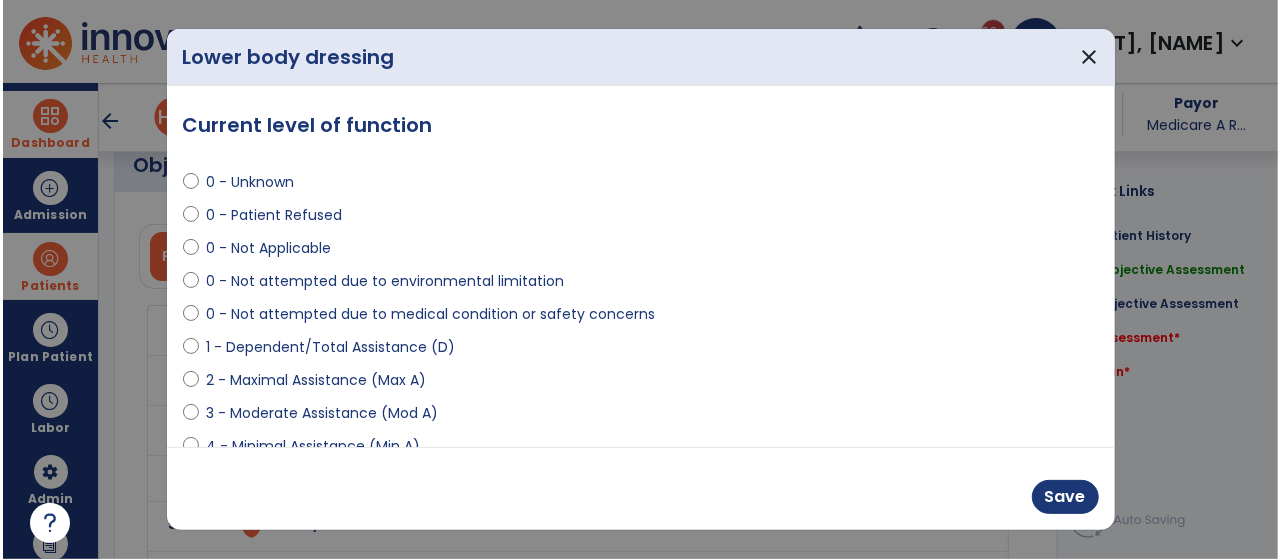 scroll, scrollTop: 2095, scrollLeft: 0, axis: vertical 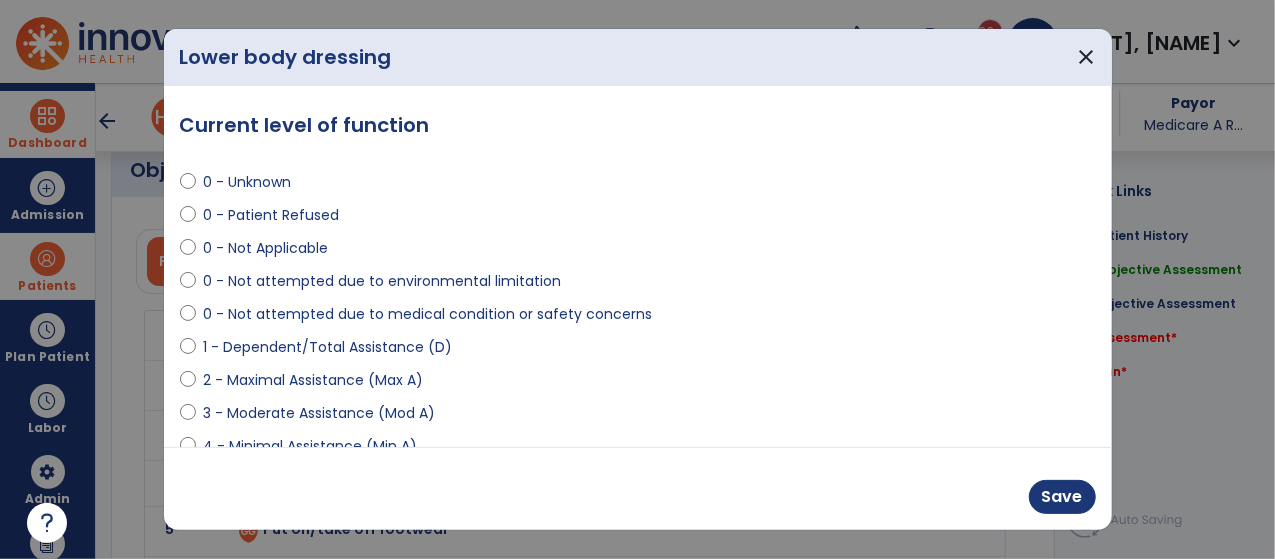 select on "**********" 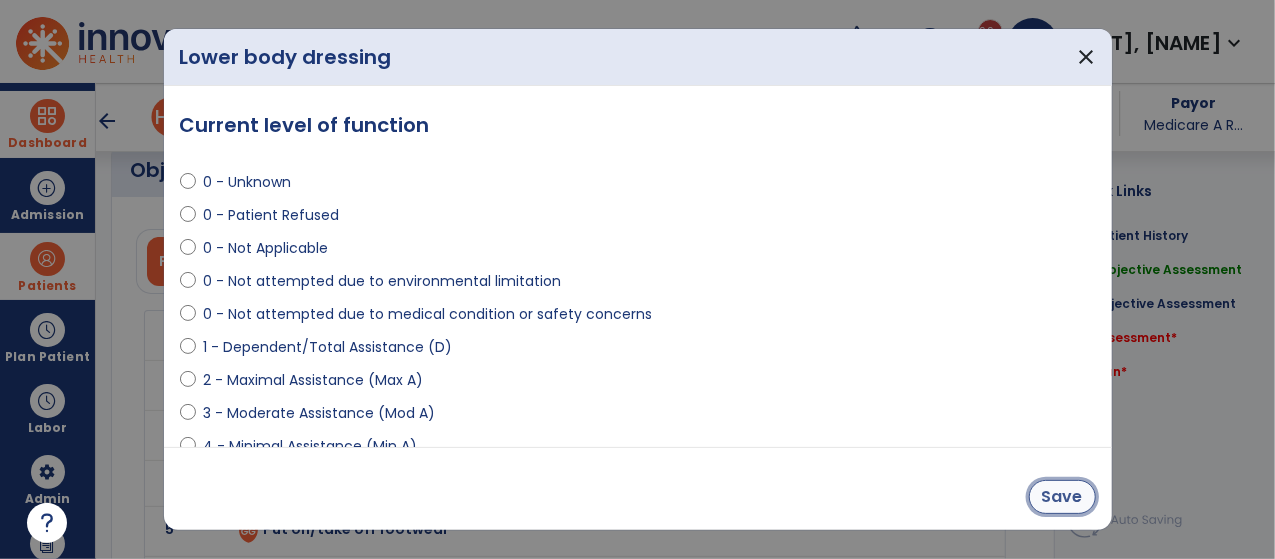 click on "Save" at bounding box center [1062, 497] 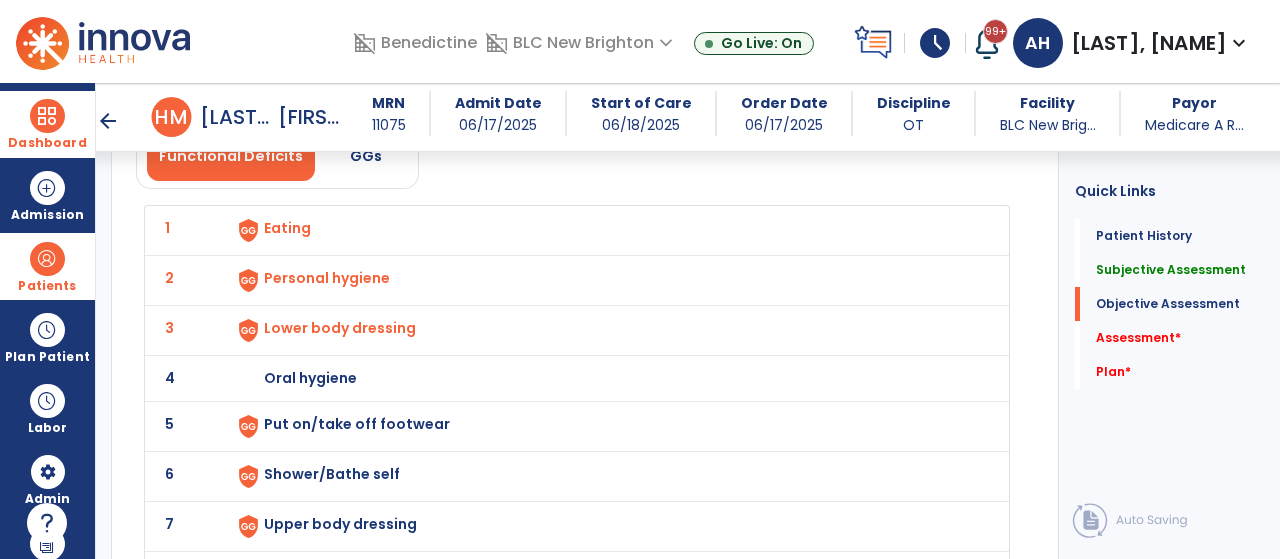 click on "Put on/take off footwear" at bounding box center (287, 228) 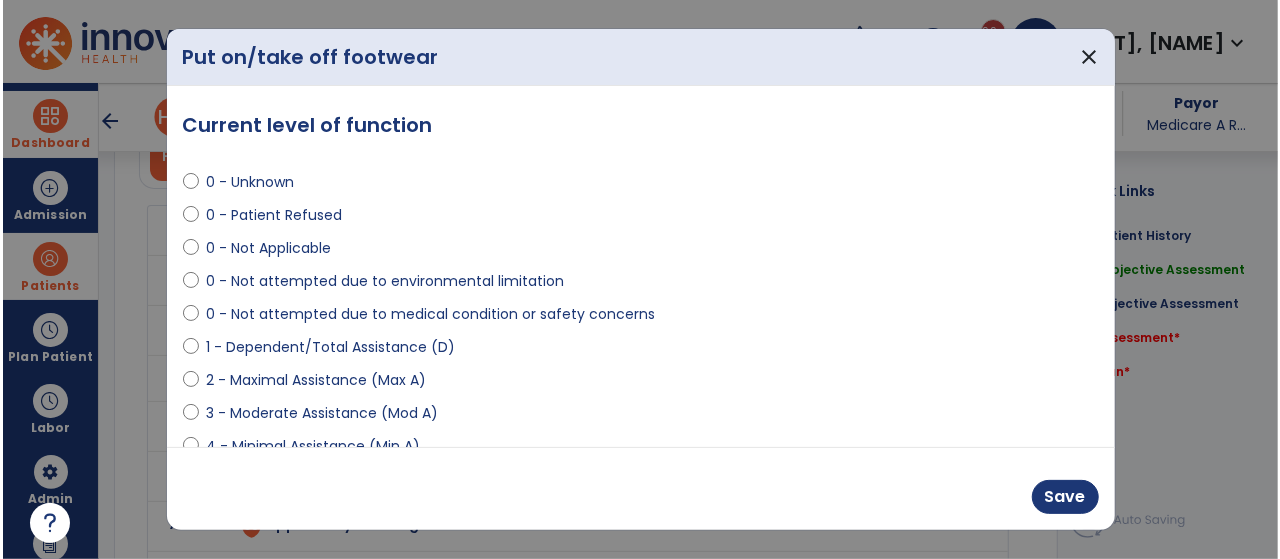 scroll, scrollTop: 2200, scrollLeft: 0, axis: vertical 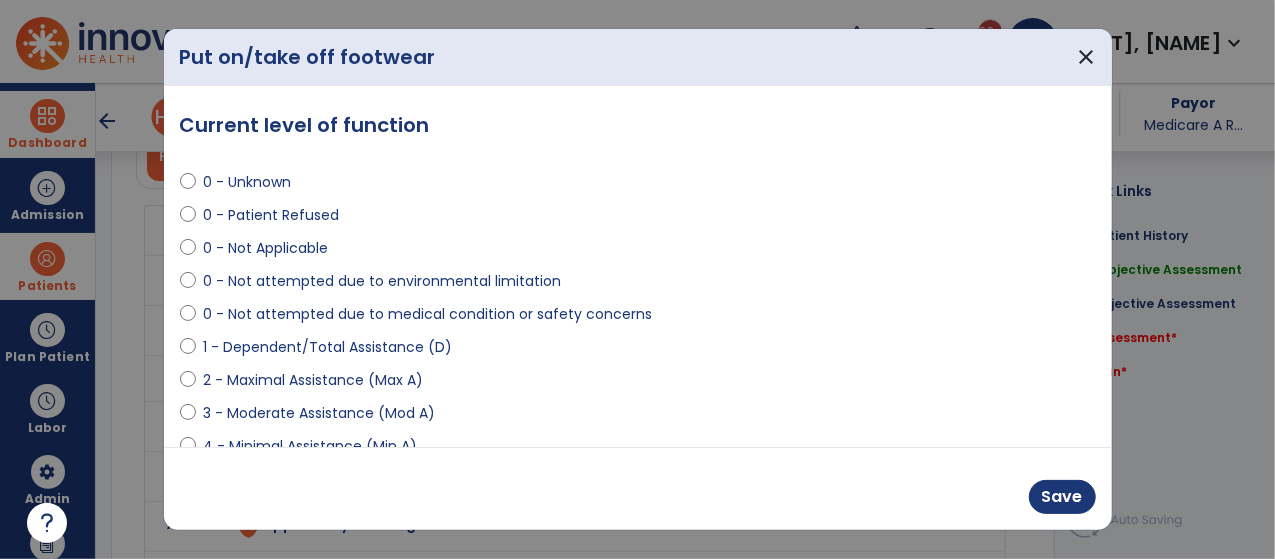 select on "**********" 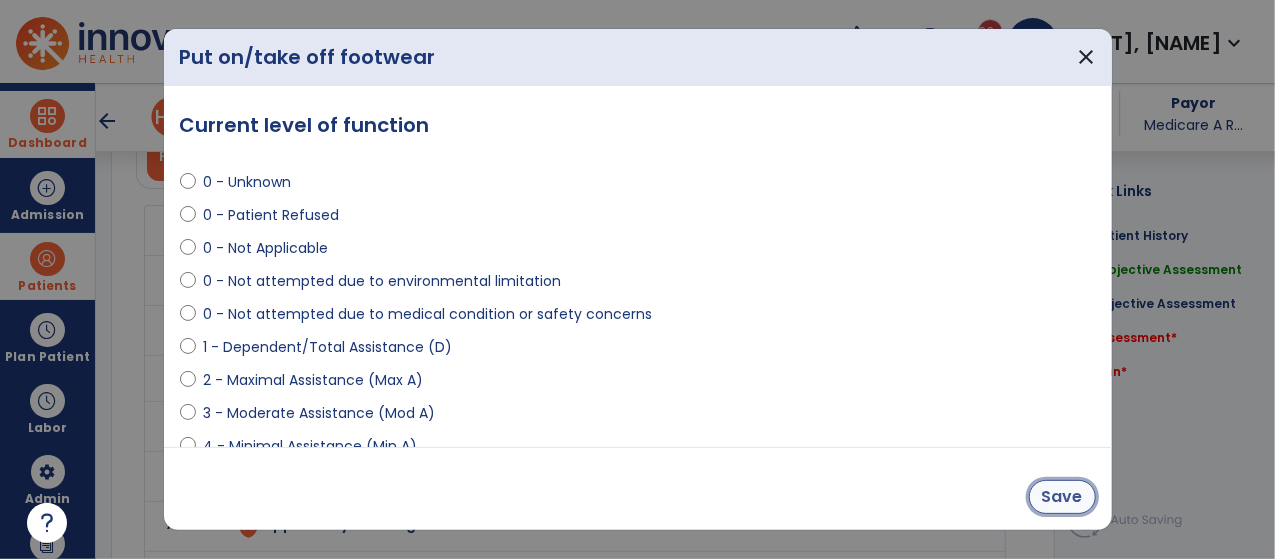 click on "Save" at bounding box center [1062, 497] 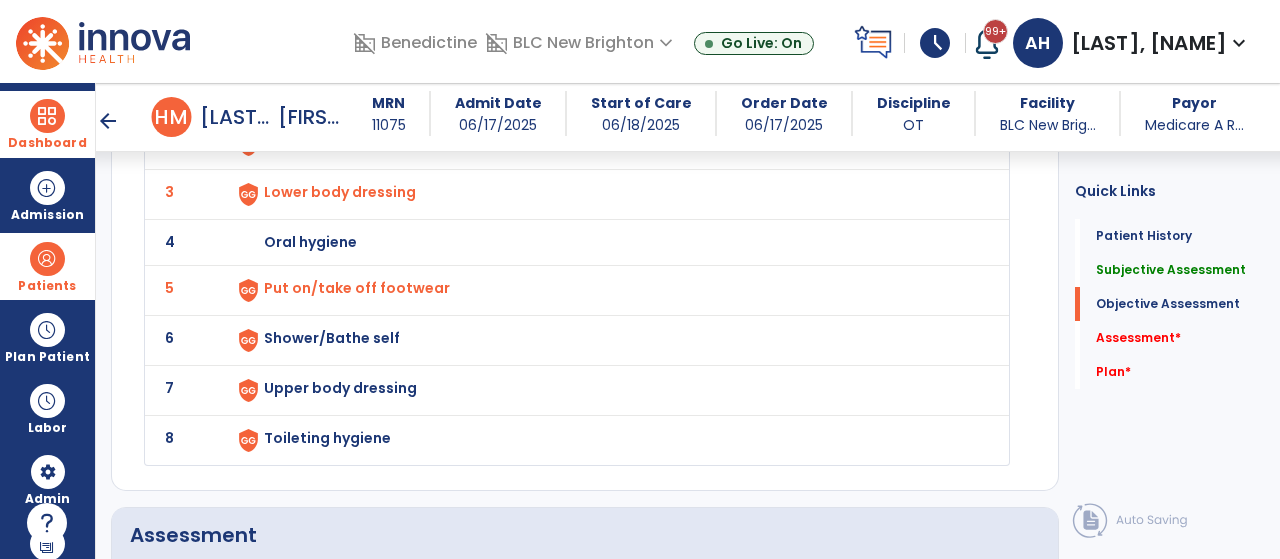 click on "Shower/Bathe self" at bounding box center (605, 94) 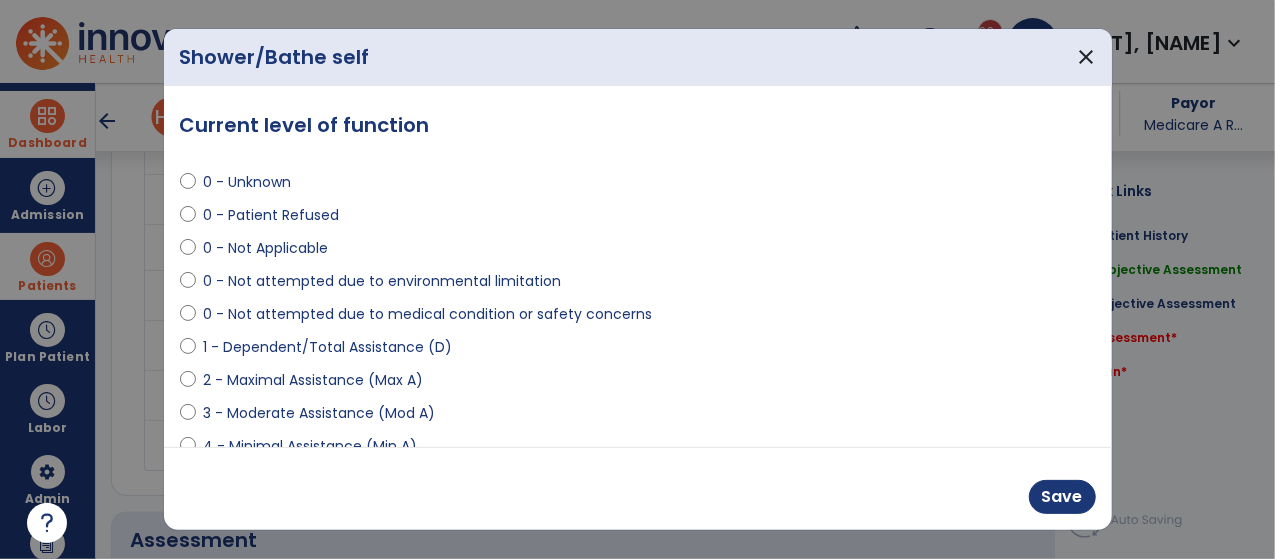 scroll, scrollTop: 2336, scrollLeft: 0, axis: vertical 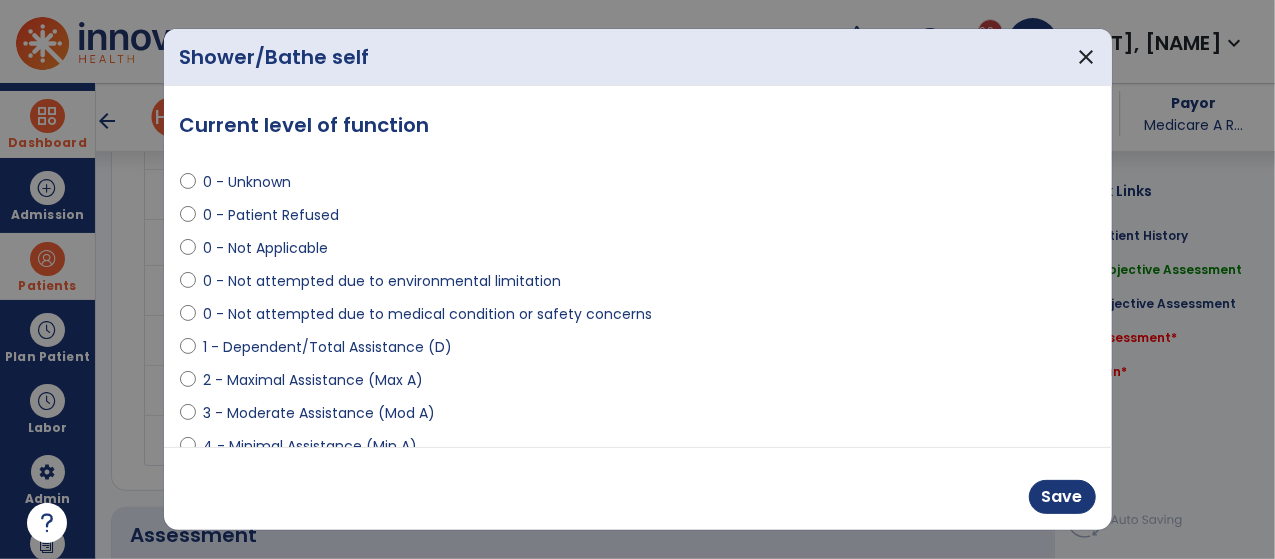 select on "**********" 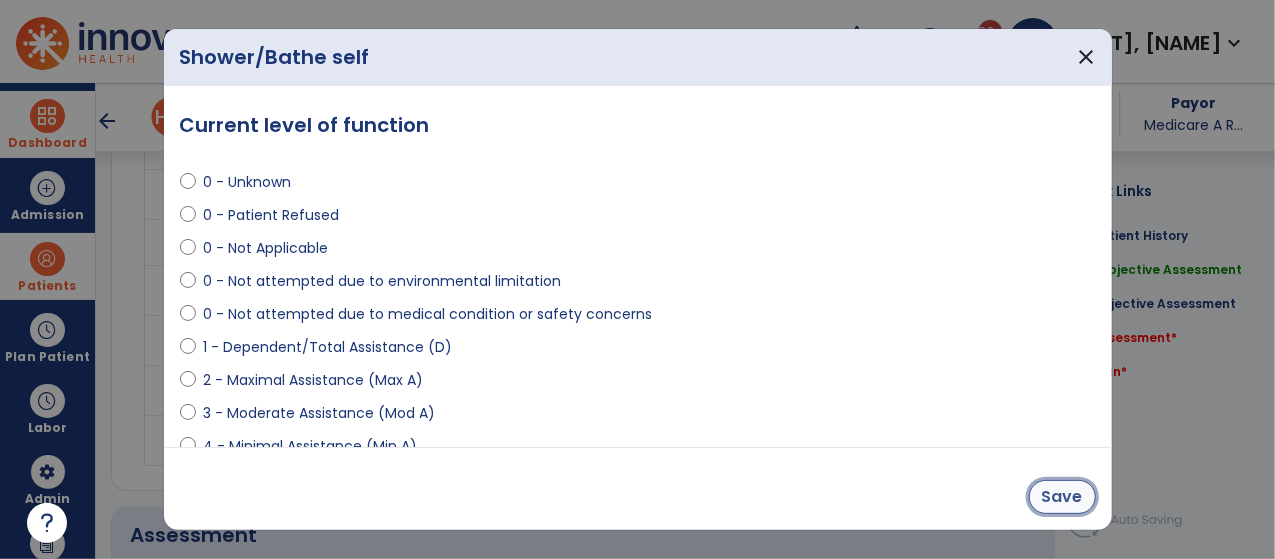 click on "Save" at bounding box center [1062, 497] 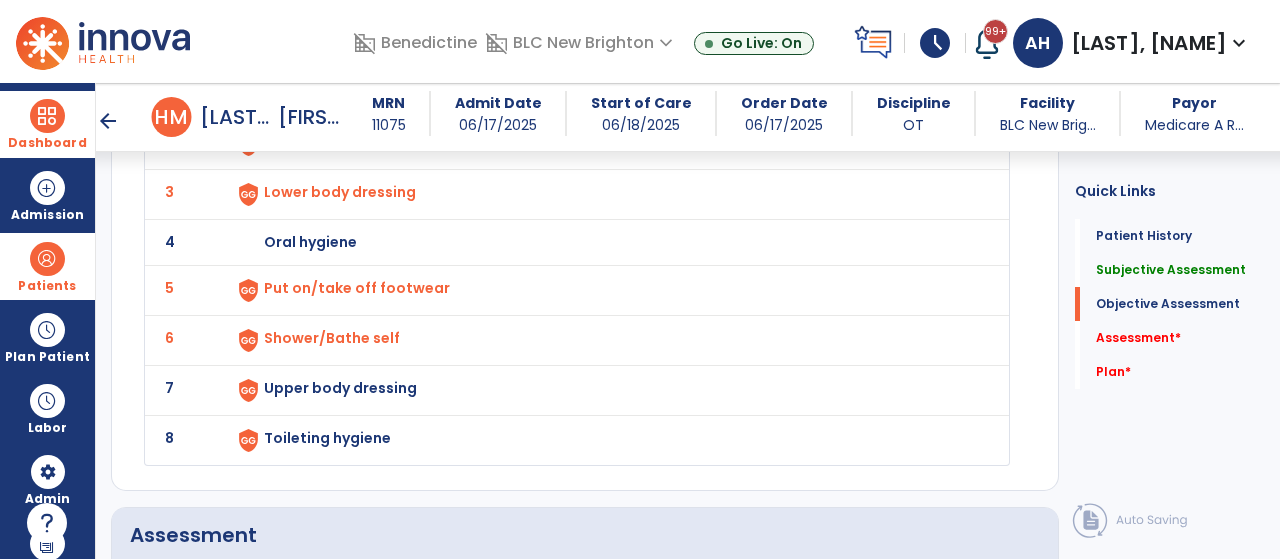click on "Upper body dressing" at bounding box center (287, 92) 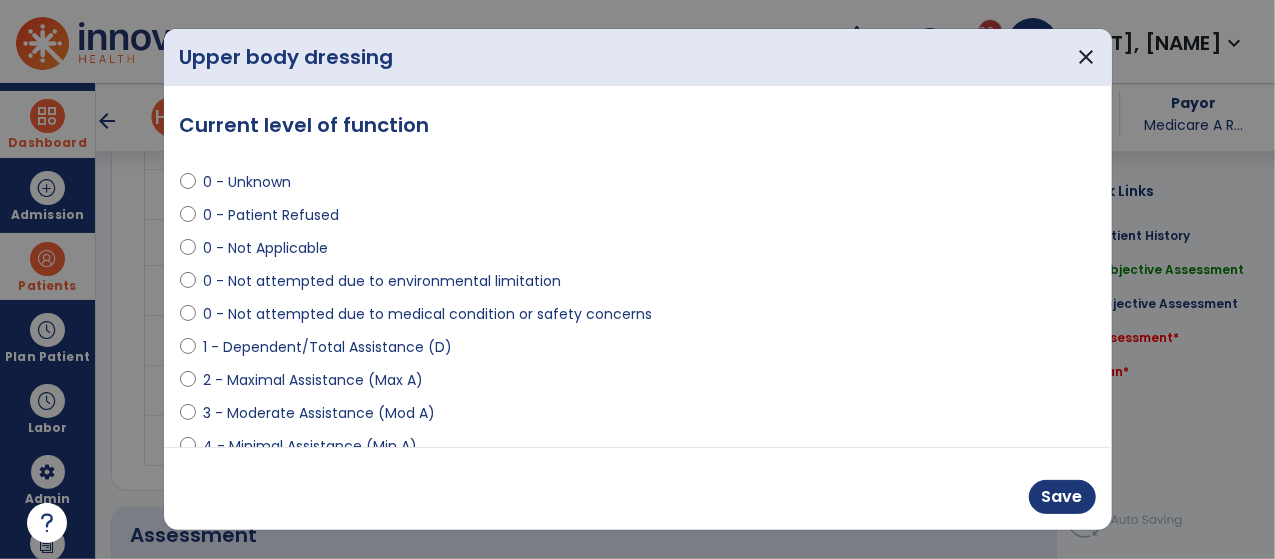 scroll, scrollTop: 2336, scrollLeft: 0, axis: vertical 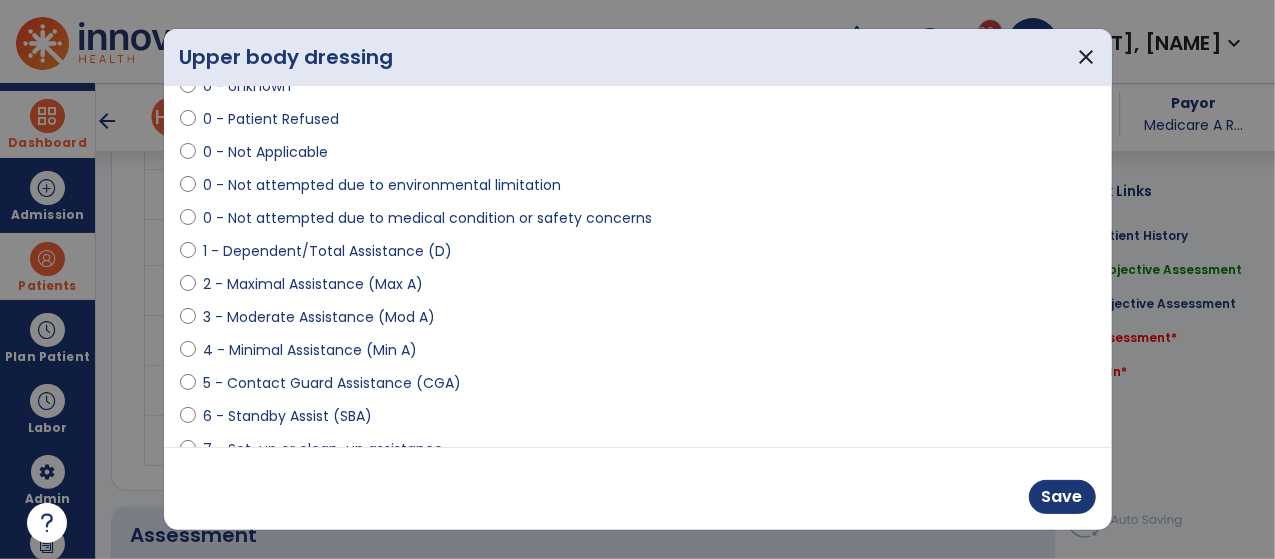 select on "**********" 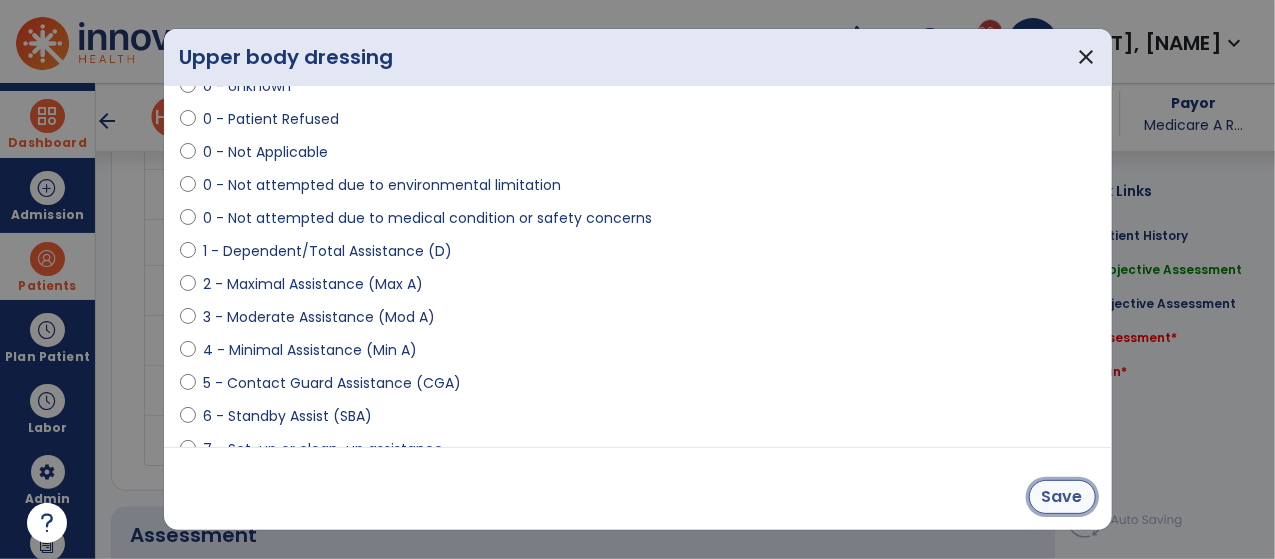click on "Save" at bounding box center [1062, 497] 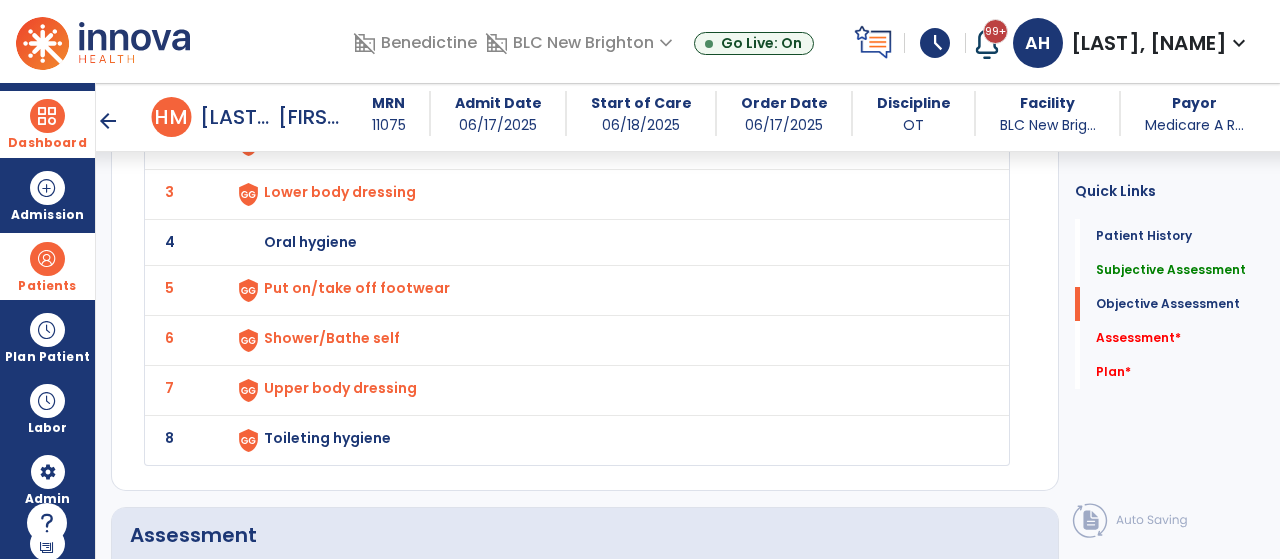 click on "Toileting hygiene" at bounding box center (287, 92) 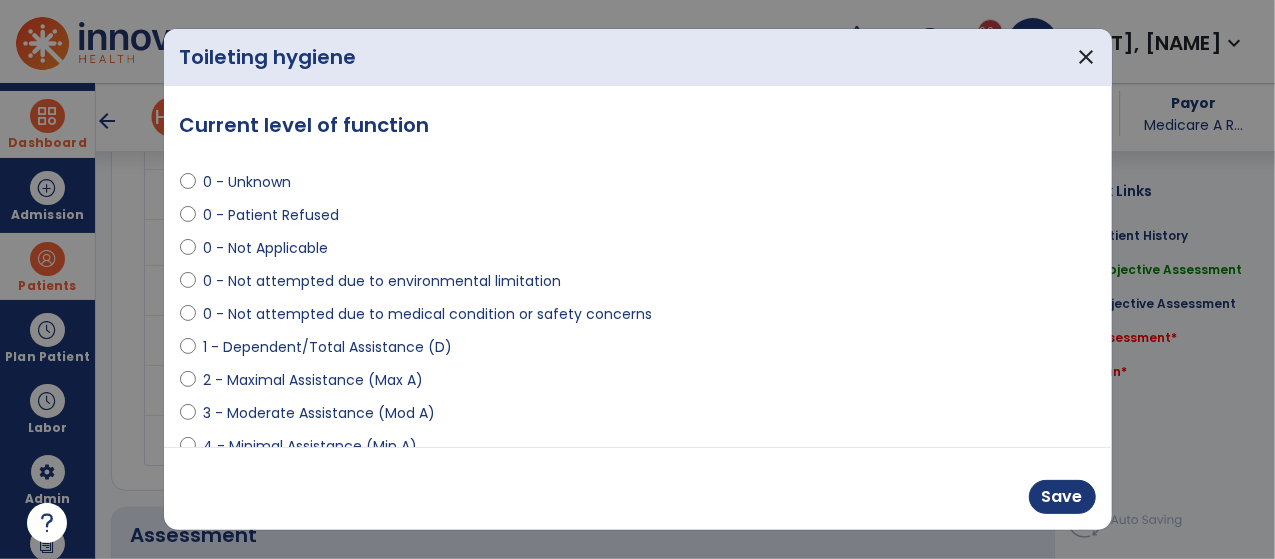 scroll, scrollTop: 2336, scrollLeft: 0, axis: vertical 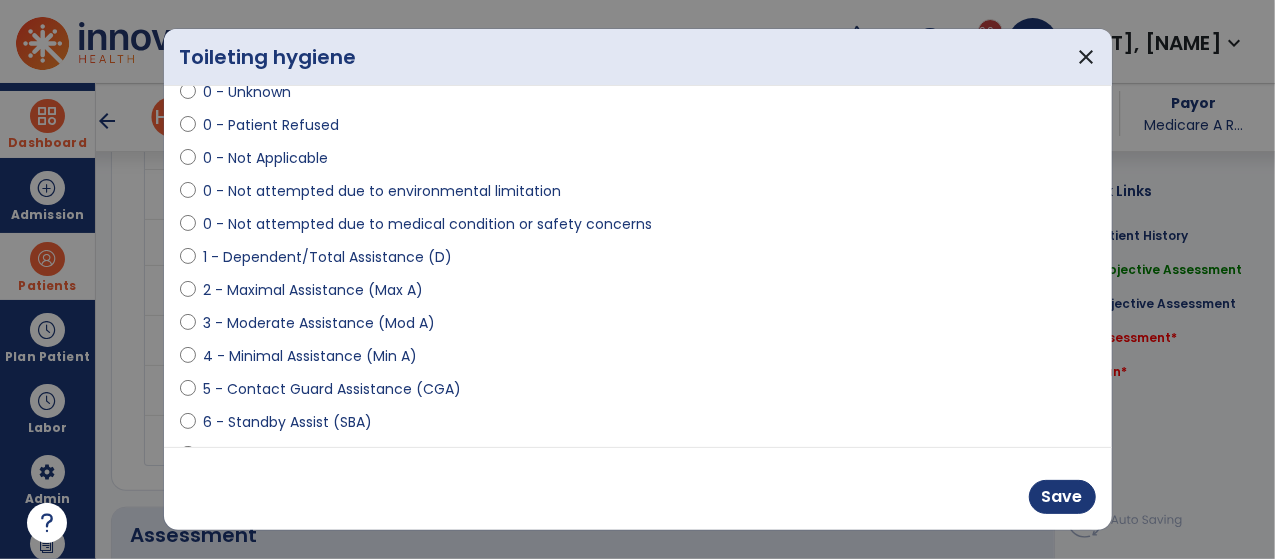 select on "**********" 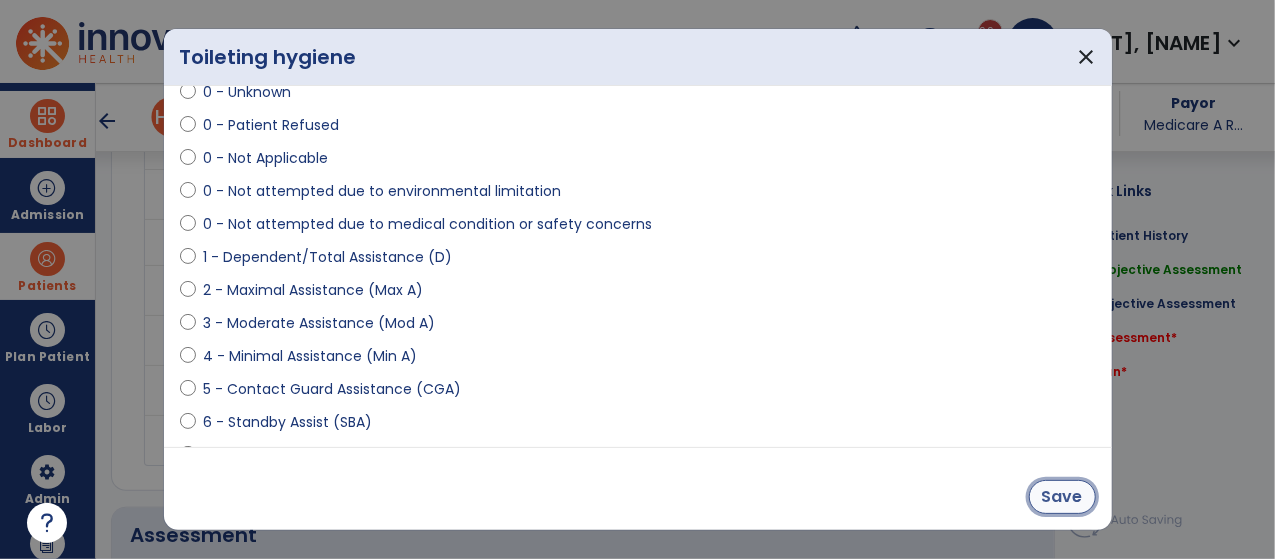 click on "Save" at bounding box center [1062, 497] 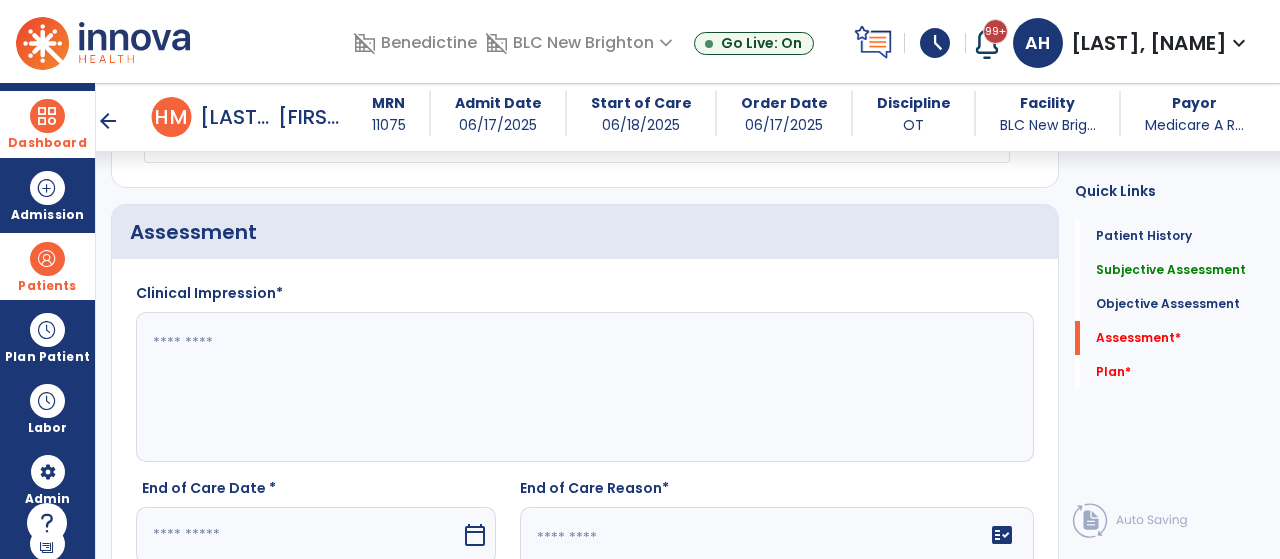 scroll, scrollTop: 2640, scrollLeft: 0, axis: vertical 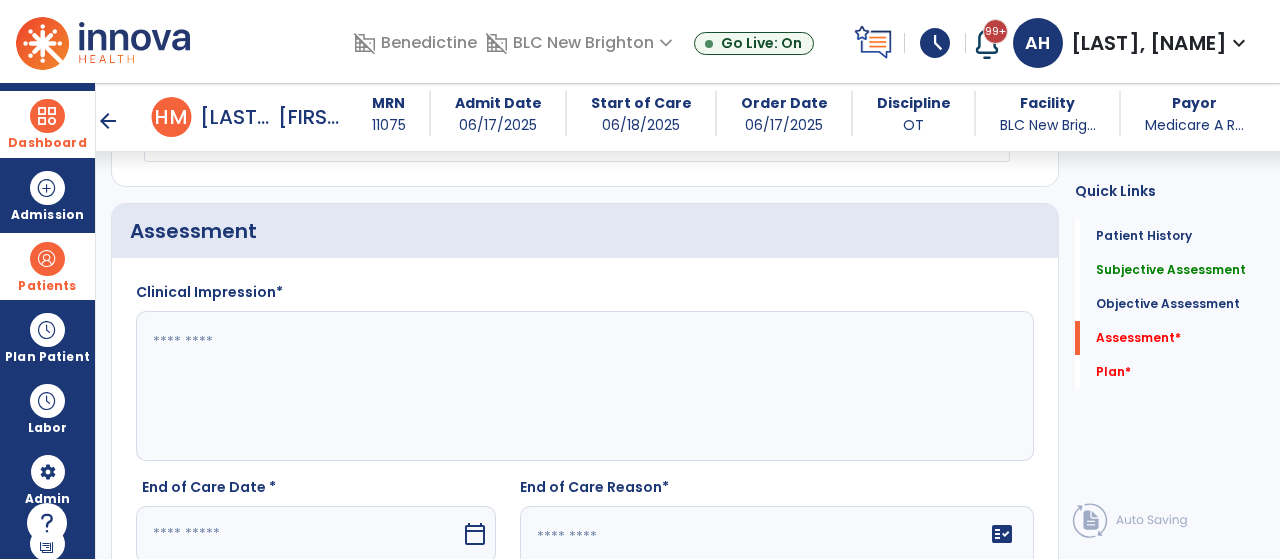 click 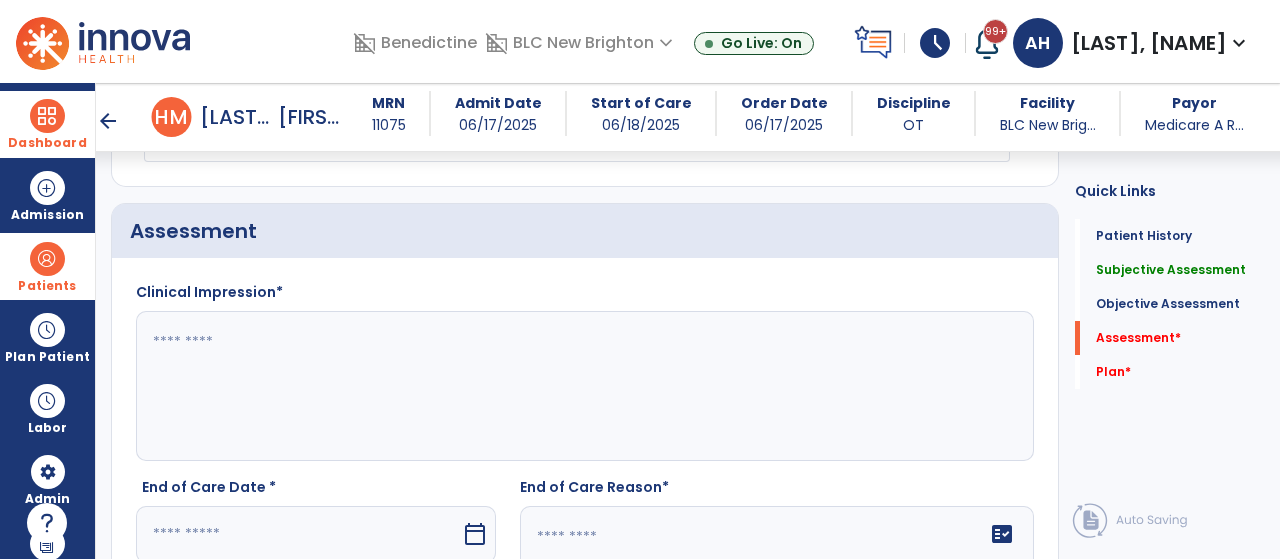 paste on "**********" 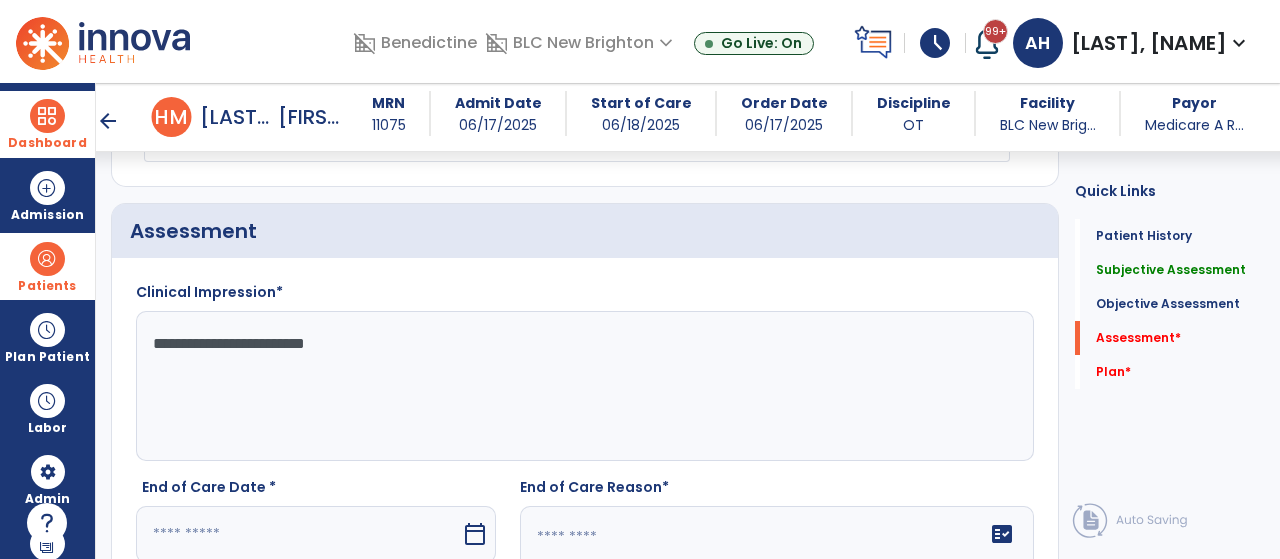click on "**********" 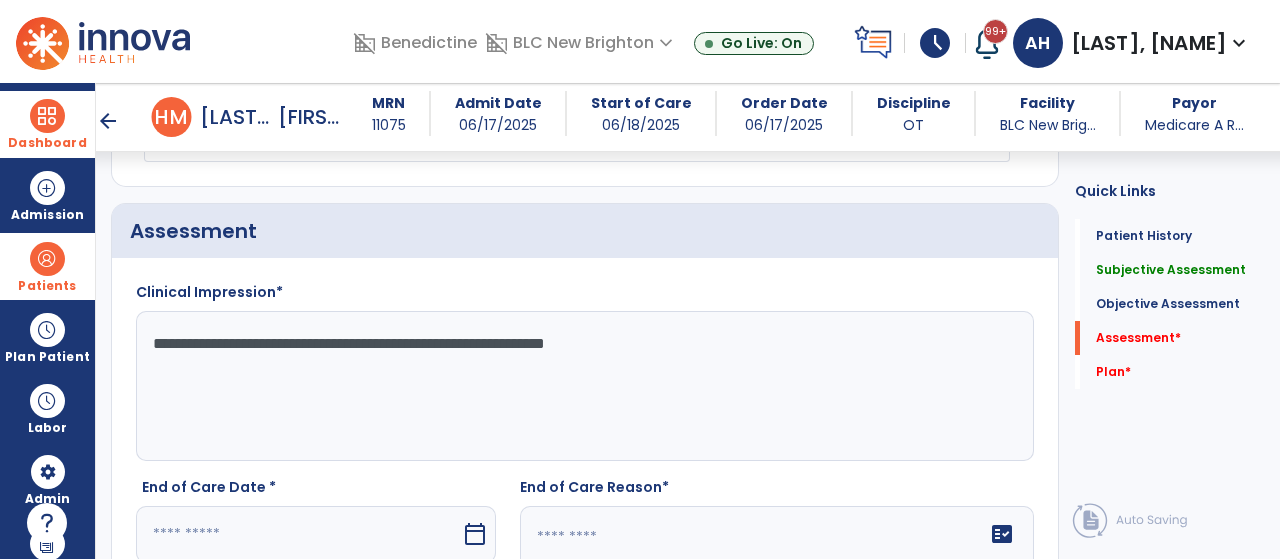 click on "**********" 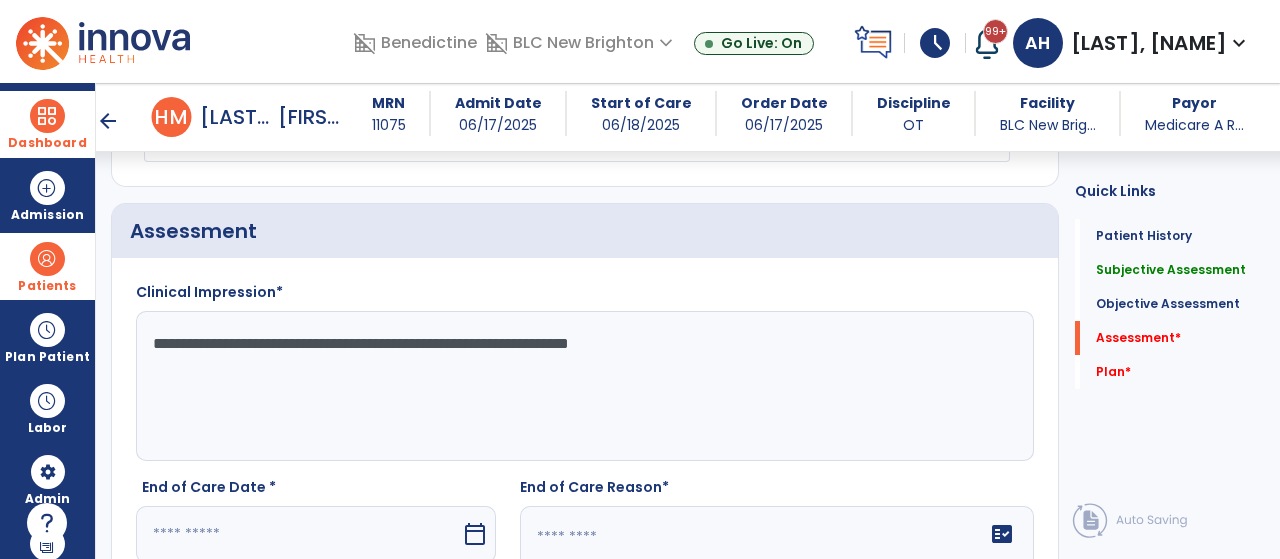 click on "**********" 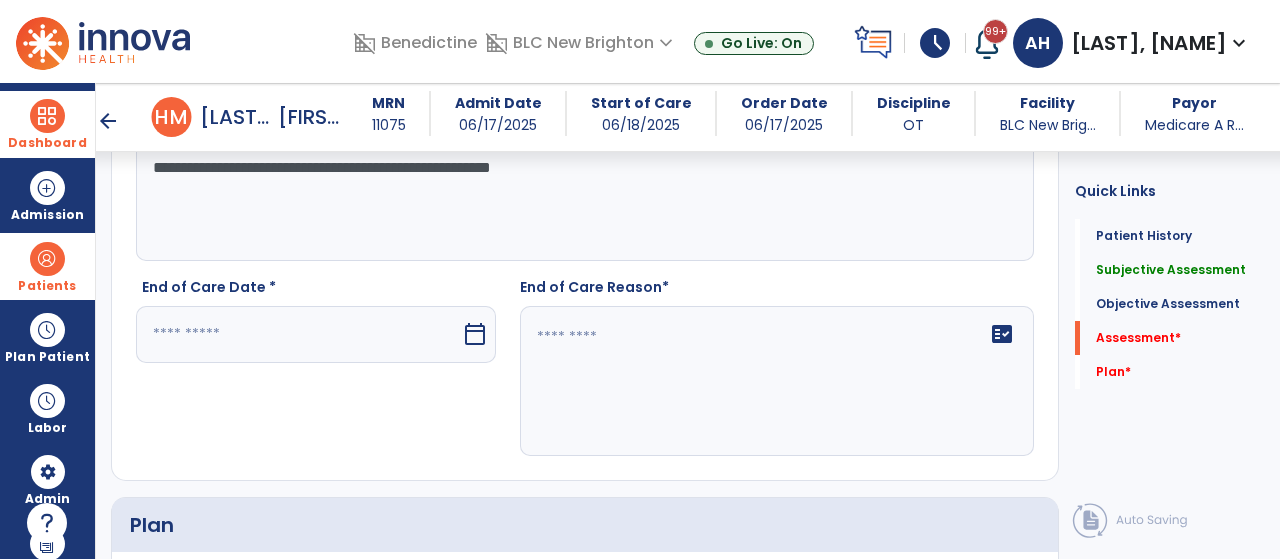 scroll, scrollTop: 2857, scrollLeft: 0, axis: vertical 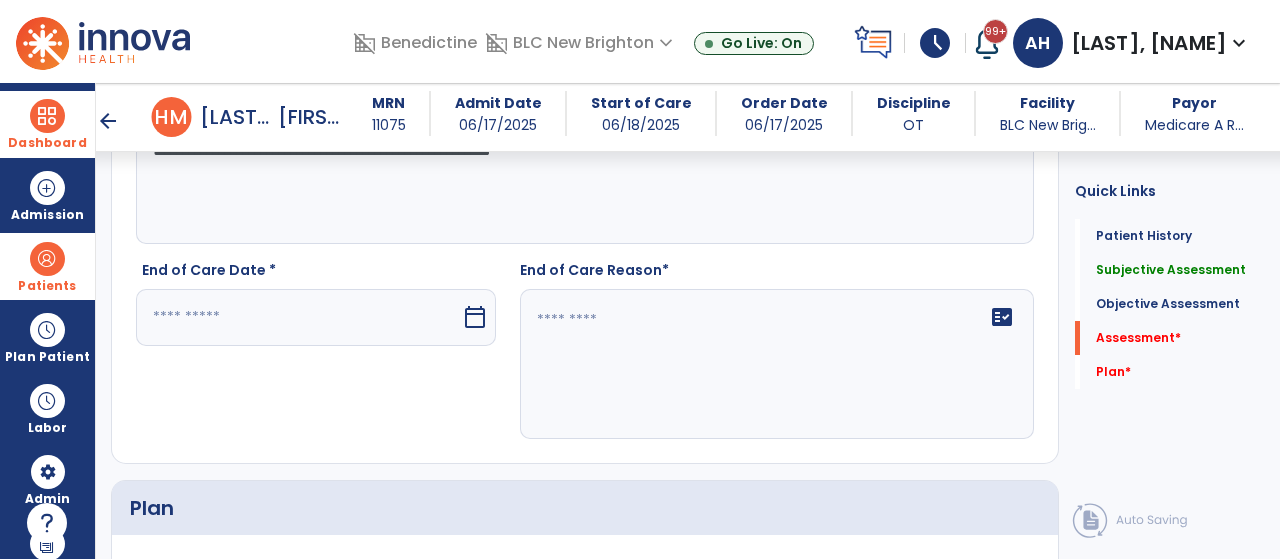 type on "**********" 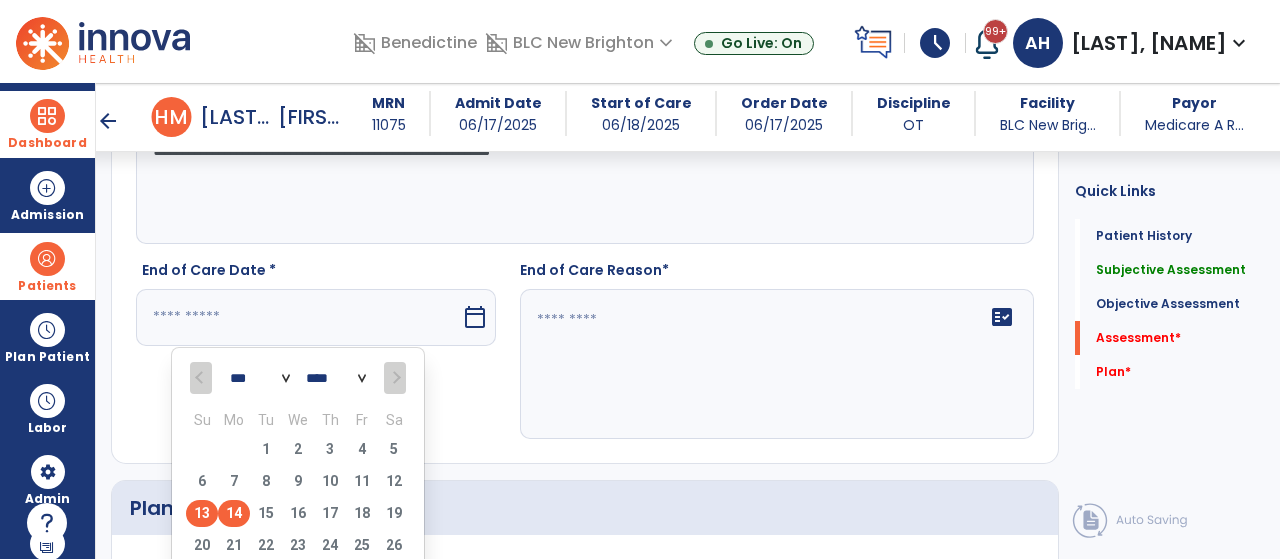 click on "13" at bounding box center [202, 513] 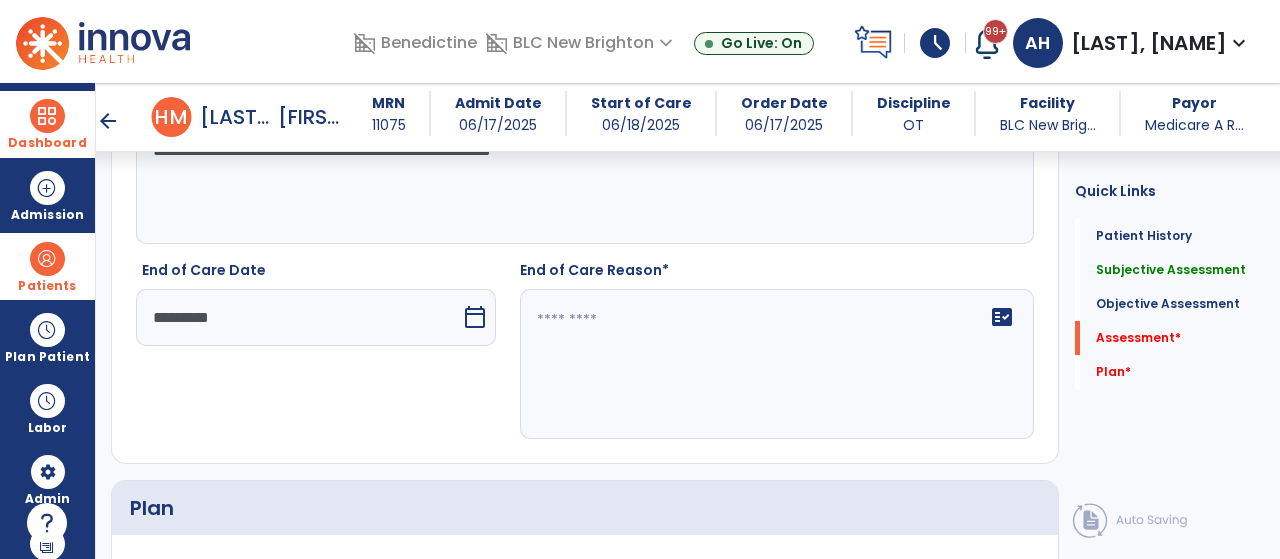 click on "fact_check" 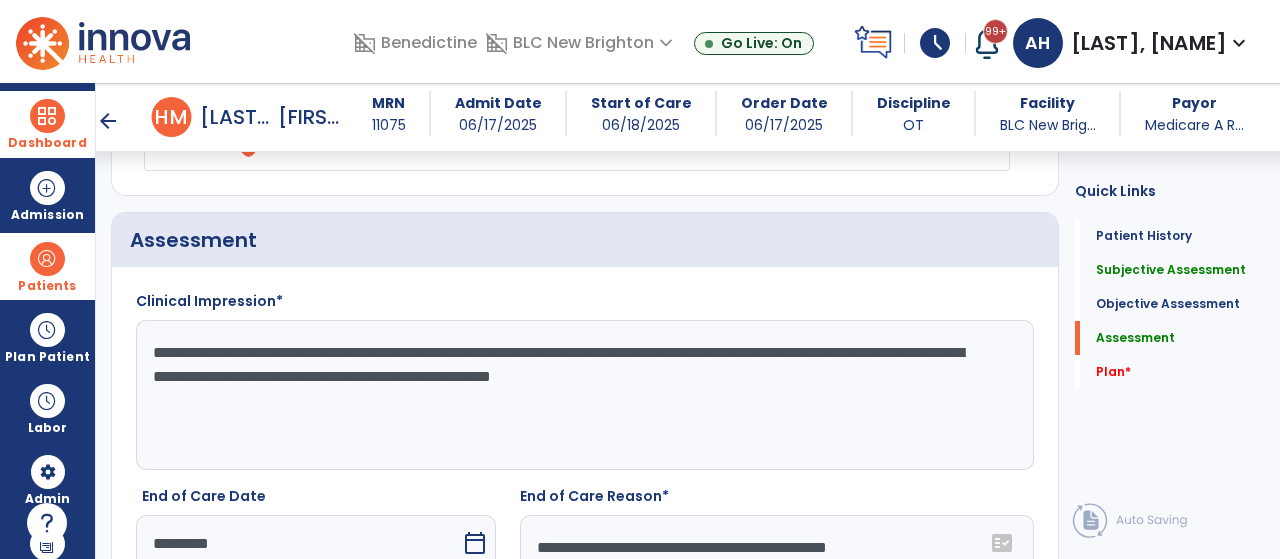 scroll, scrollTop: 2630, scrollLeft: 0, axis: vertical 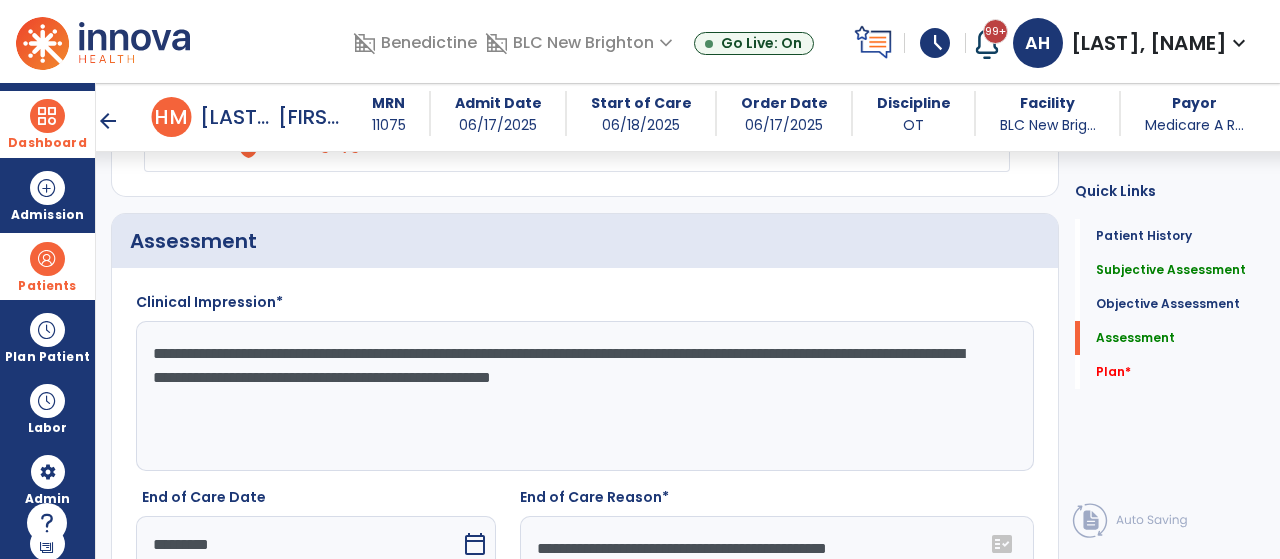type on "**********" 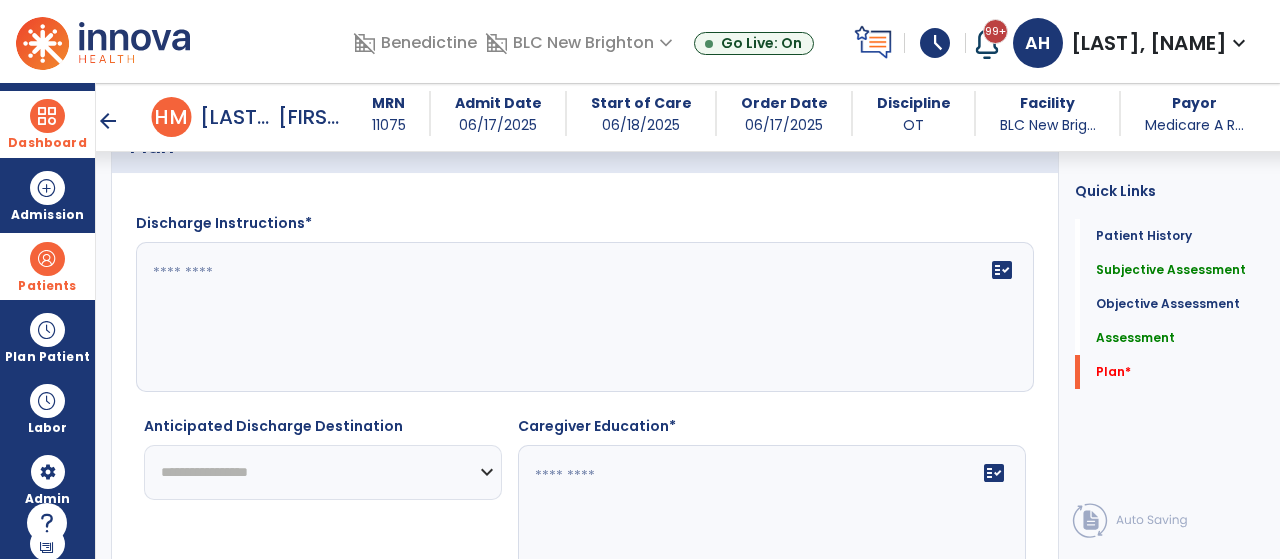 scroll, scrollTop: 3236, scrollLeft: 0, axis: vertical 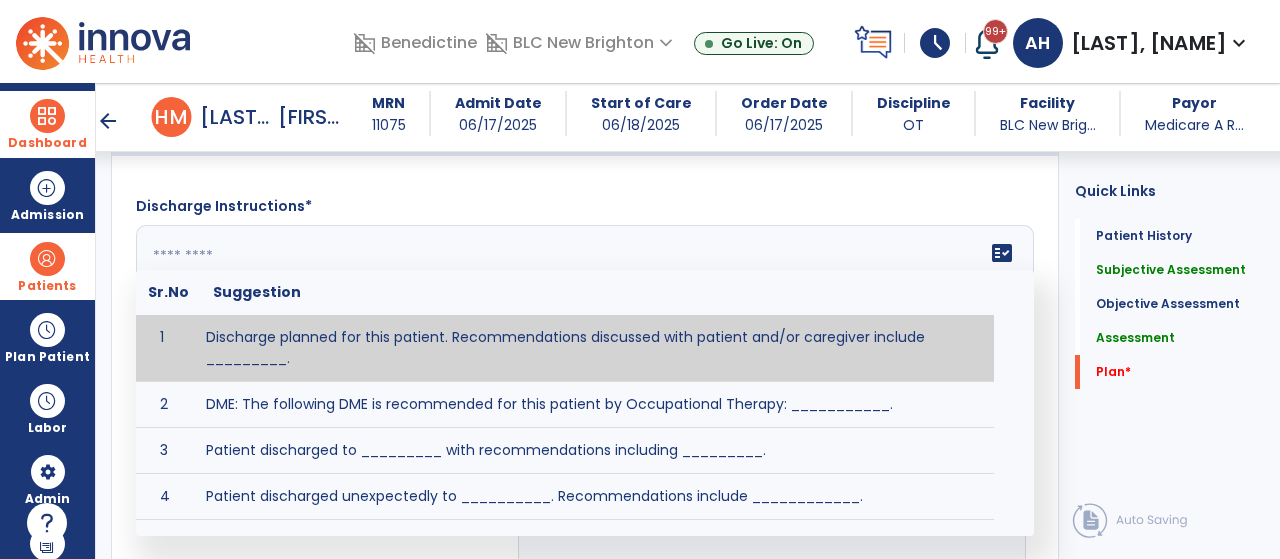 click on "fact_check  Sr.No Suggestion 1 Discharge planned for this patient. Recommendations discussed with patient and/or caregiver include _________. 2 DME: The following DME is recommended for this patient by Occupational Therapy: ___________. 3 Patient discharged to _________ with recommendations including _________. 4 Patient discharged unexpectedly to __________. Recommendations include ____________." 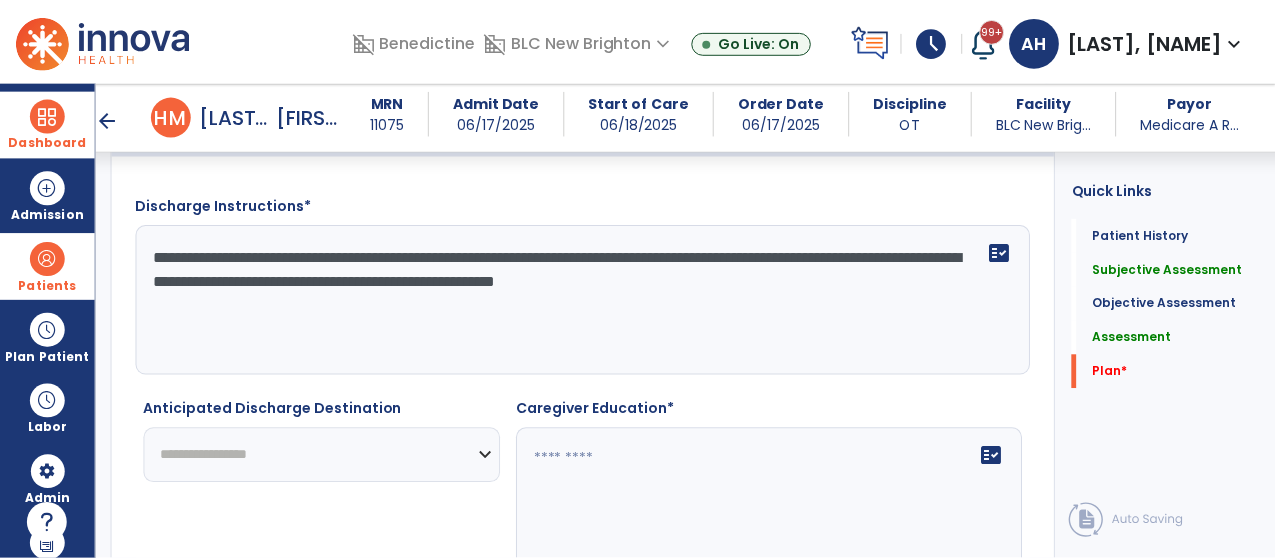 scroll, scrollTop: 3346, scrollLeft: 0, axis: vertical 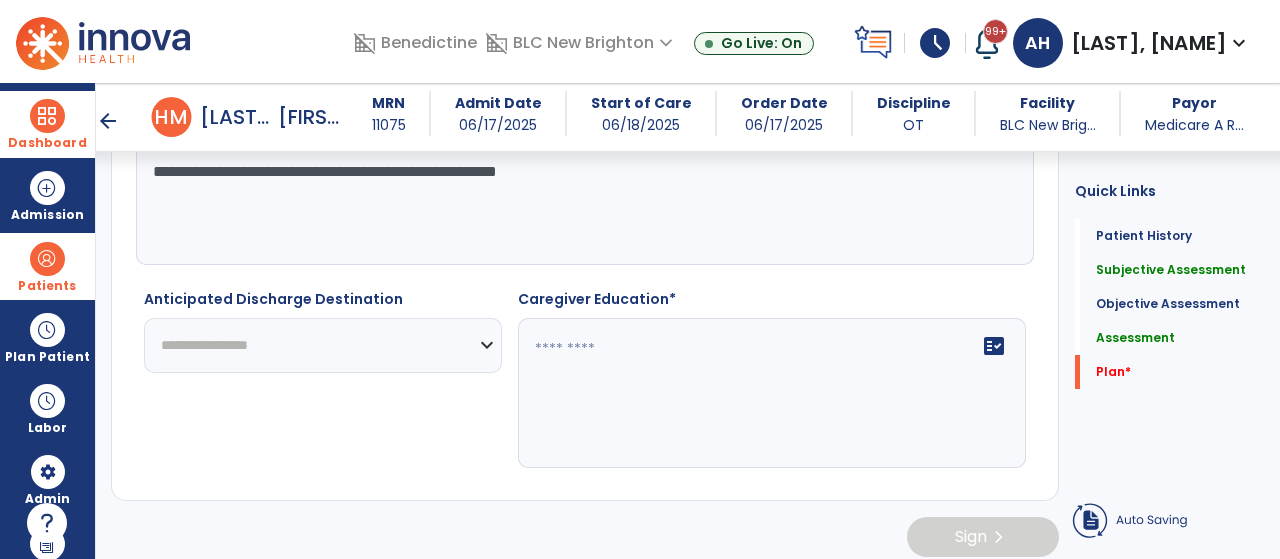 type on "**********" 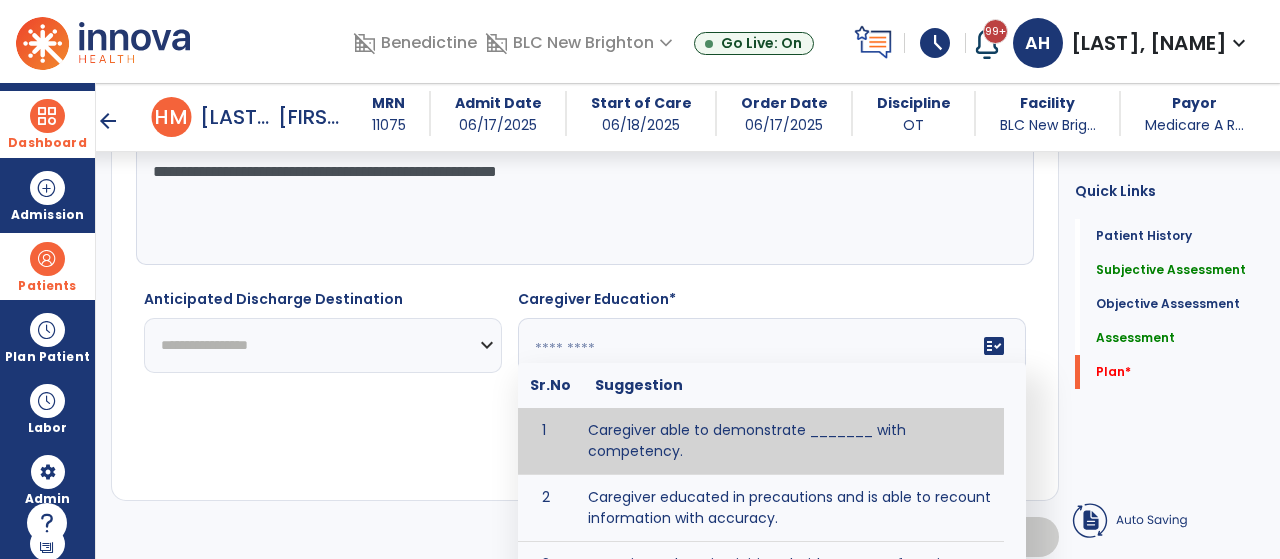 click on "fact_check  Sr.No Suggestion 1 Caregiver able to demonstrate _______ with competency. 2 Caregiver educated in precautions and is able to recount information with accuracy. 3 Caregiver education initiated with _______ focusing on the following tasks/activities __________. 4 Home exercise program initiated with caregiver focusing on __________. 5 Patient educated in precautions and is able to recount information with [VALUE]% accuracy." 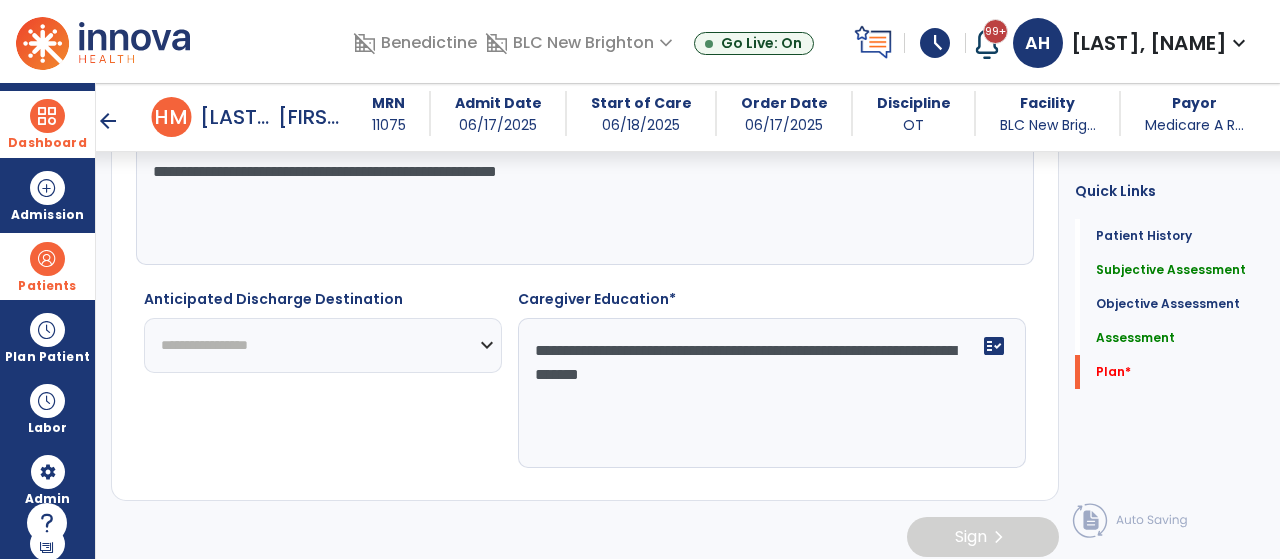 type on "**********" 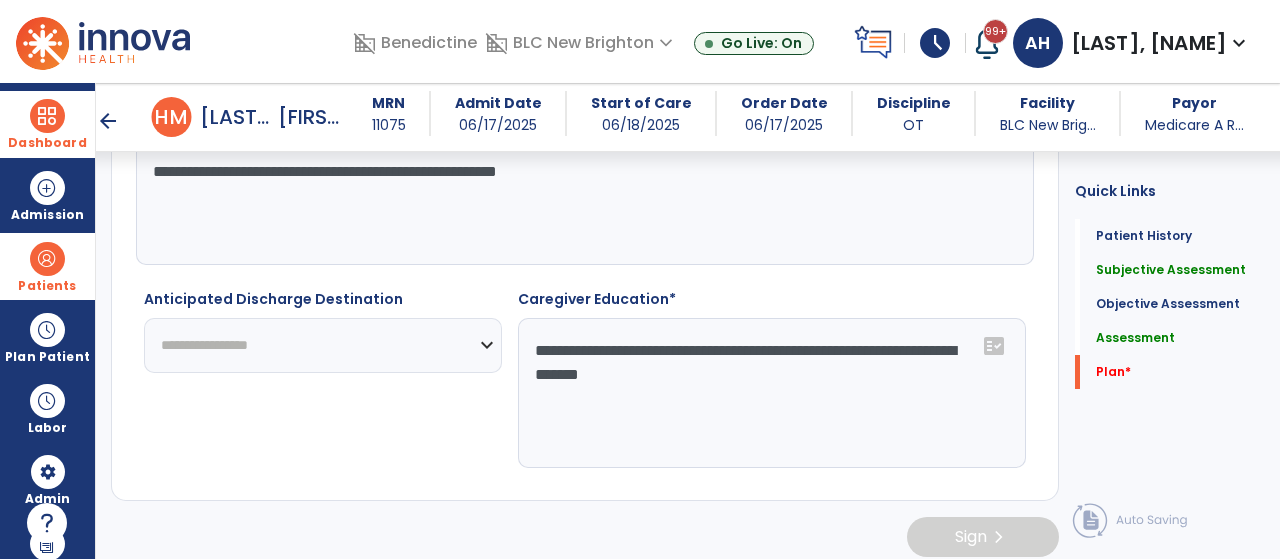 select on "***" 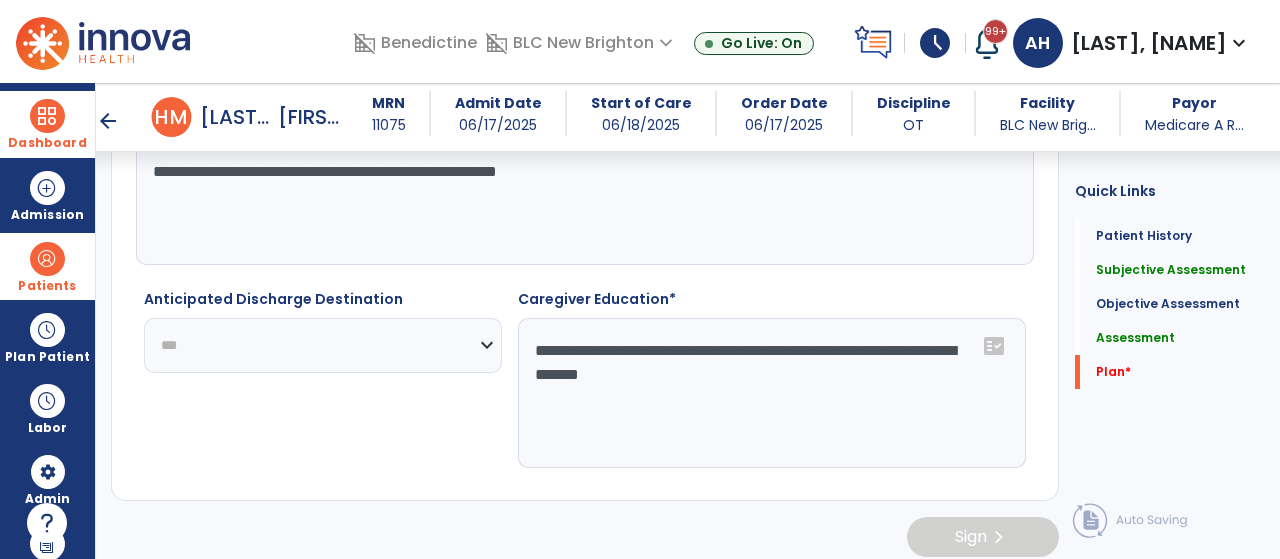 click on "**********" 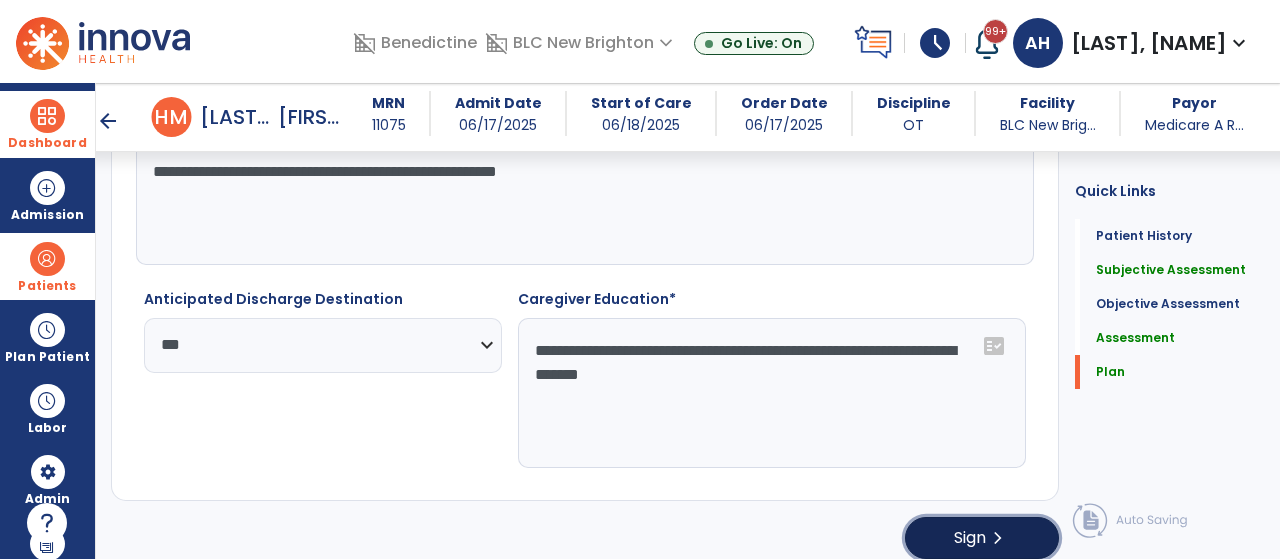 click on "Sign  chevron_right" 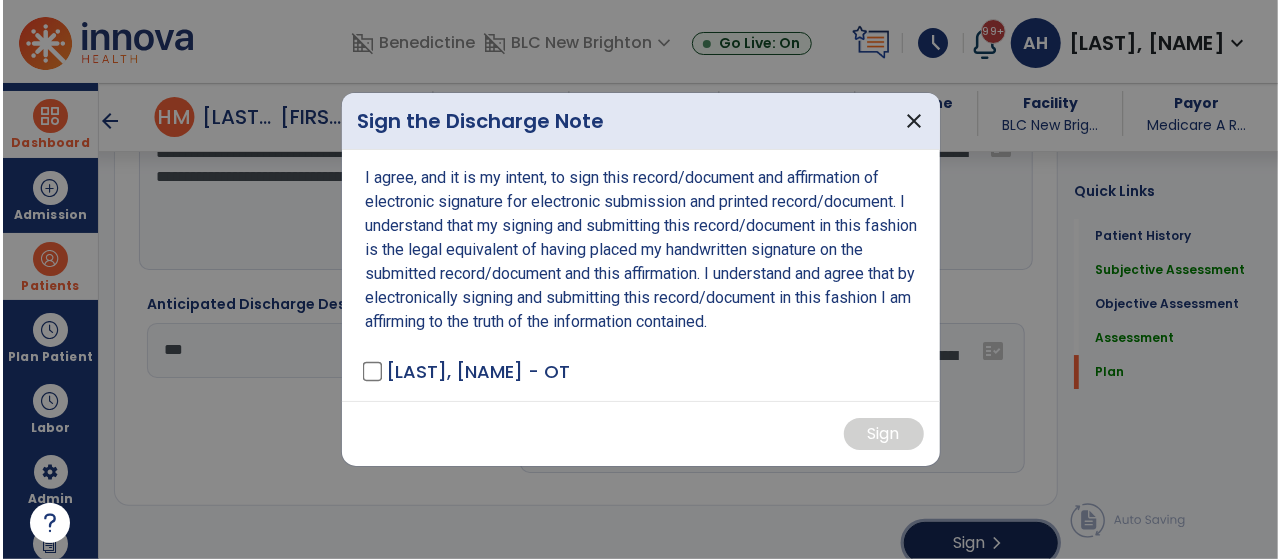 scroll, scrollTop: 3346, scrollLeft: 0, axis: vertical 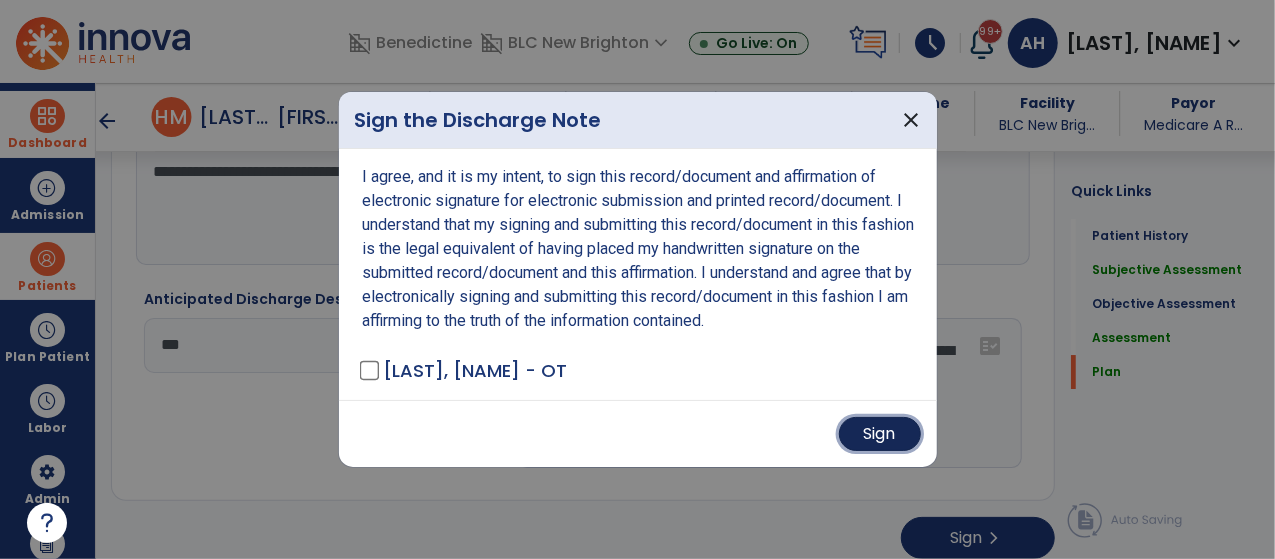 click on "Sign" at bounding box center (880, 434) 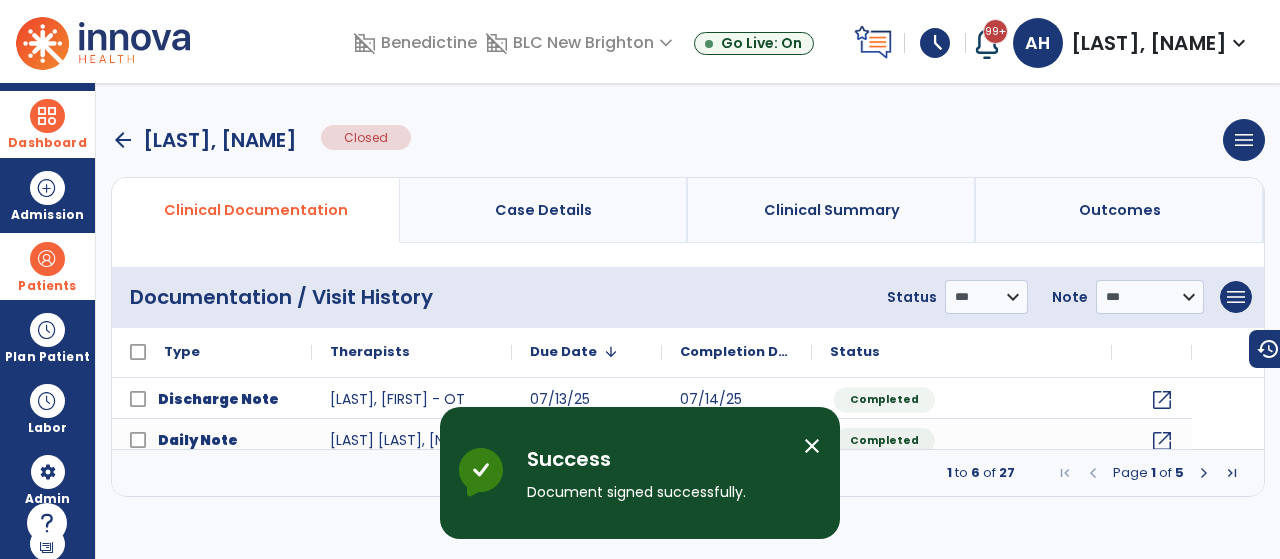scroll, scrollTop: 0, scrollLeft: 0, axis: both 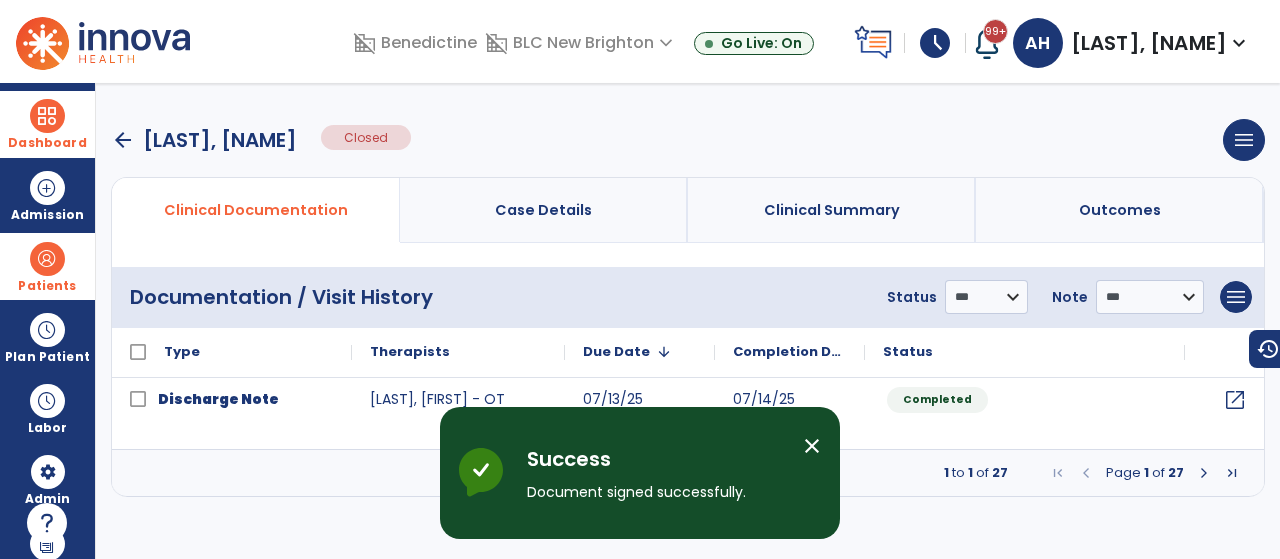 click on "arrow_back" at bounding box center (123, 140) 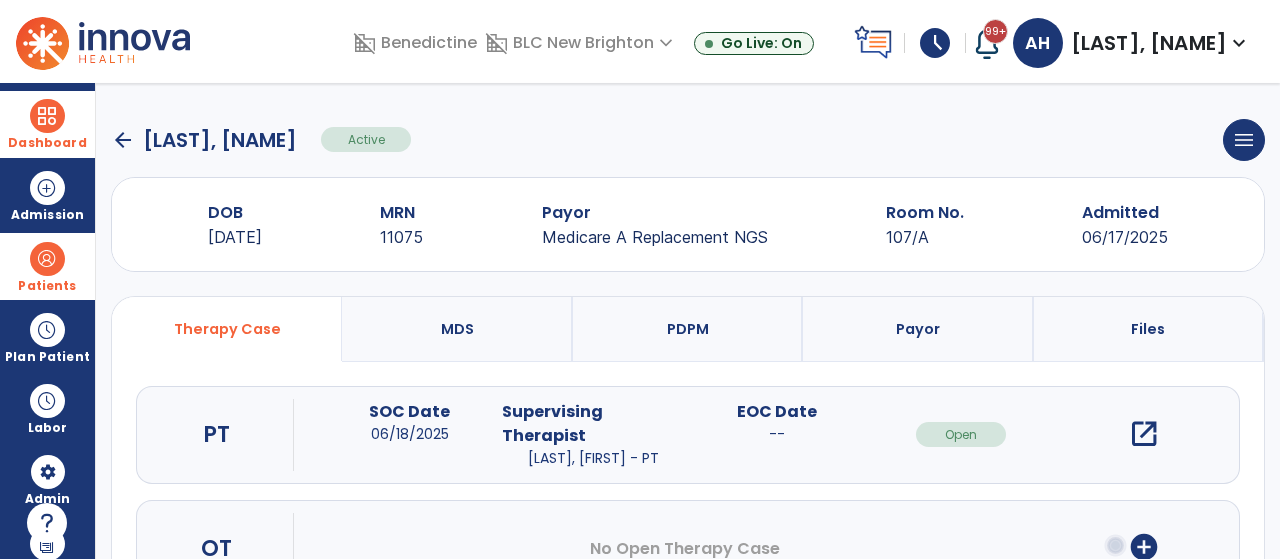 click on "arrow_back" 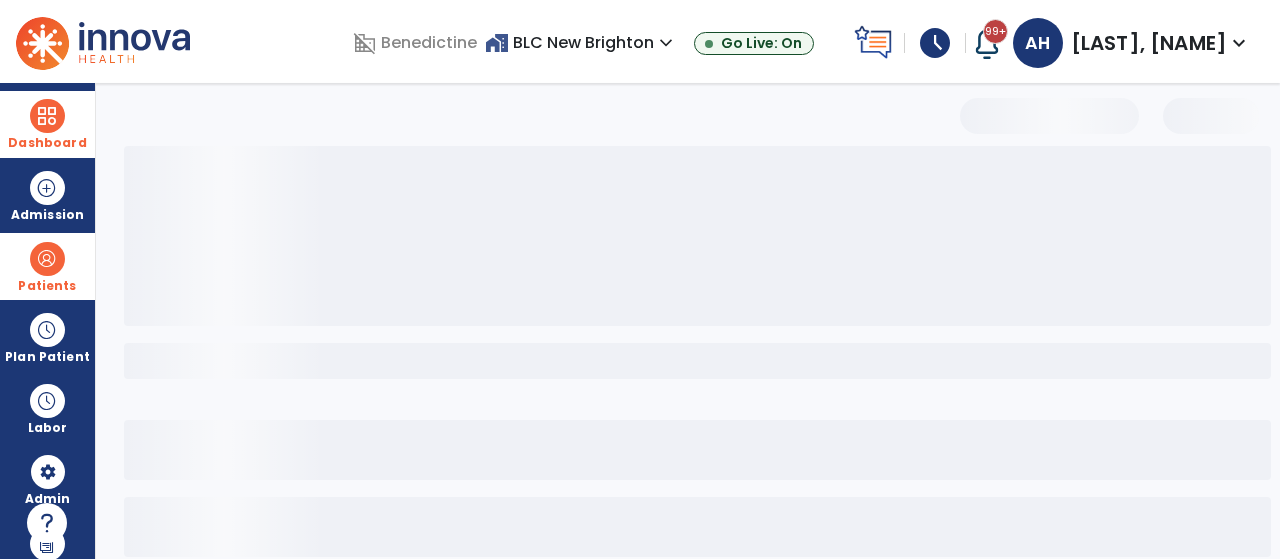 select on "***" 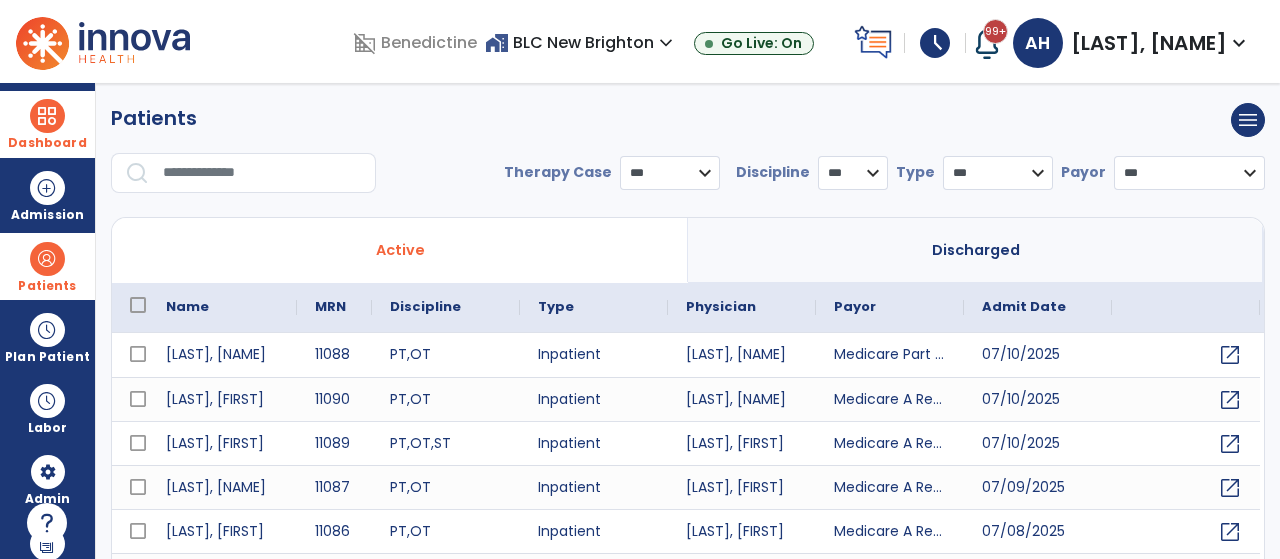 click on "Dashboard" at bounding box center [47, 124] 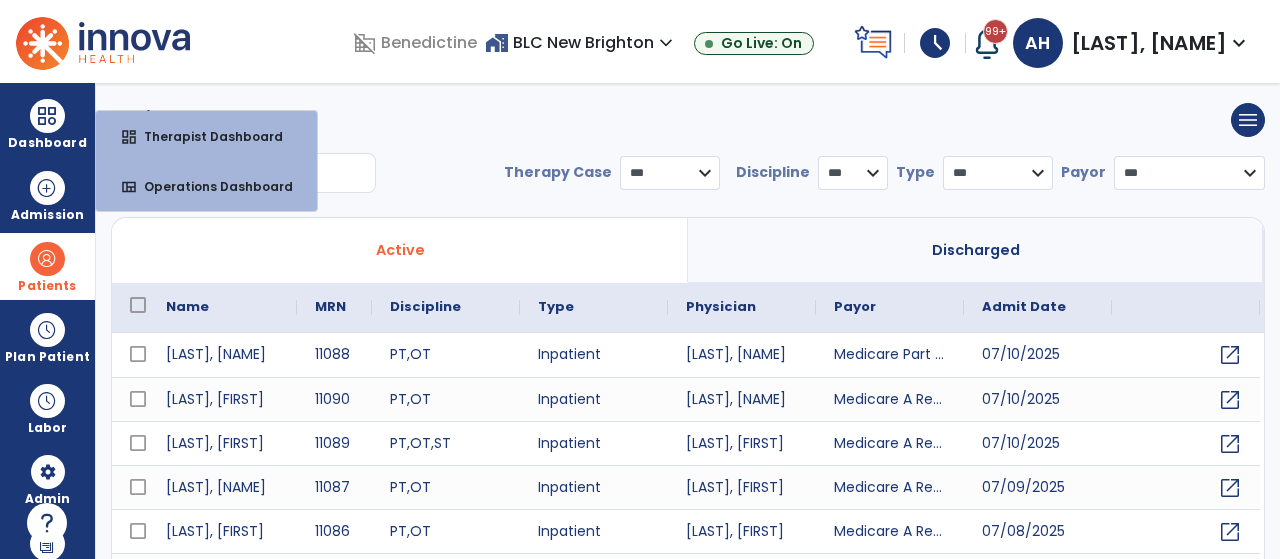 click on "Patients" at bounding box center (47, 286) 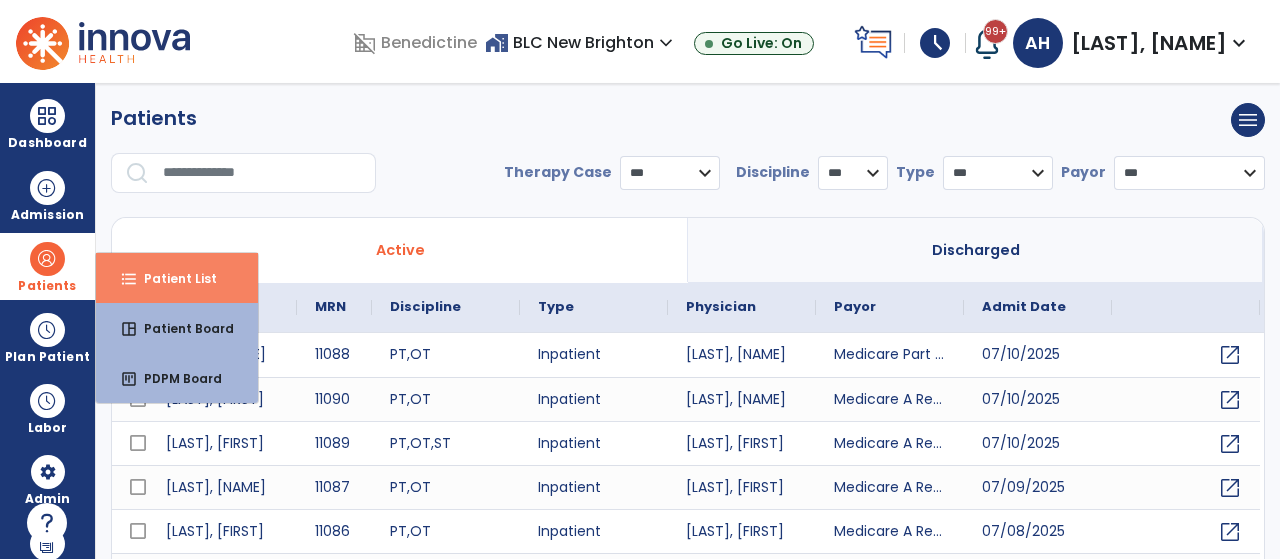 click on "format_list_bulleted  Patient List" at bounding box center (177, 278) 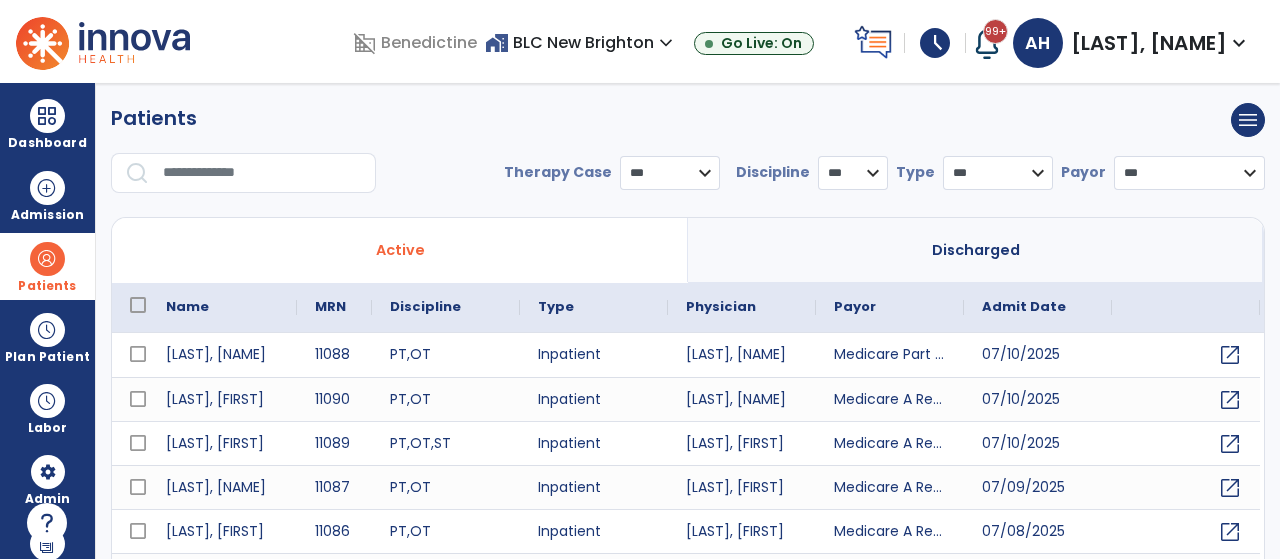 click at bounding box center [262, 173] 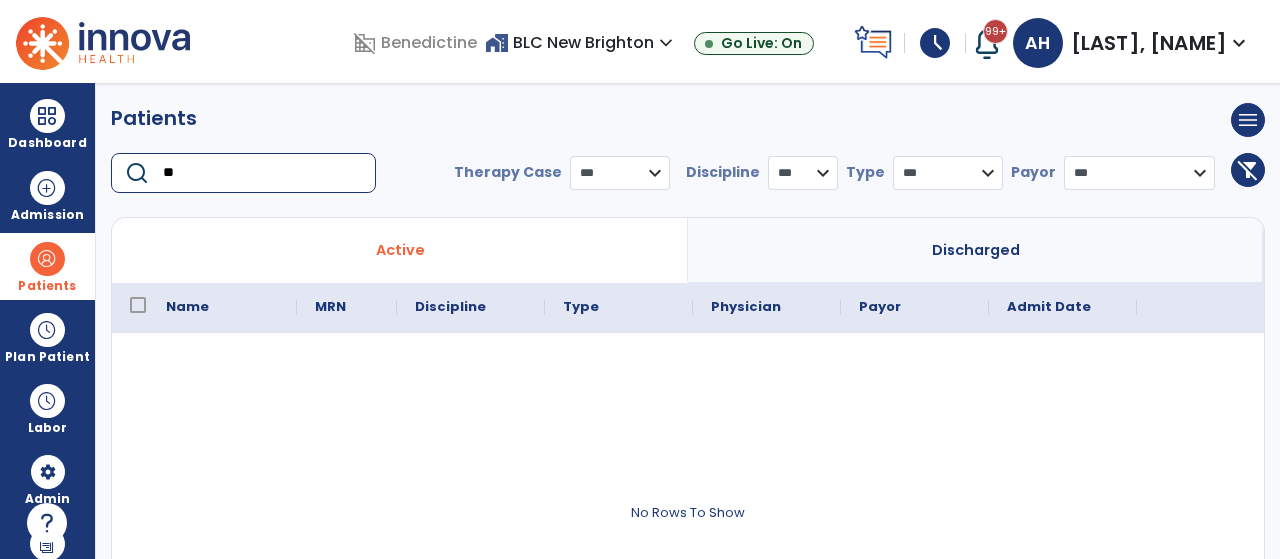 type on "*" 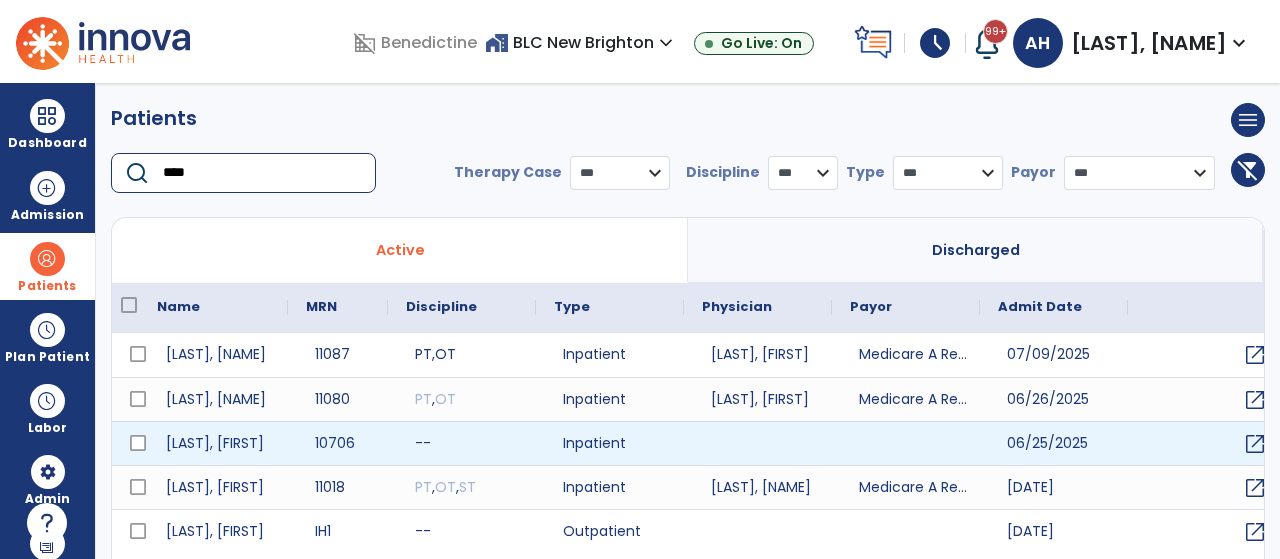 scroll, scrollTop: 0, scrollLeft: 24, axis: horizontal 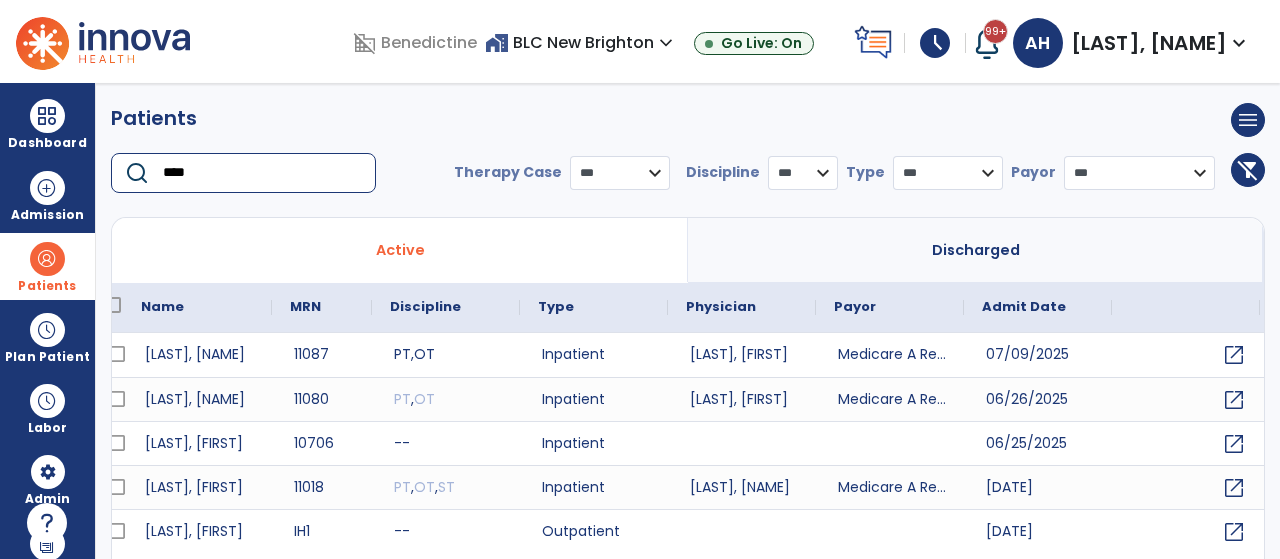 type on "****" 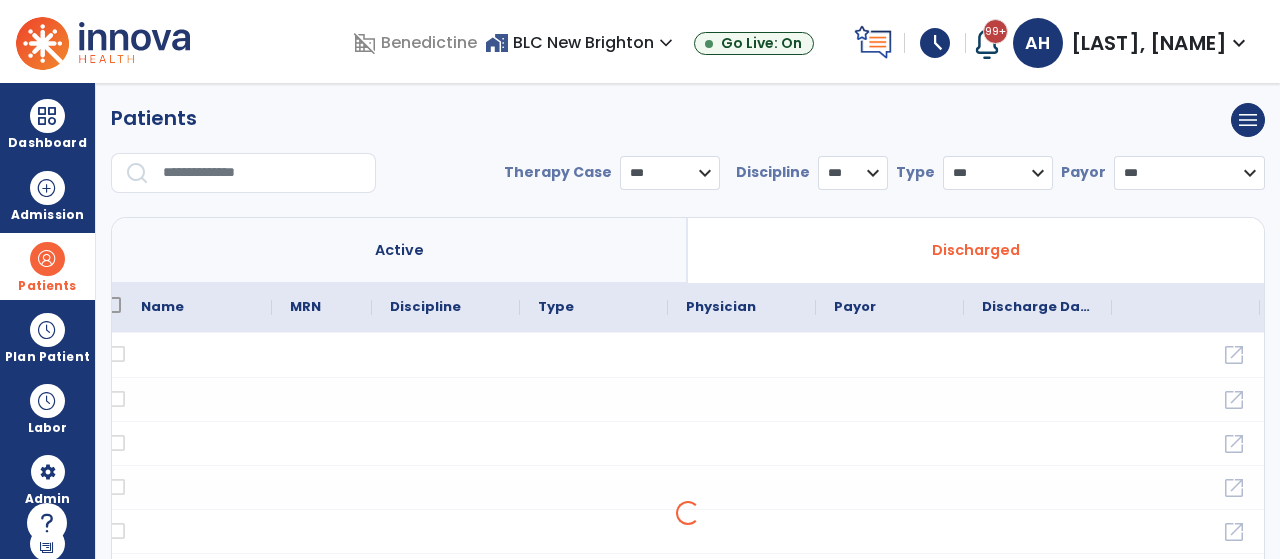 scroll, scrollTop: 0, scrollLeft: 25, axis: horizontal 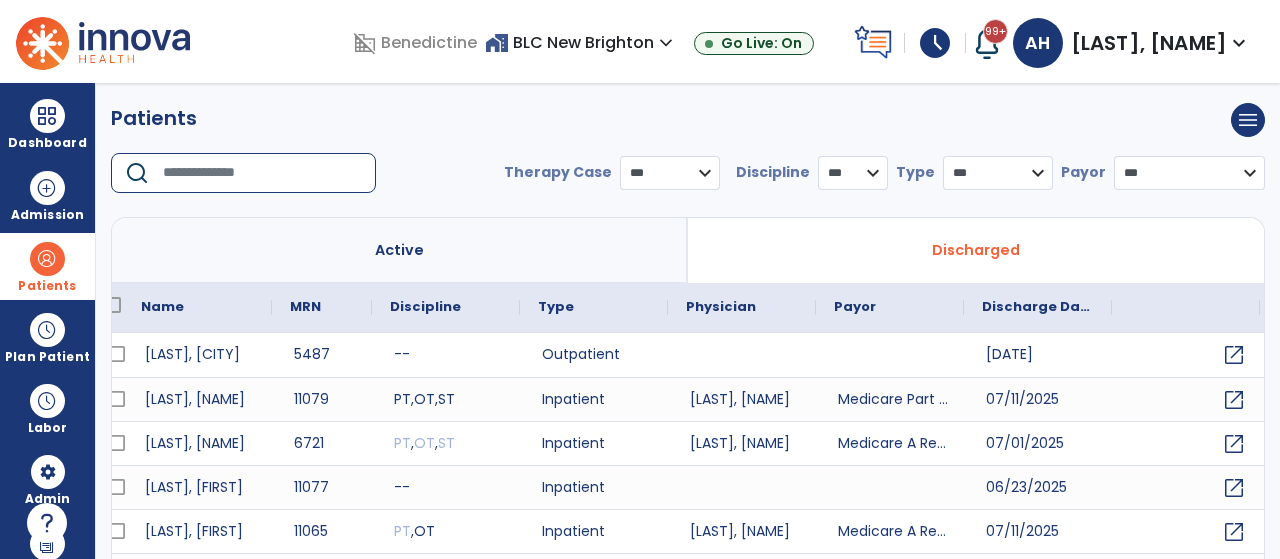click at bounding box center (262, 173) 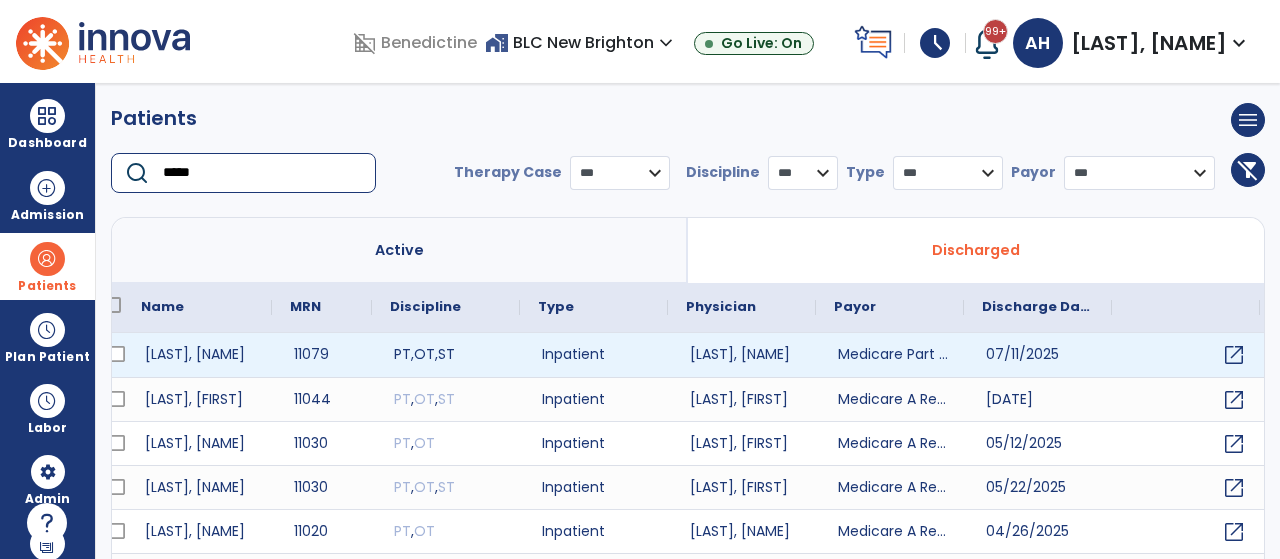 type on "*****" 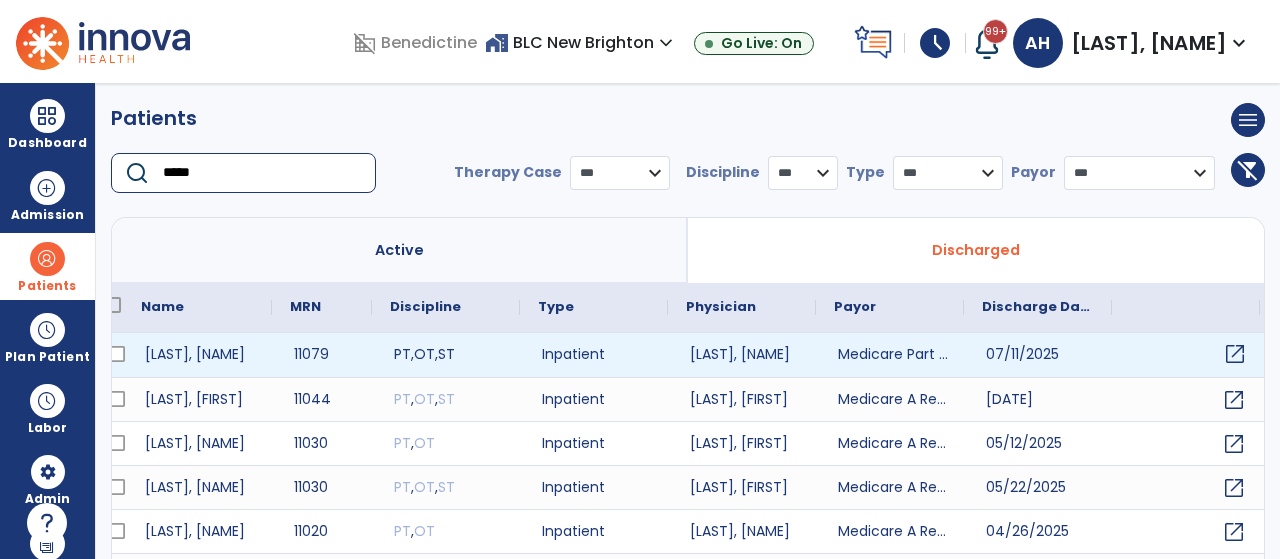 click on "open_in_new" at bounding box center (1235, 354) 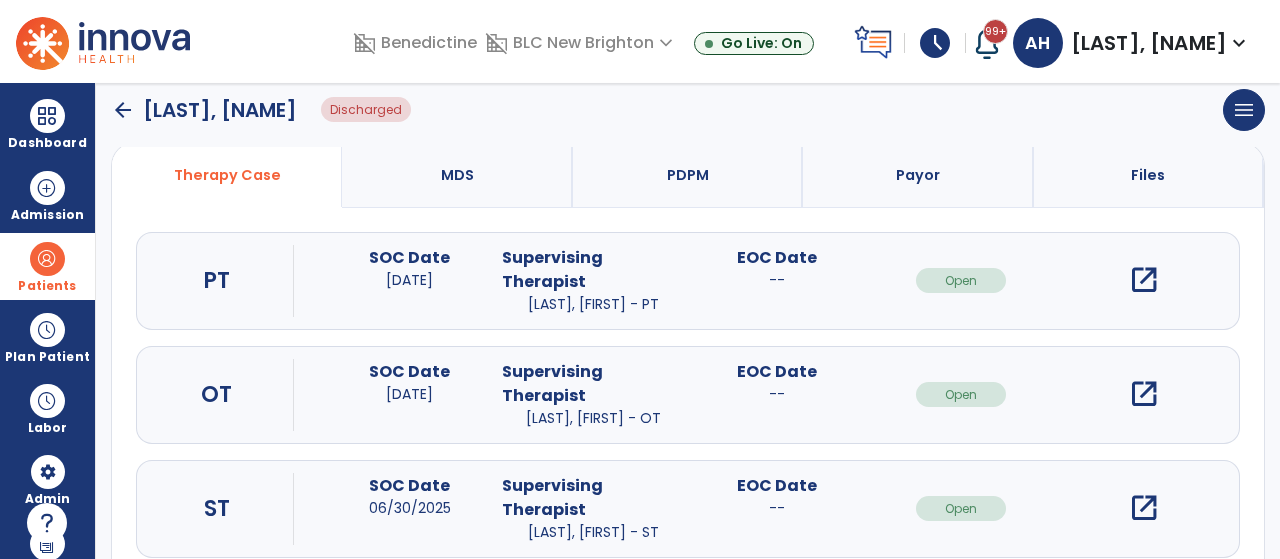 scroll, scrollTop: 155, scrollLeft: 0, axis: vertical 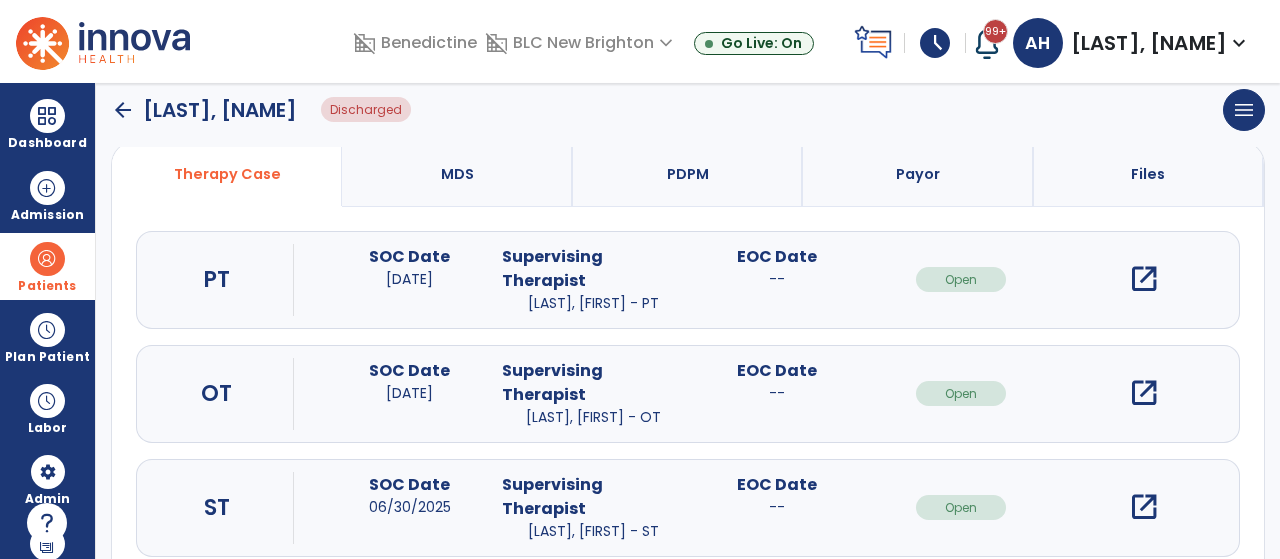 click on "open_in_new" at bounding box center (1144, 393) 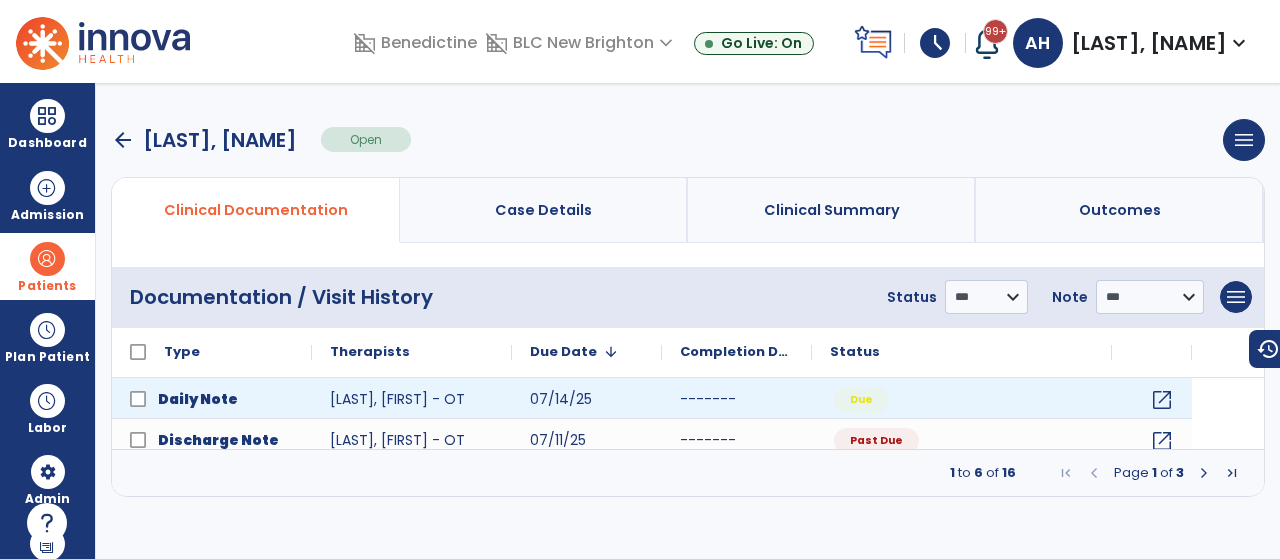 scroll, scrollTop: 0, scrollLeft: 0, axis: both 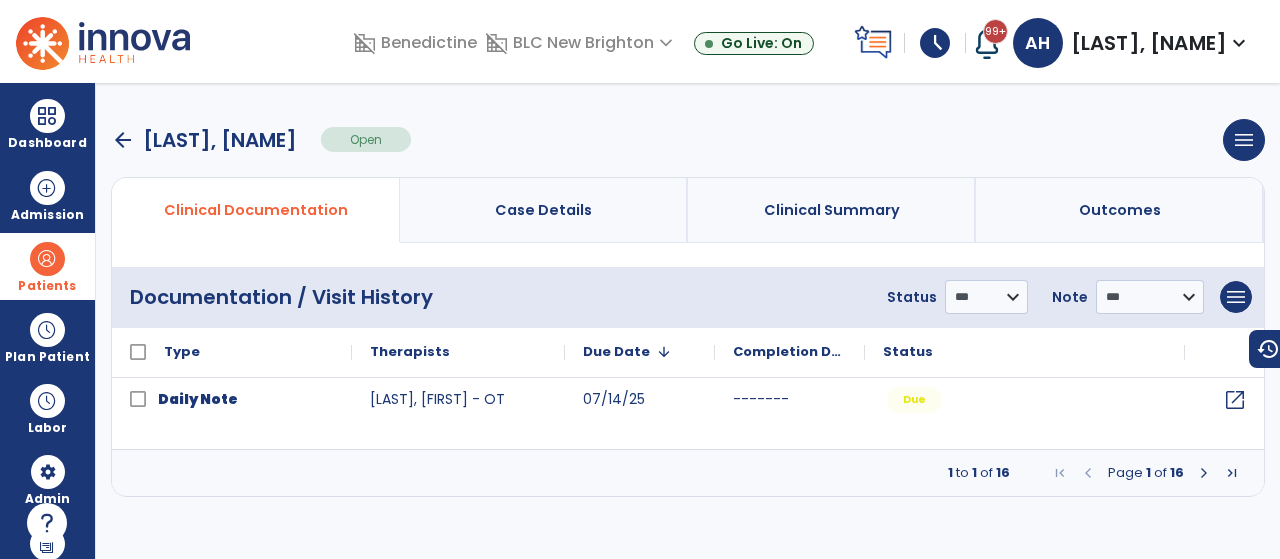 click at bounding box center [1204, 473] 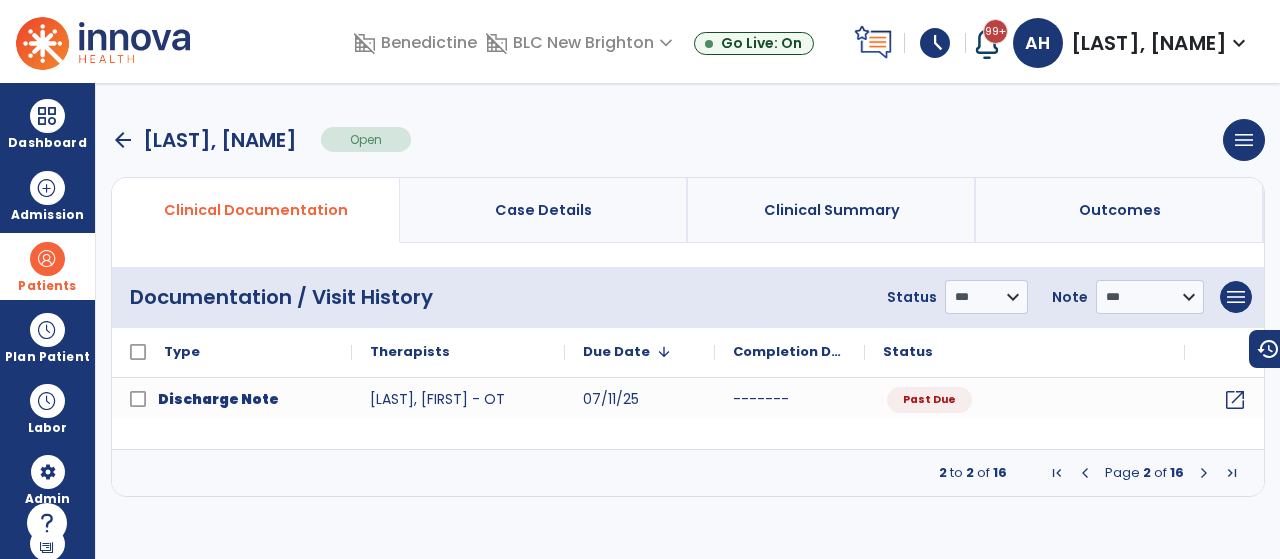 click at bounding box center (1204, 473) 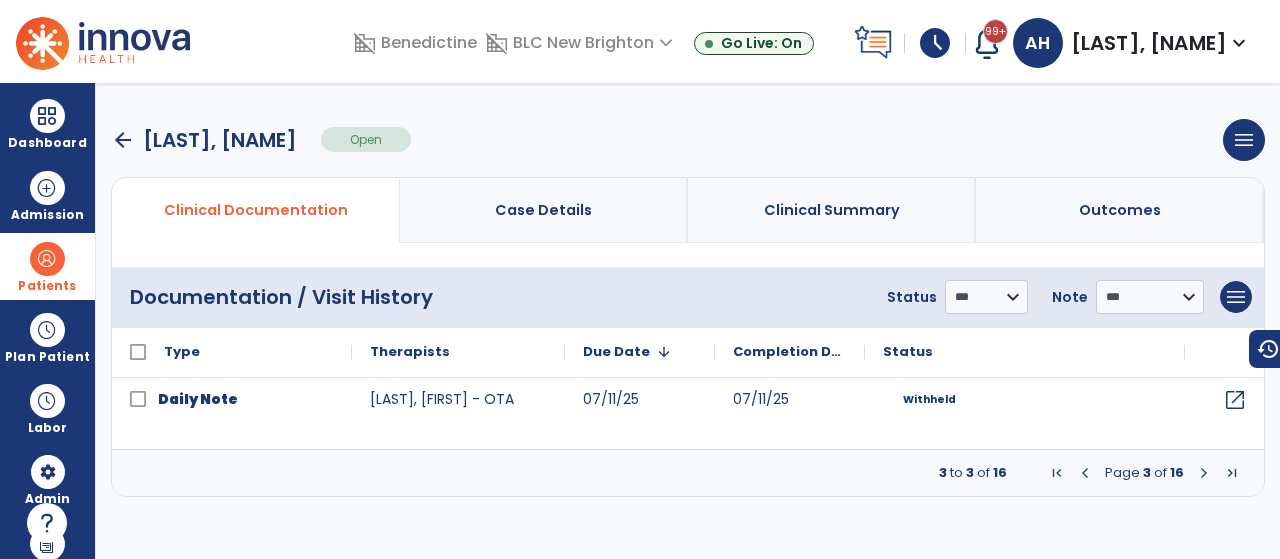 click at bounding box center [1204, 473] 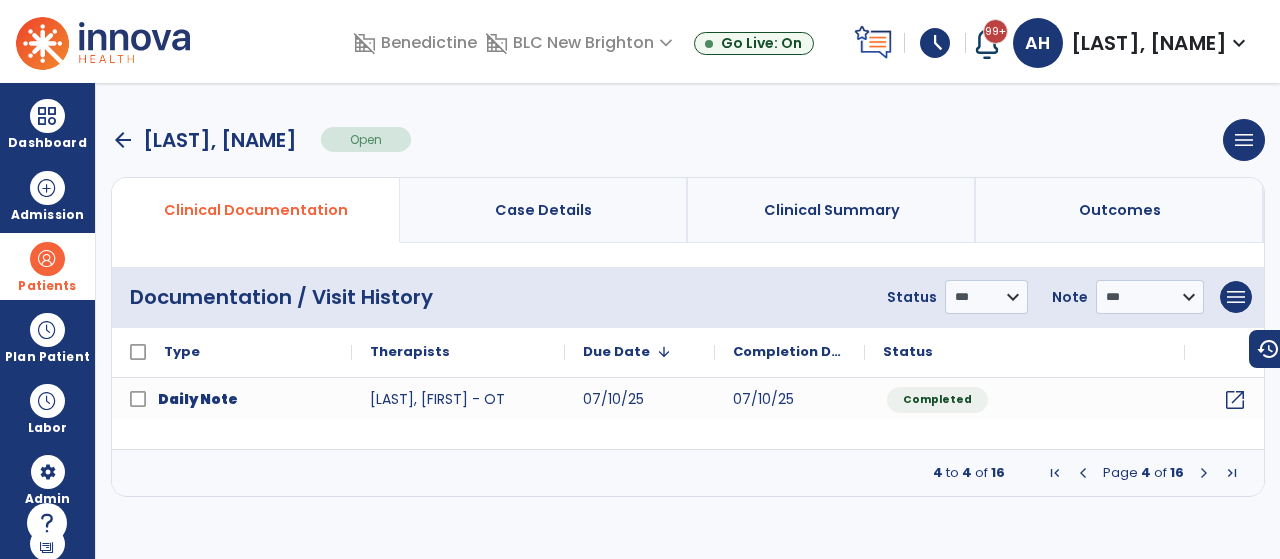 click at bounding box center (1083, 473) 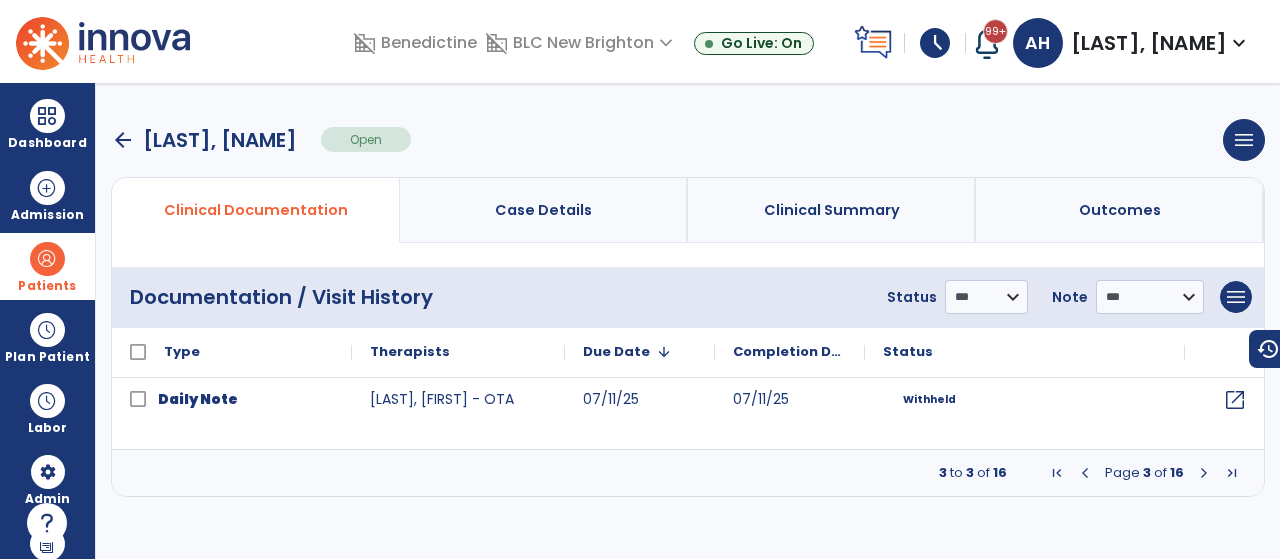 click at bounding box center (1085, 473) 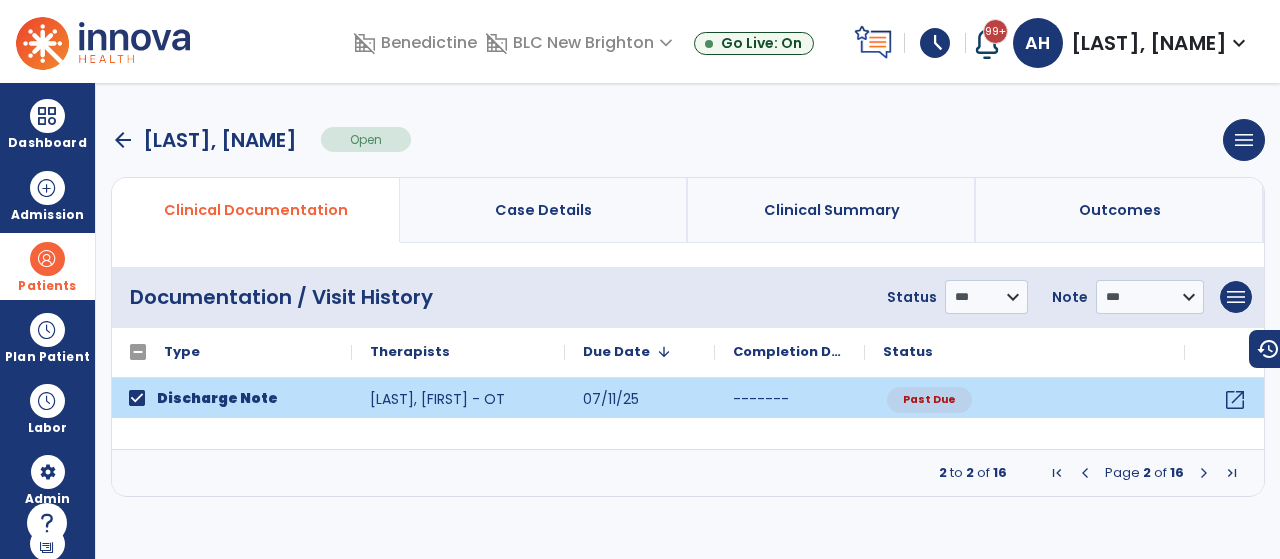 click on "2
to
2
of
16
Page
2
of
16" at bounding box center [688, 473] 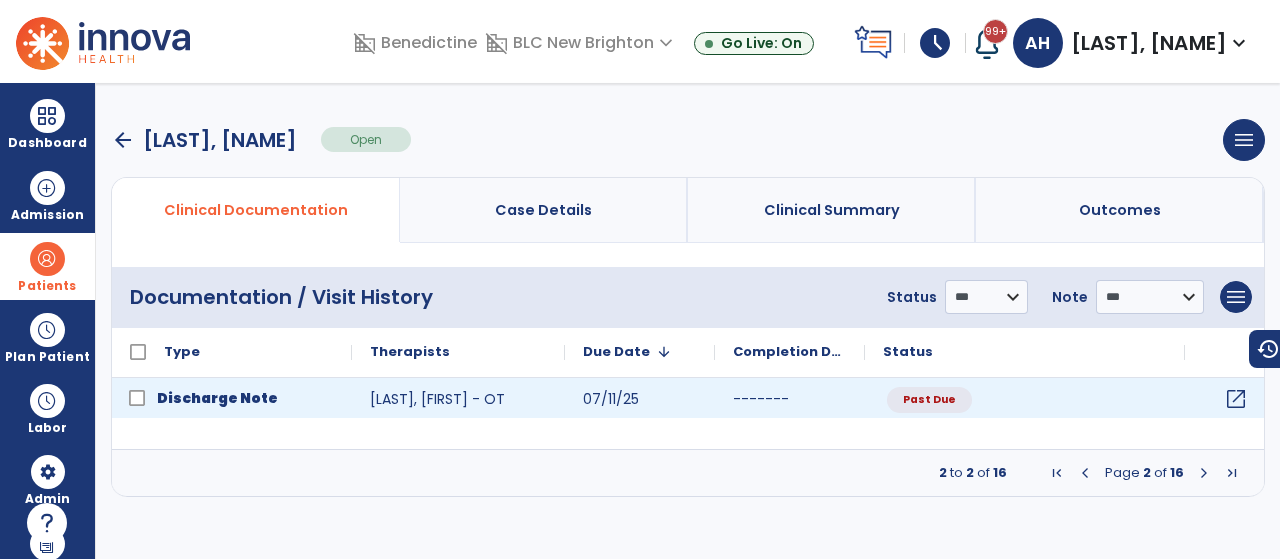 click on "open_in_new" 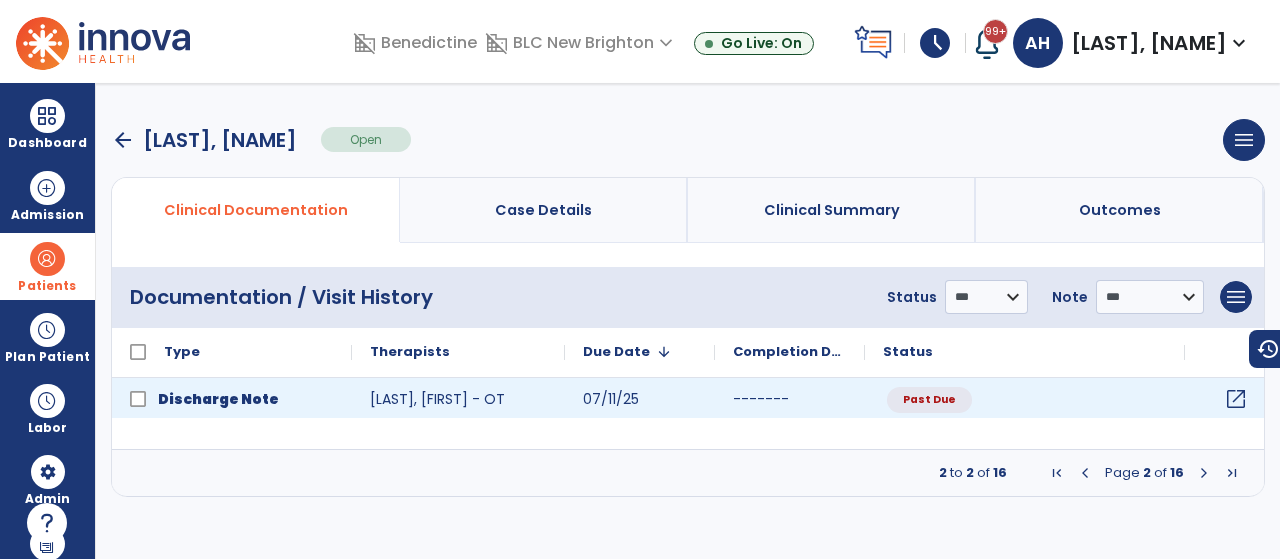click on "open_in_new" 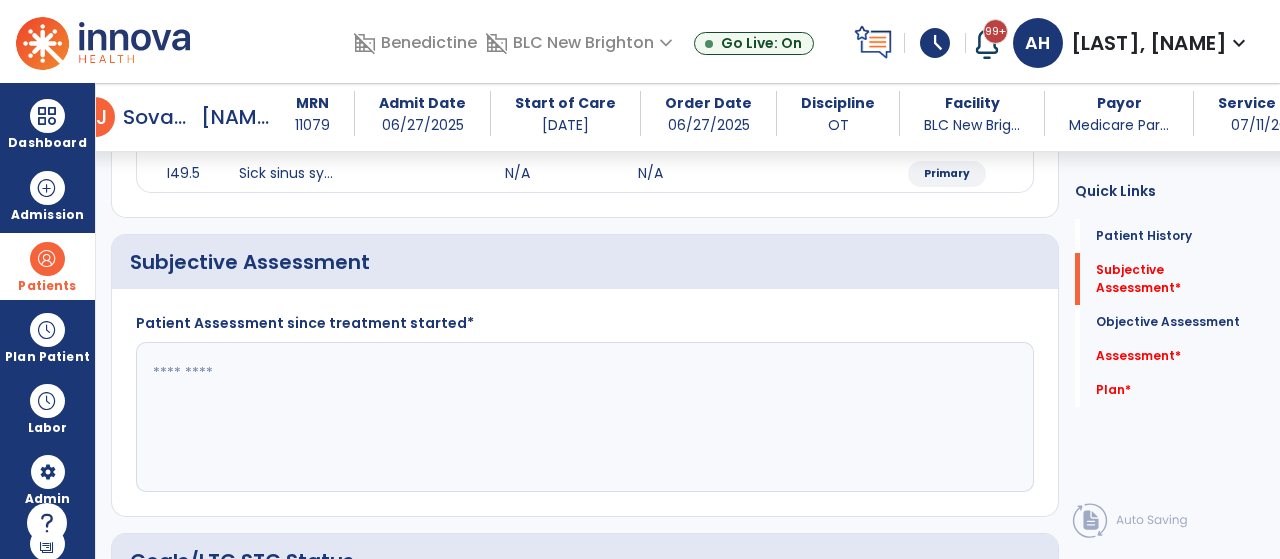 scroll, scrollTop: 279, scrollLeft: 0, axis: vertical 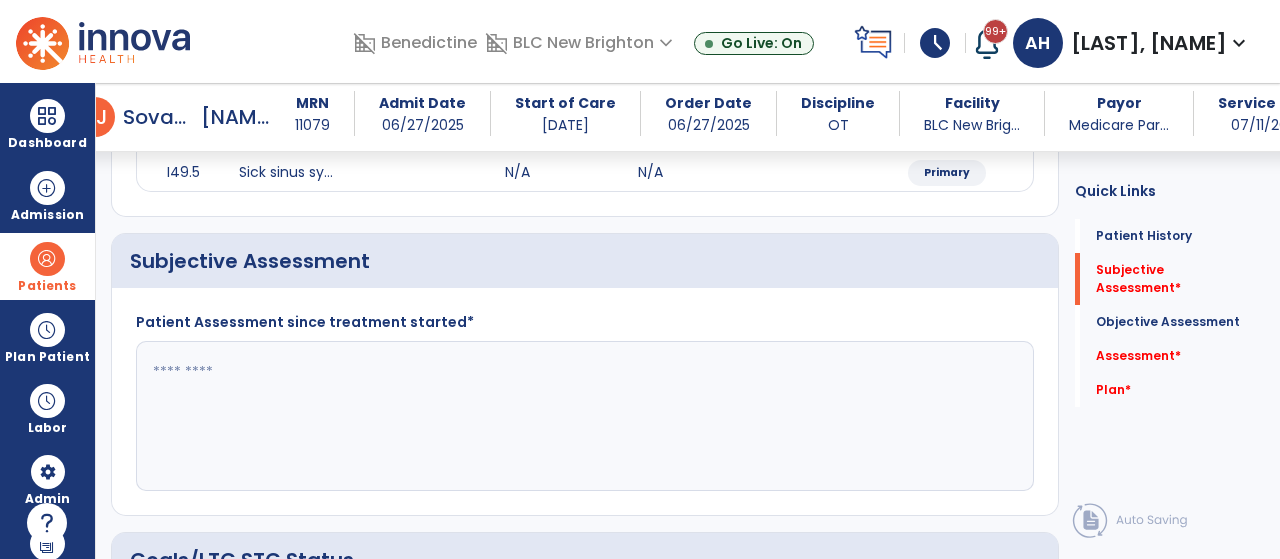 click 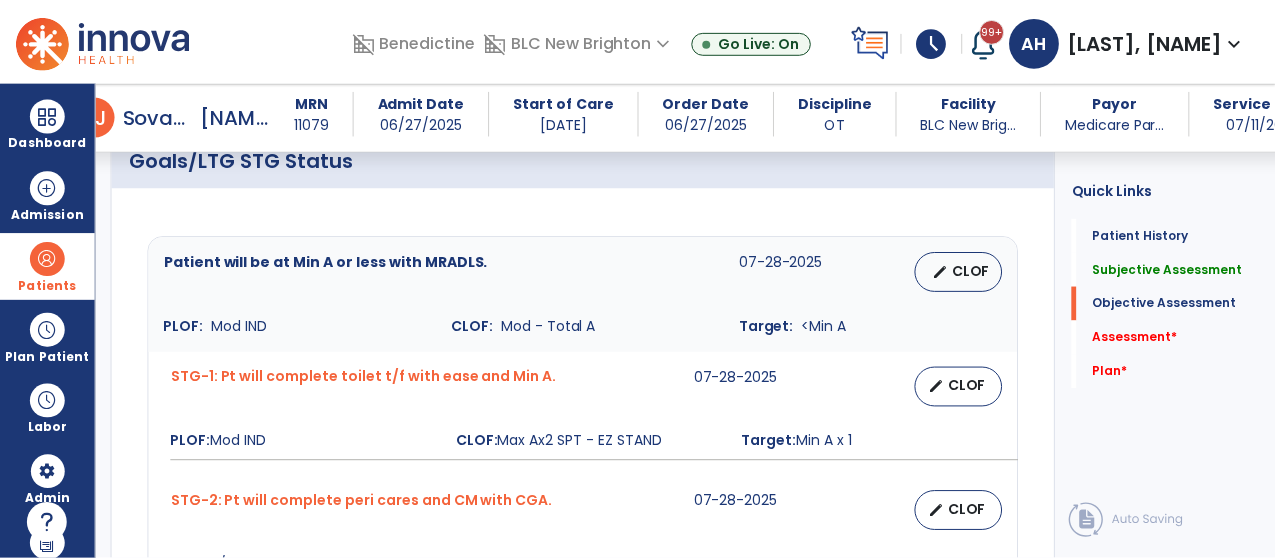 scroll, scrollTop: 638, scrollLeft: 0, axis: vertical 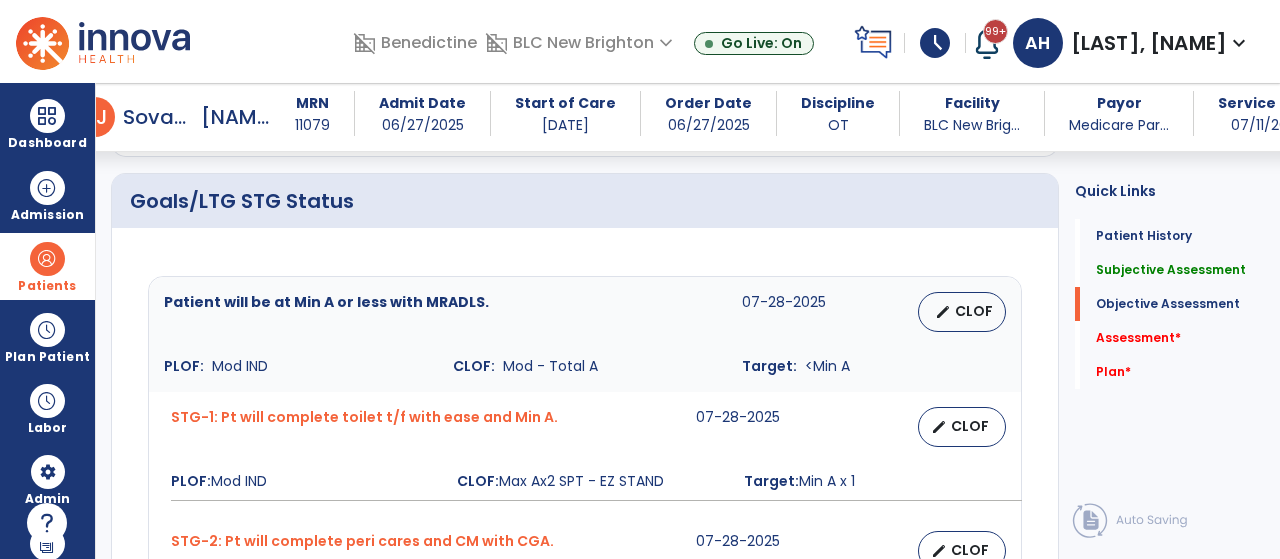 type on "**********" 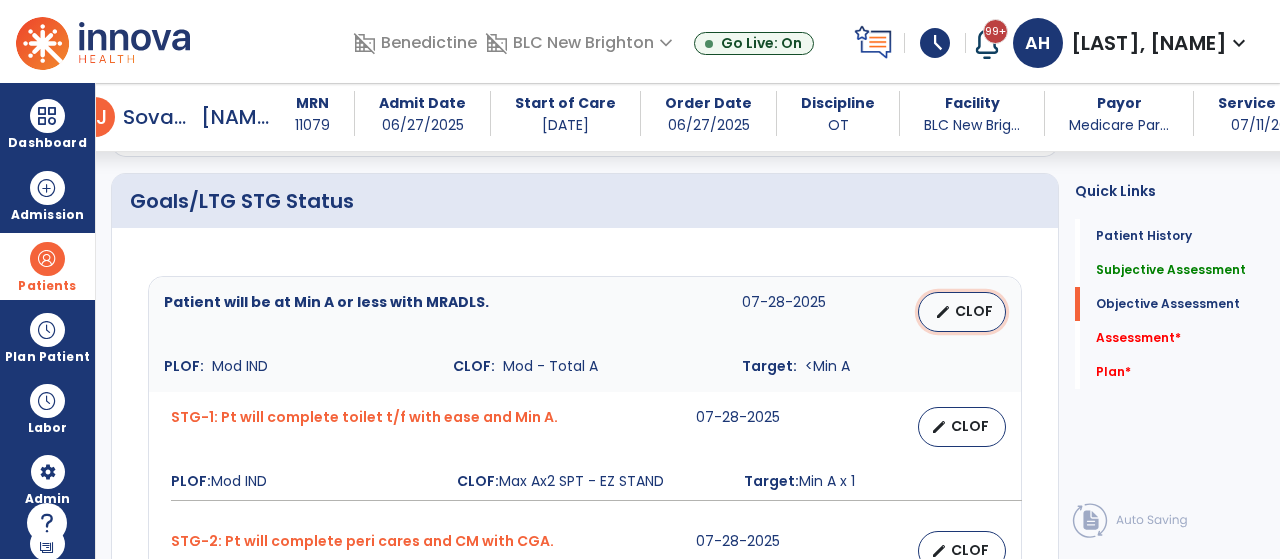 click on "edit   CLOF" at bounding box center [962, 312] 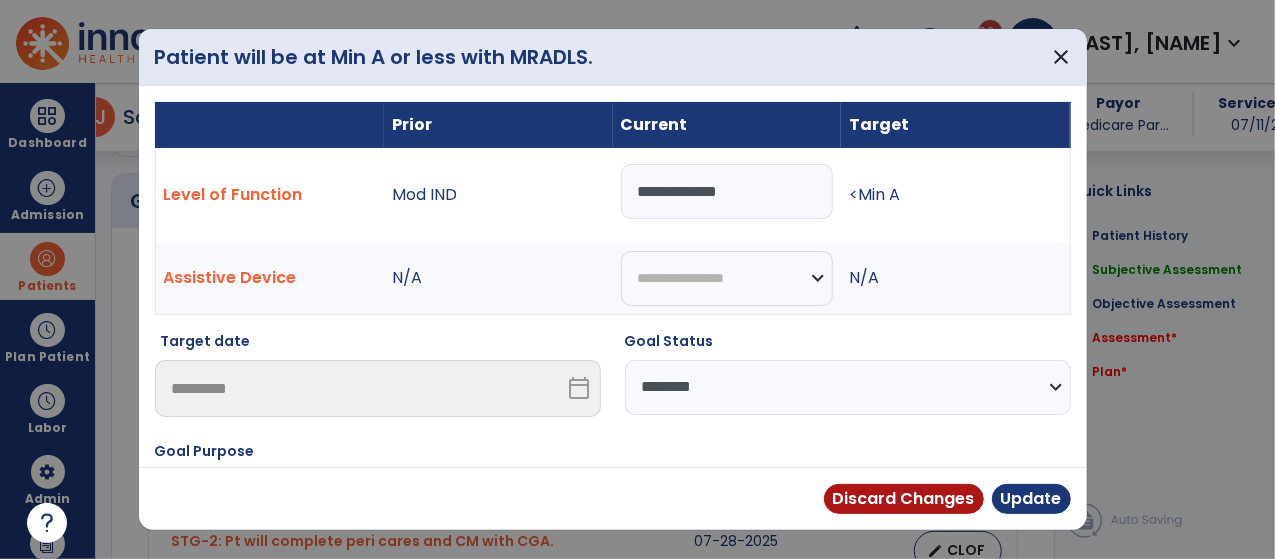 scroll, scrollTop: 638, scrollLeft: 0, axis: vertical 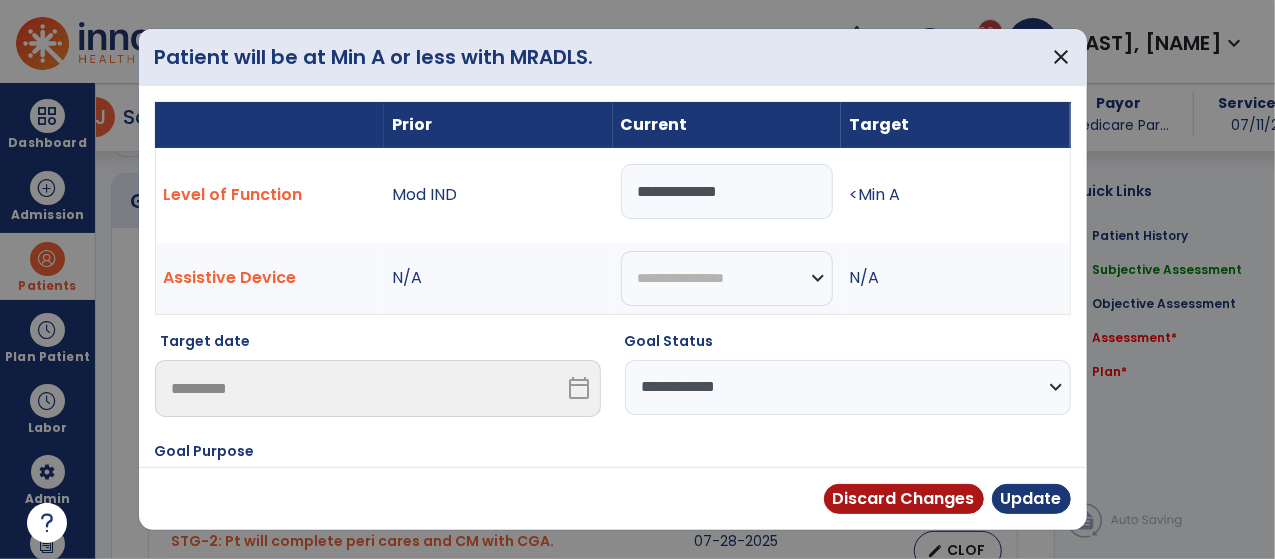 click on "**********" at bounding box center [848, 387] 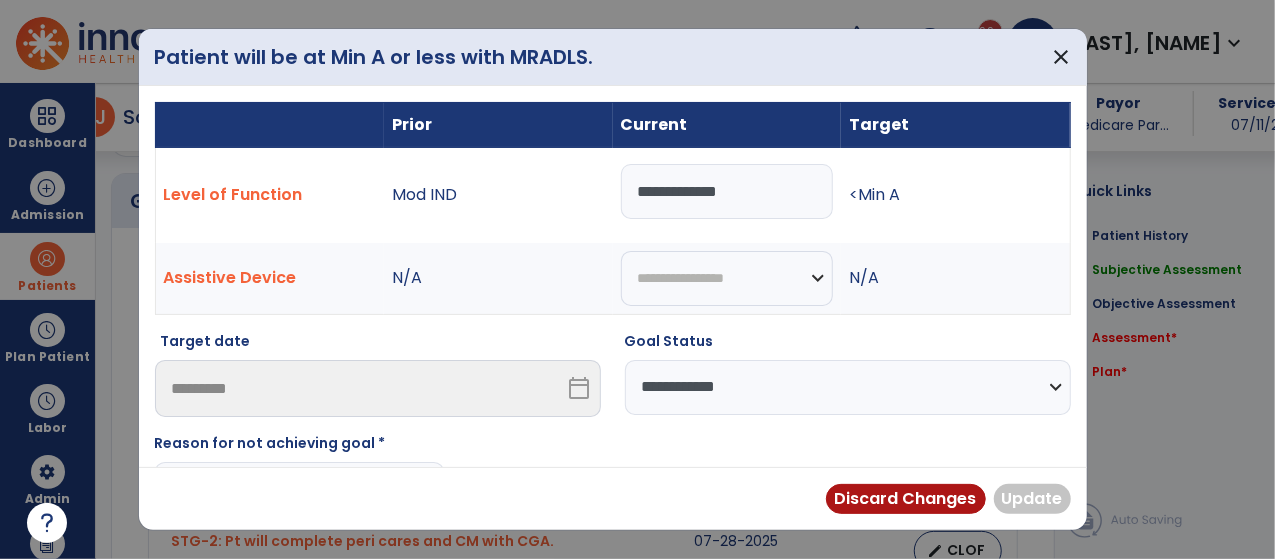 scroll, scrollTop: 72, scrollLeft: 0, axis: vertical 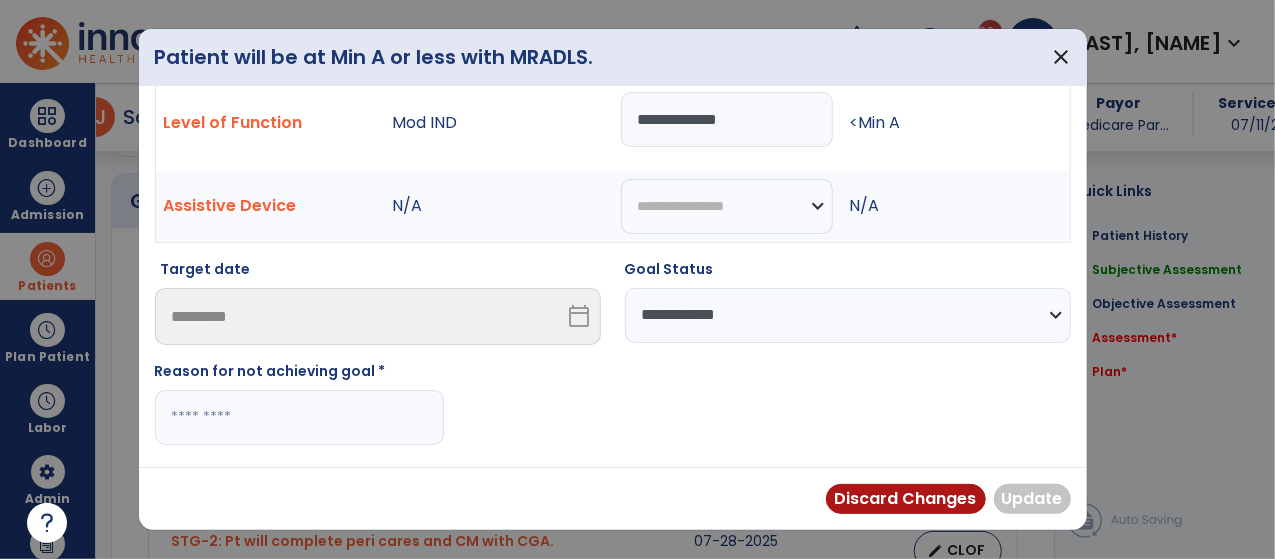 click at bounding box center [299, 417] 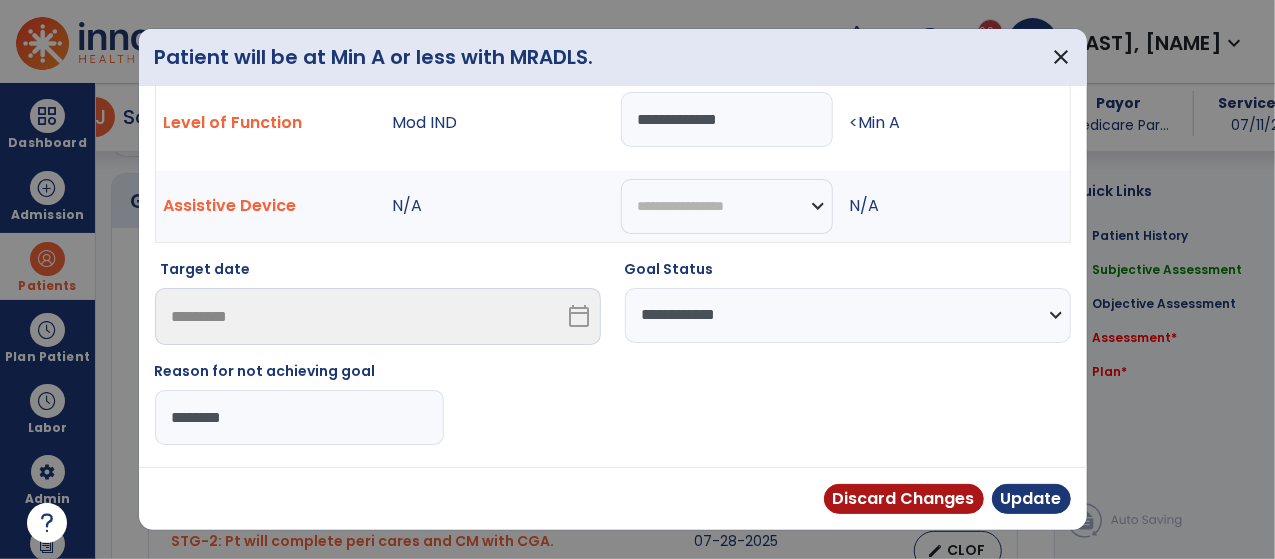 drag, startPoint x: 374, startPoint y: 419, endPoint x: 158, endPoint y: 413, distance: 216.08331 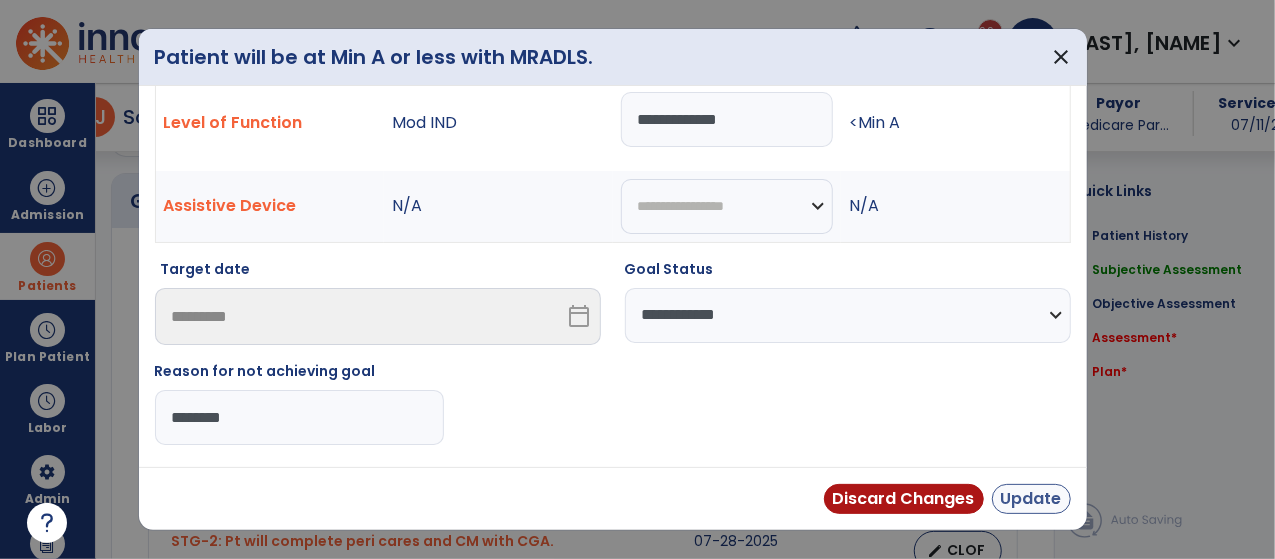 type on "********" 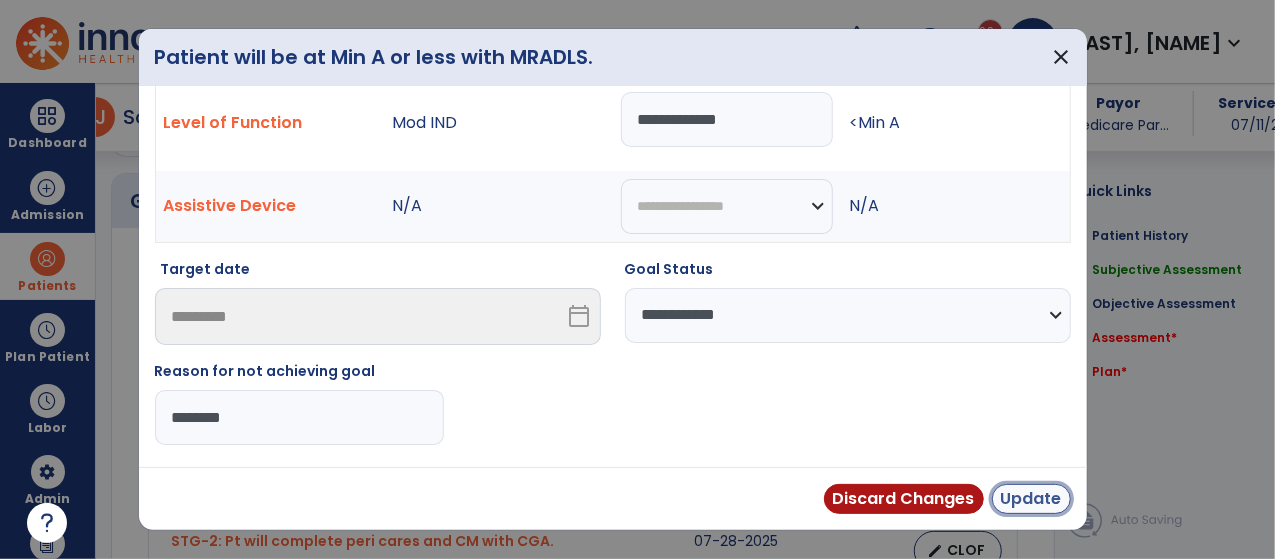 click on "Update" at bounding box center (1031, 499) 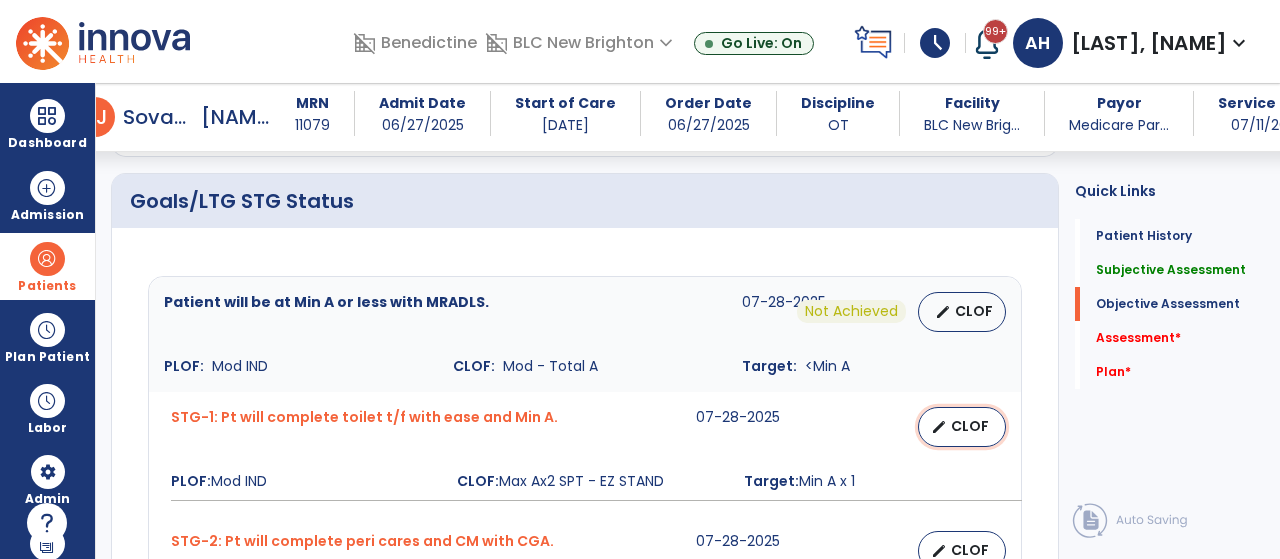 click on "CLOF" at bounding box center (970, 426) 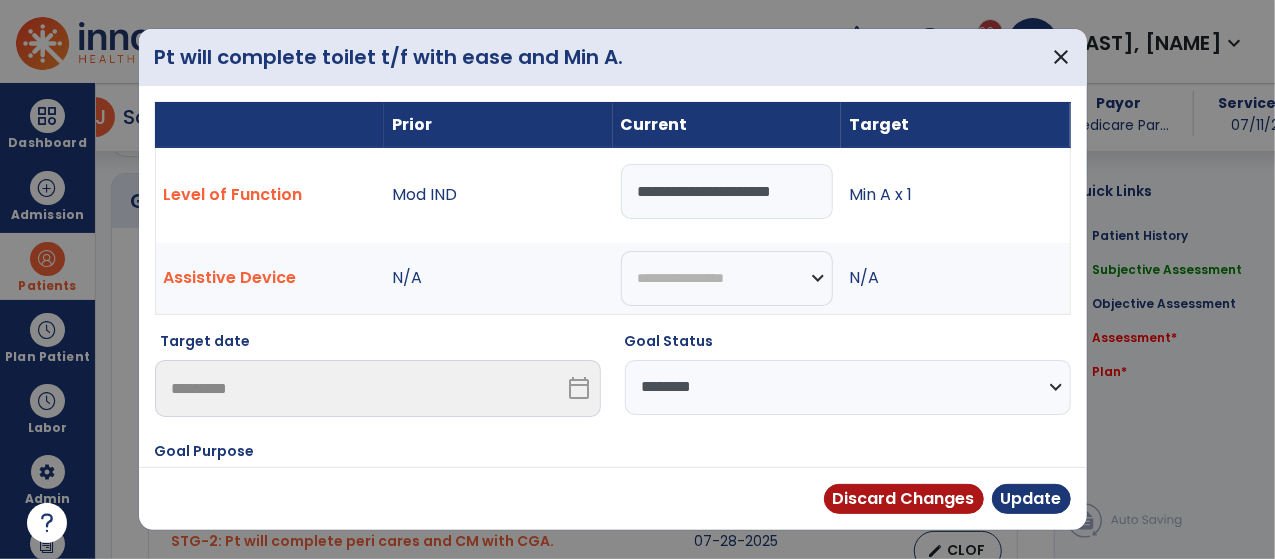 scroll, scrollTop: 638, scrollLeft: 0, axis: vertical 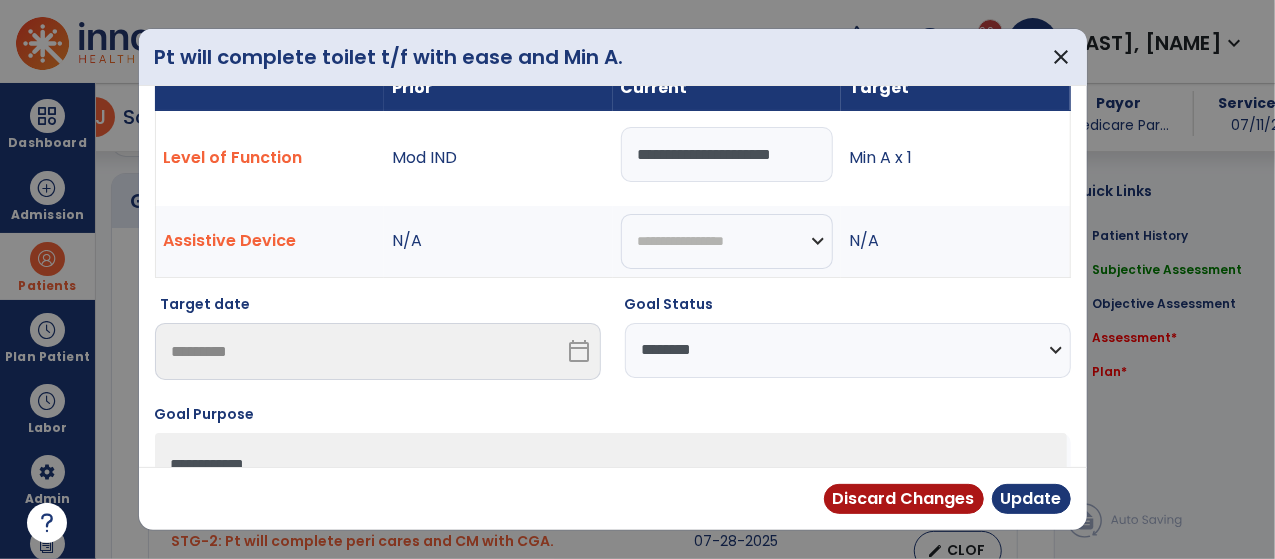 click on "**********" at bounding box center (848, 350) 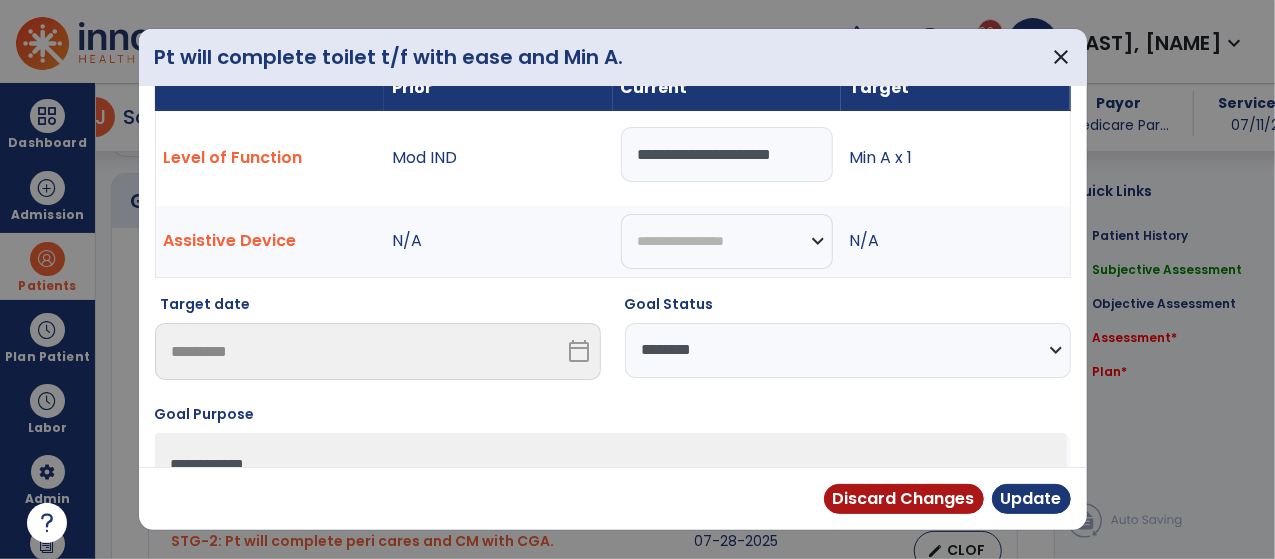 select on "**********" 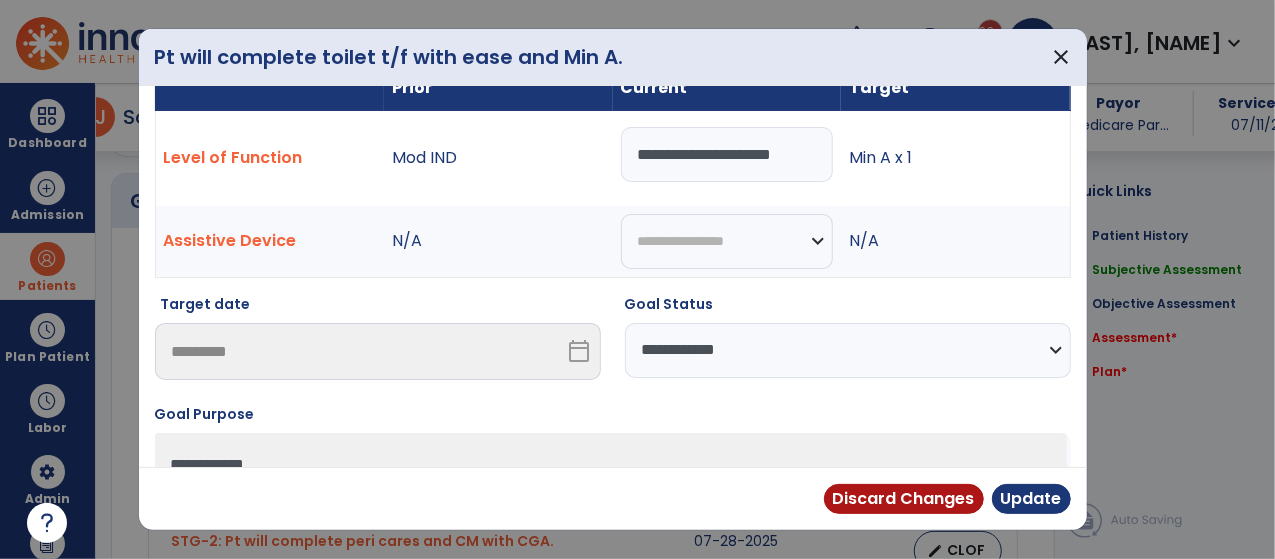 click on "**********" at bounding box center (848, 350) 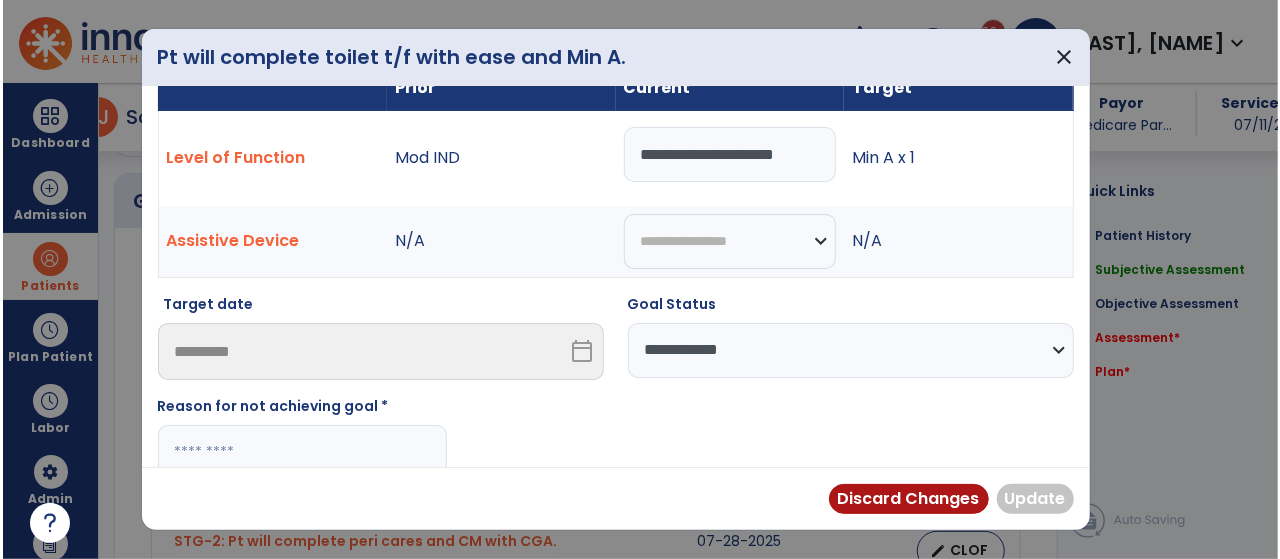 scroll, scrollTop: 97, scrollLeft: 0, axis: vertical 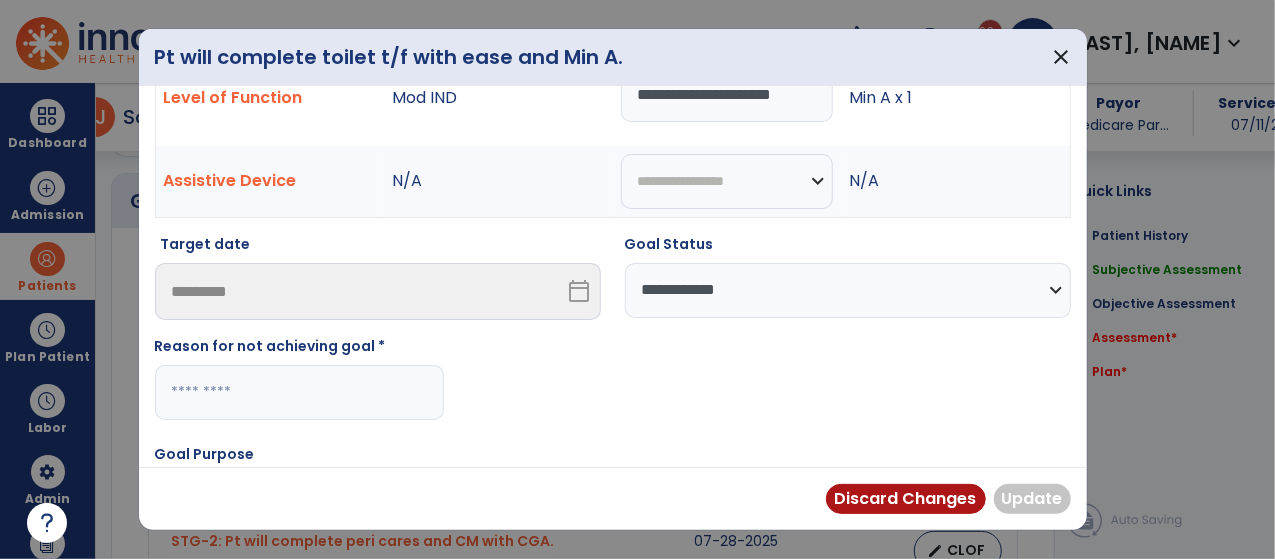 click at bounding box center (299, 392) 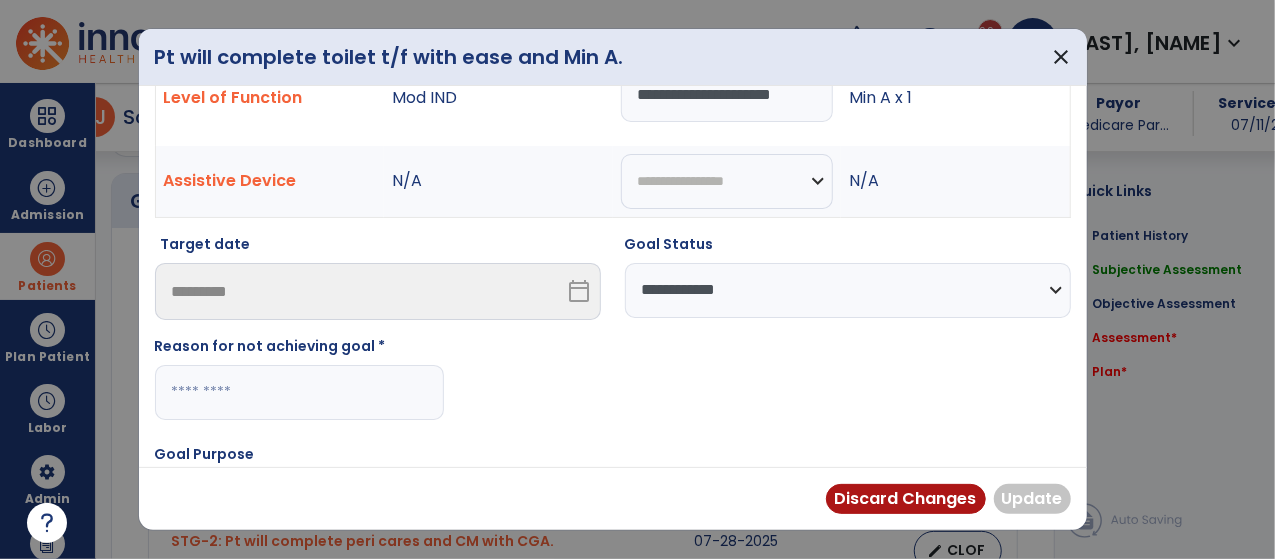paste on "********" 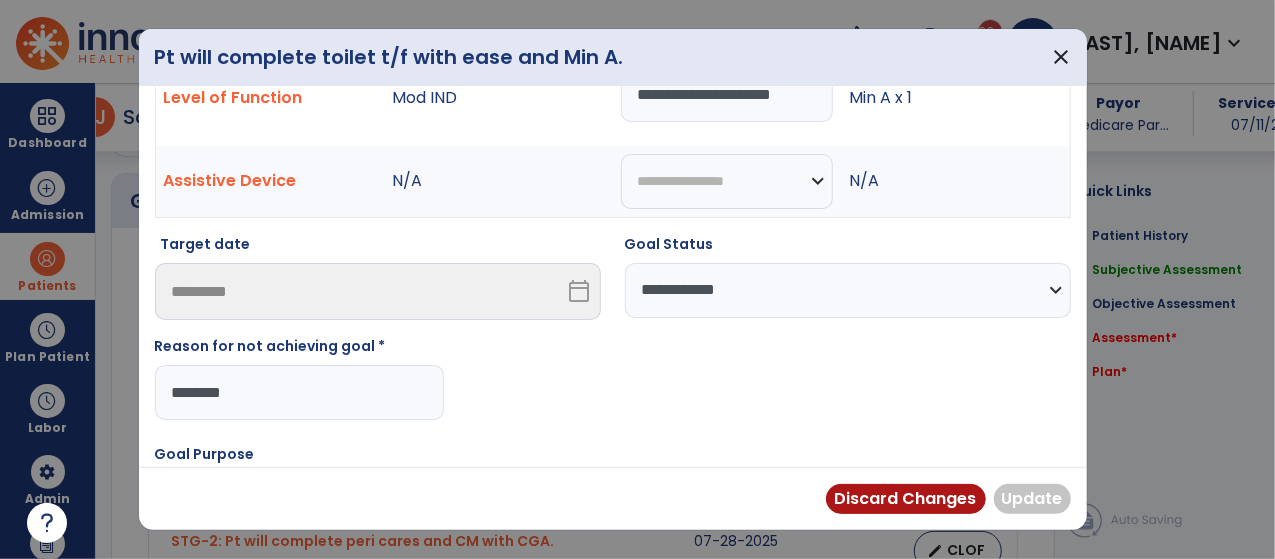 type on "********" 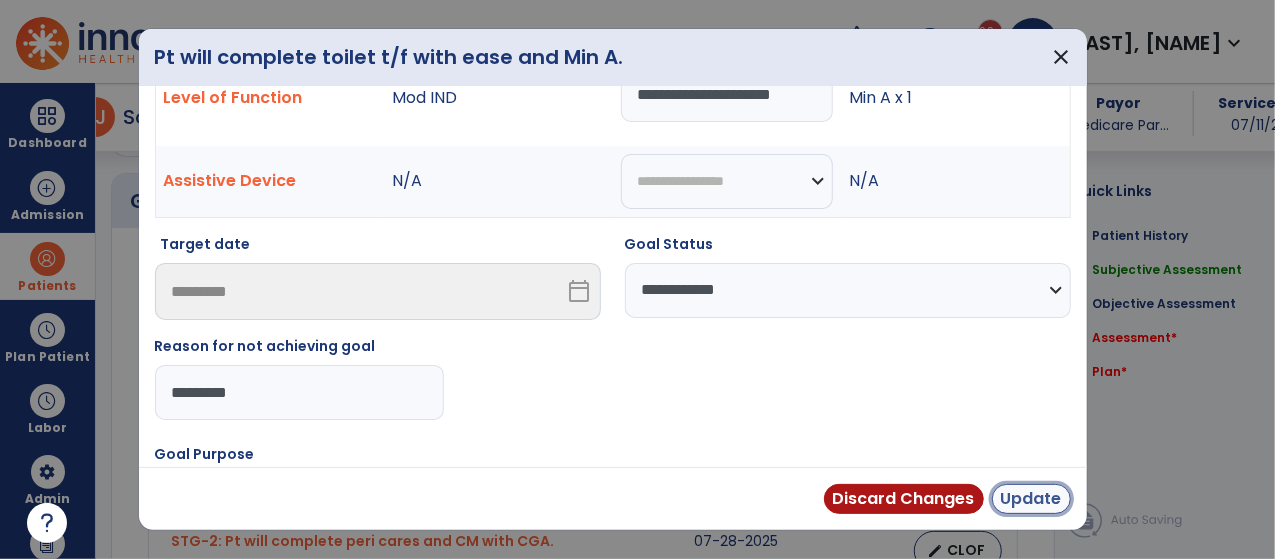 click on "Update" at bounding box center [1031, 499] 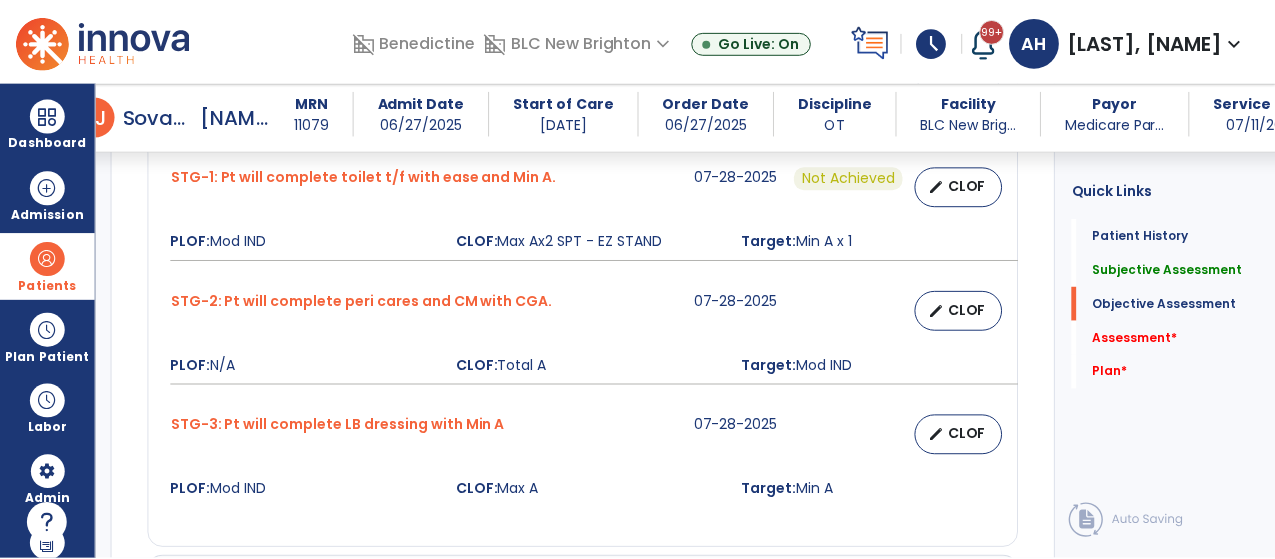 scroll, scrollTop: 893, scrollLeft: 0, axis: vertical 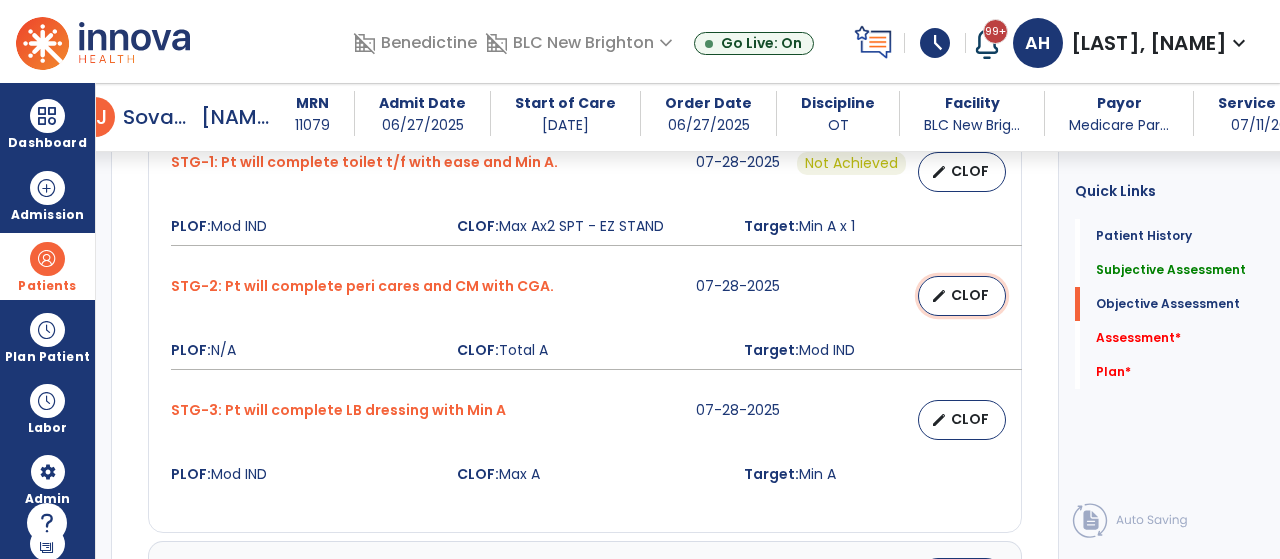 click on "edit" at bounding box center (939, 296) 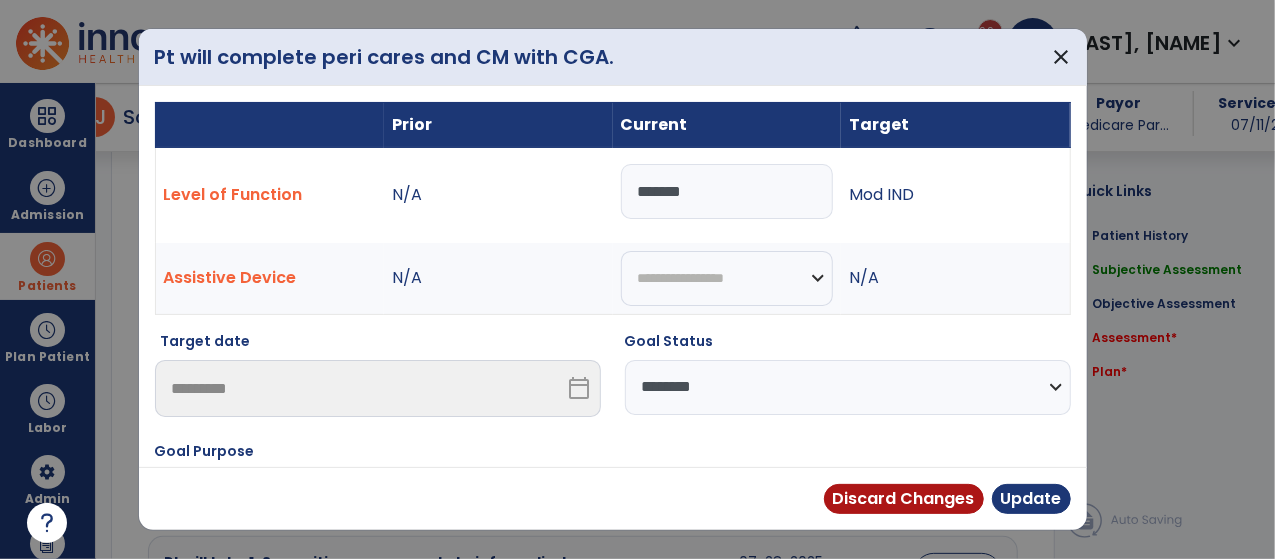 scroll, scrollTop: 893, scrollLeft: 0, axis: vertical 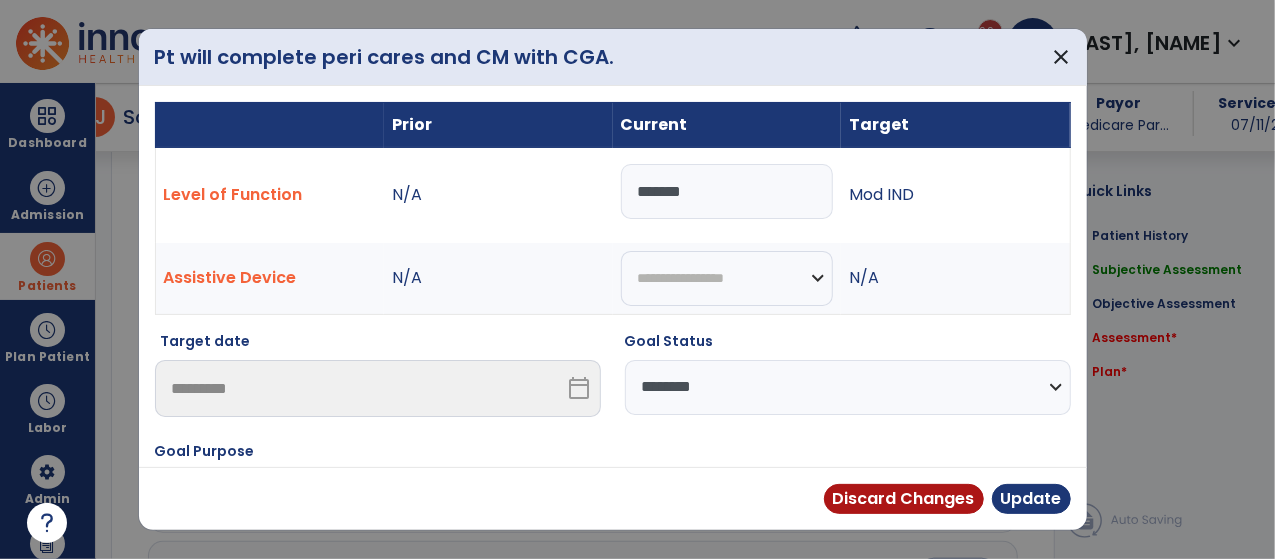 click on "**********" at bounding box center (848, 387) 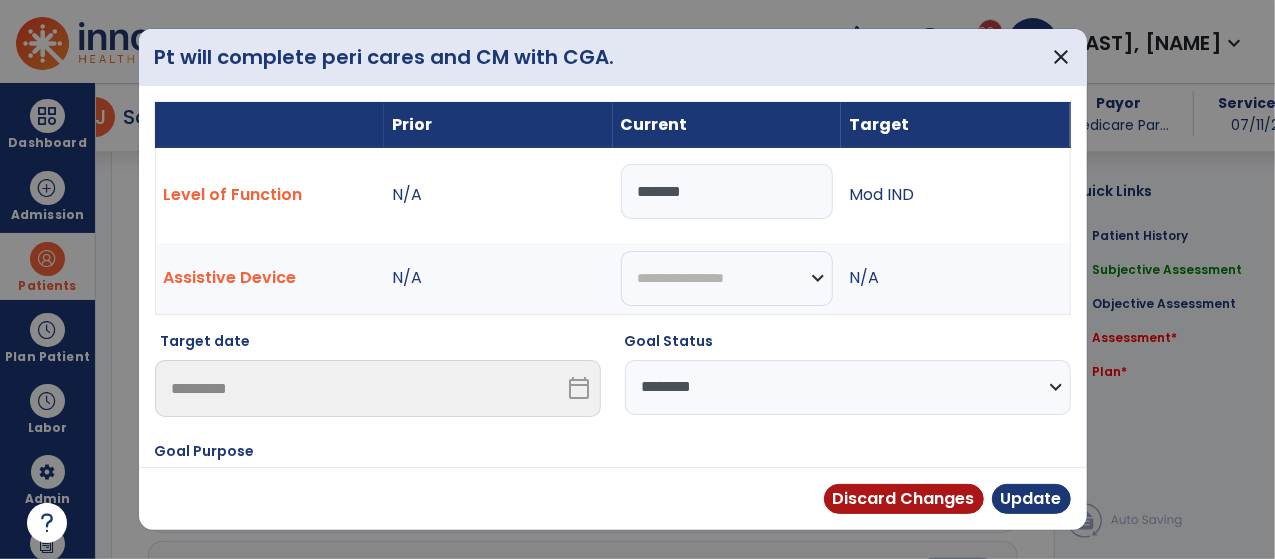 select on "**********" 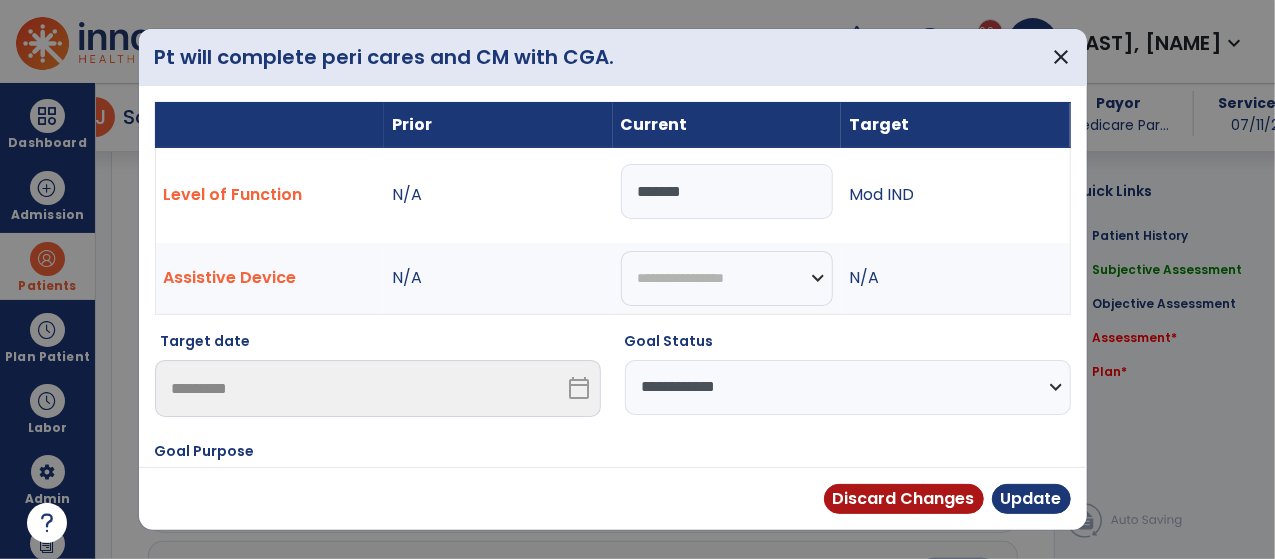 click on "**********" at bounding box center (848, 387) 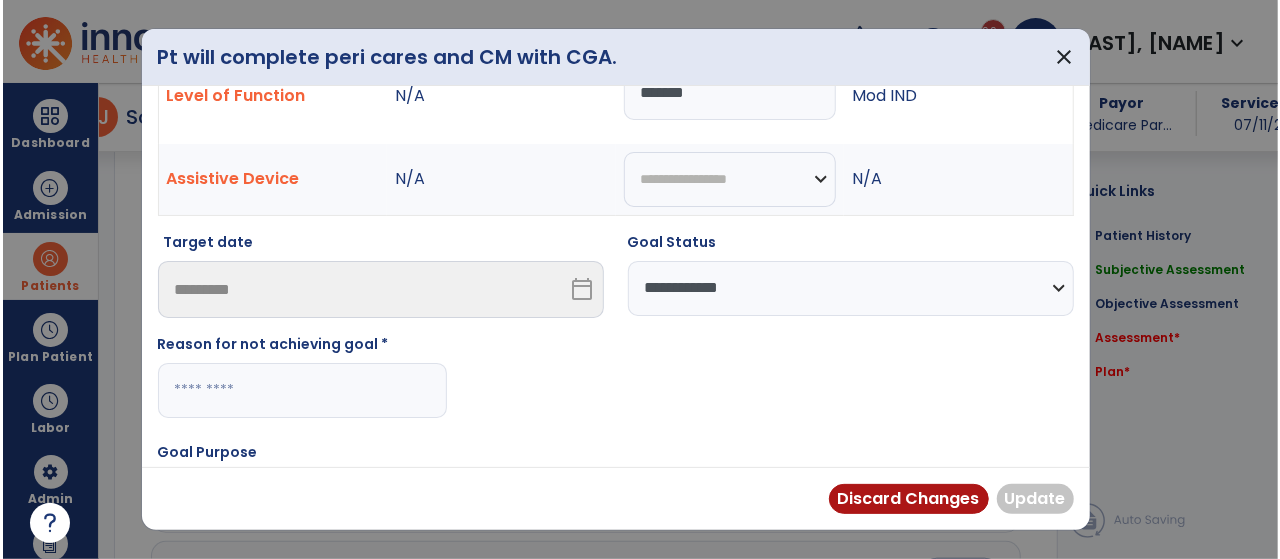 scroll, scrollTop: 102, scrollLeft: 0, axis: vertical 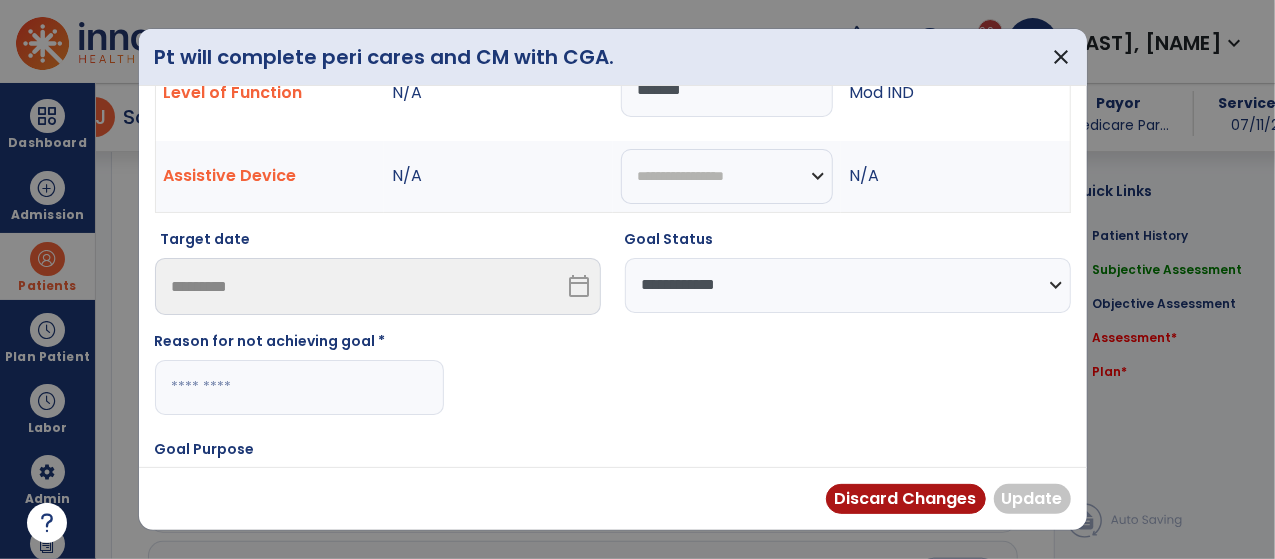 click at bounding box center (299, 387) 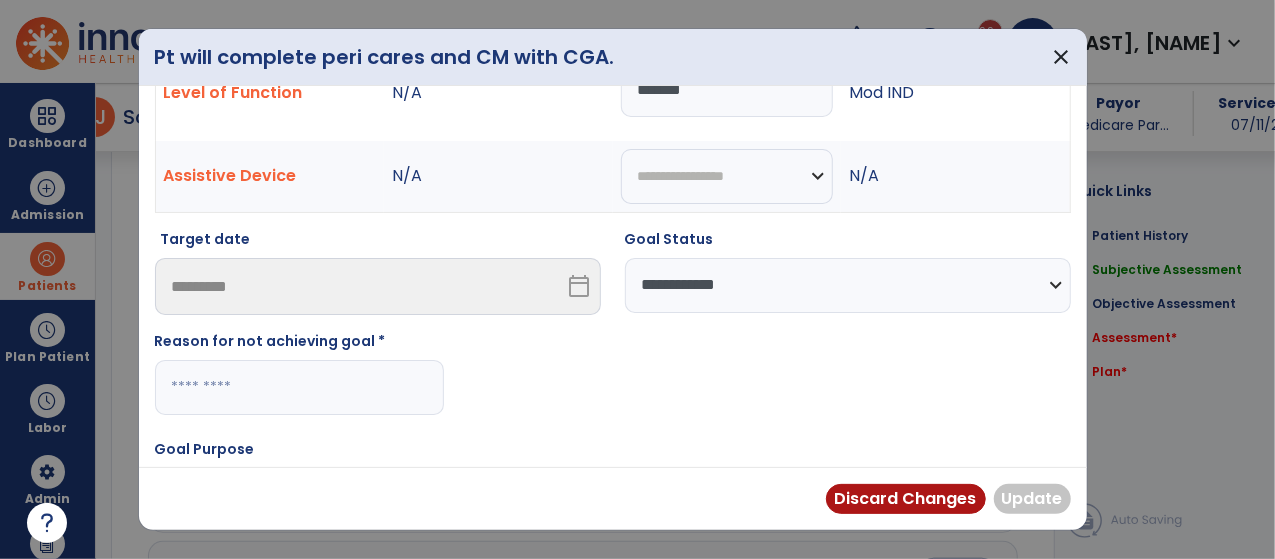 paste on "********" 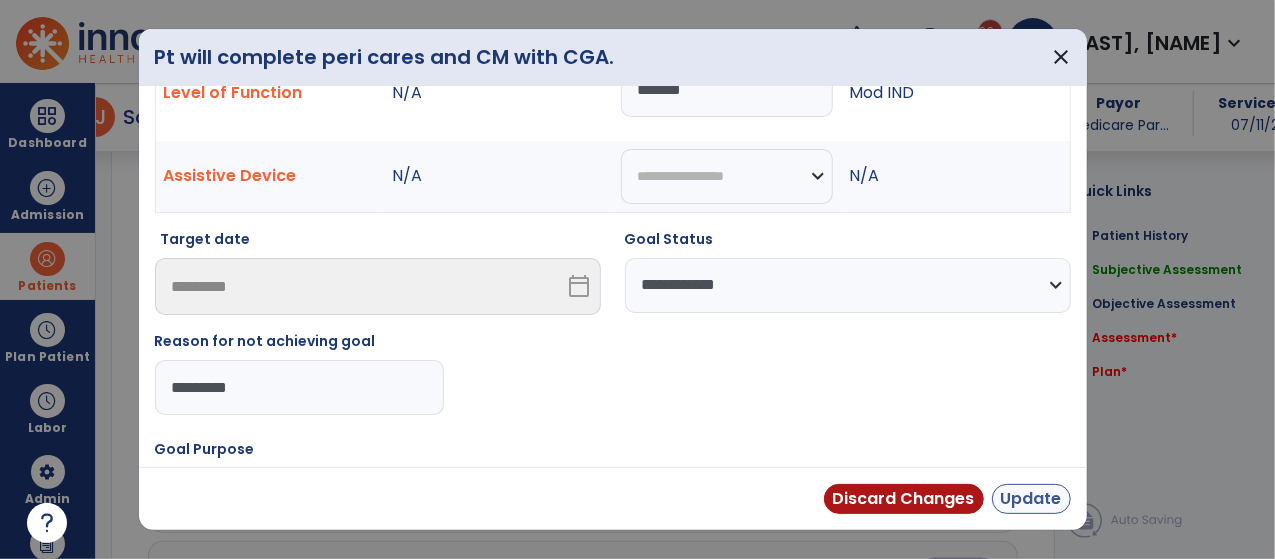 type on "********" 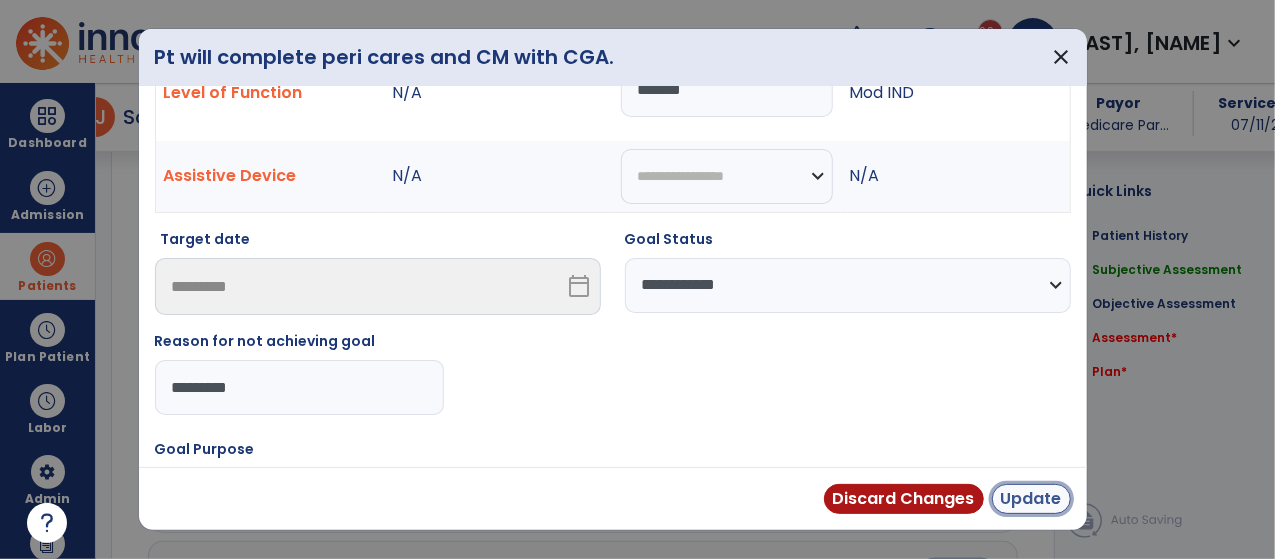 click on "Update" at bounding box center (1031, 499) 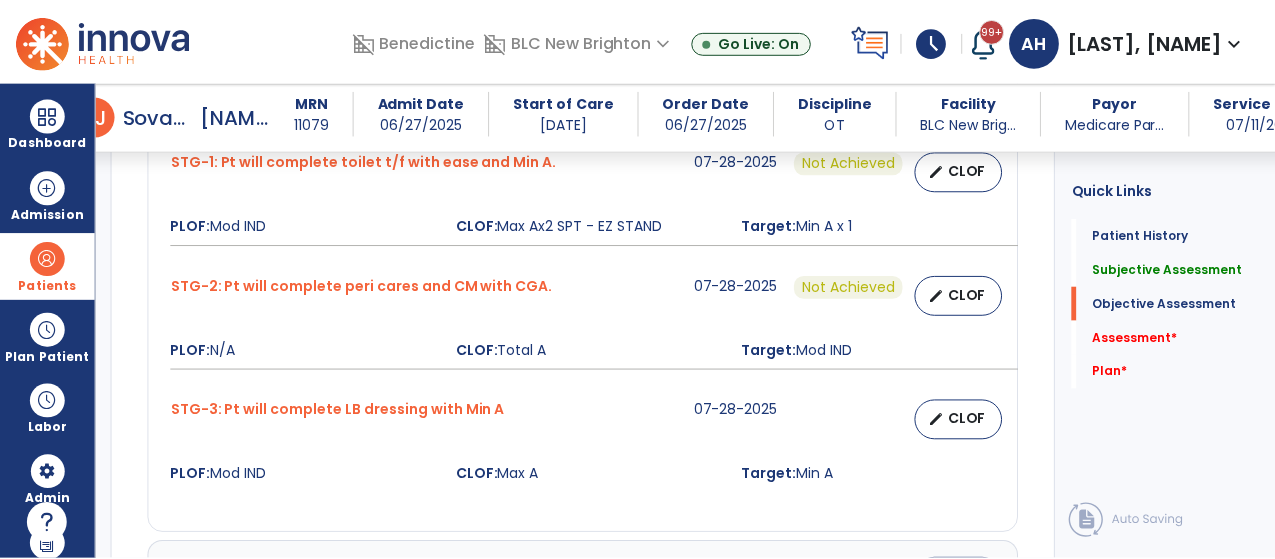 scroll, scrollTop: 1034, scrollLeft: 0, axis: vertical 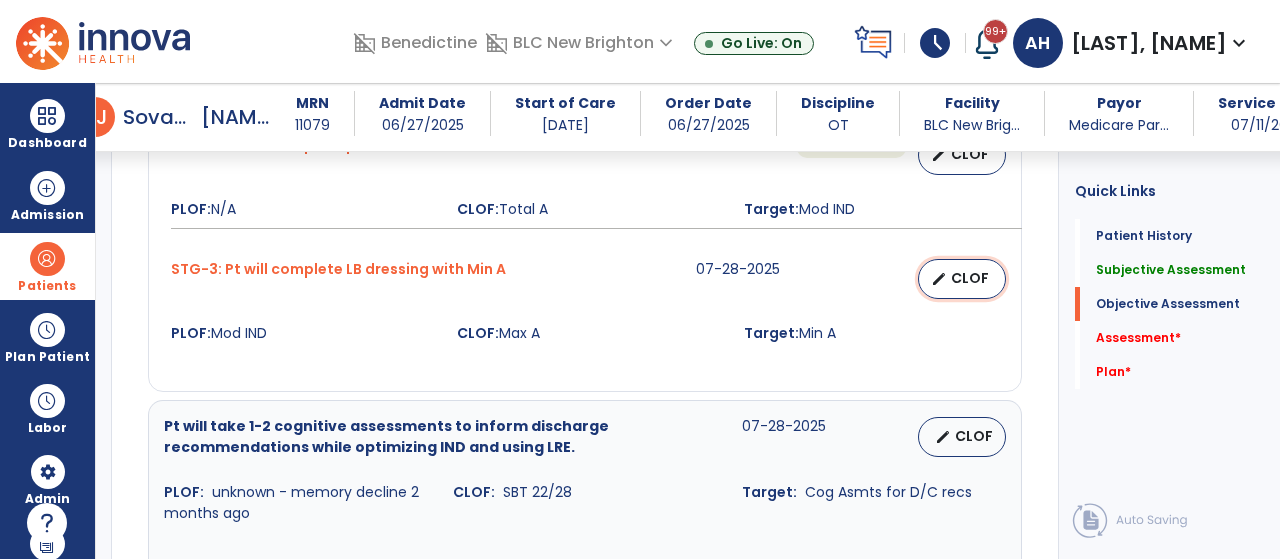 click on "CLOF" at bounding box center [970, 278] 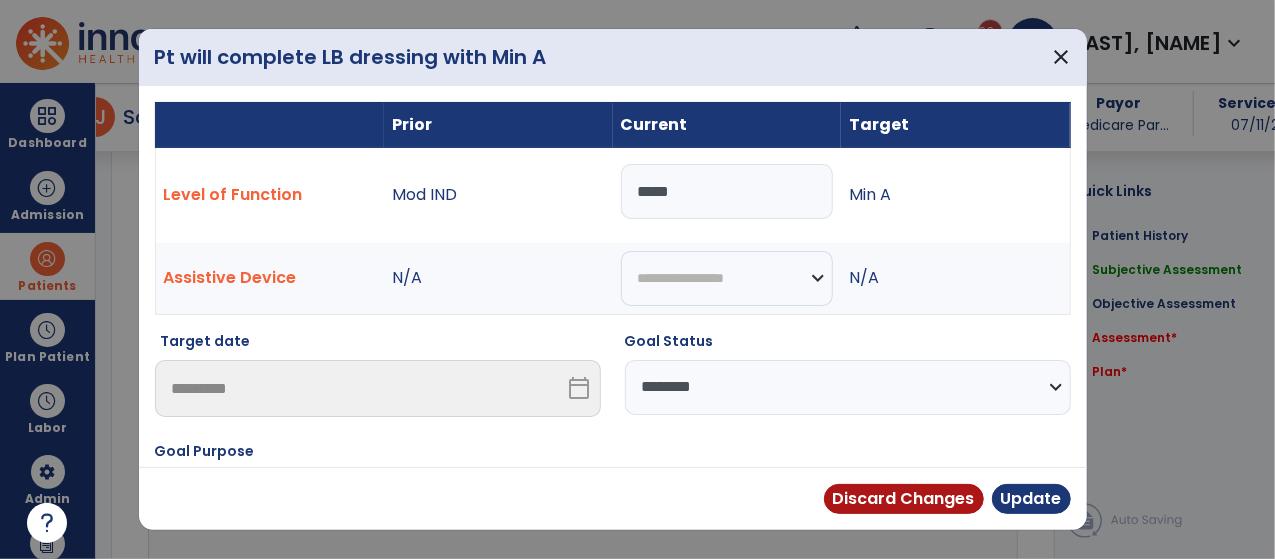 scroll, scrollTop: 1034, scrollLeft: 0, axis: vertical 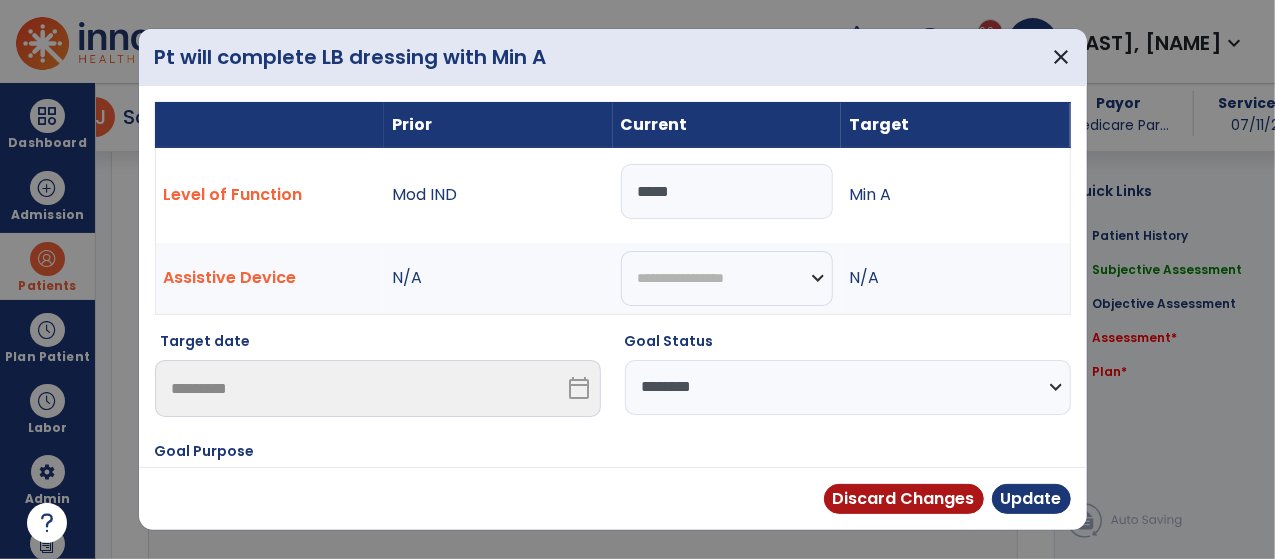 select on "**********" 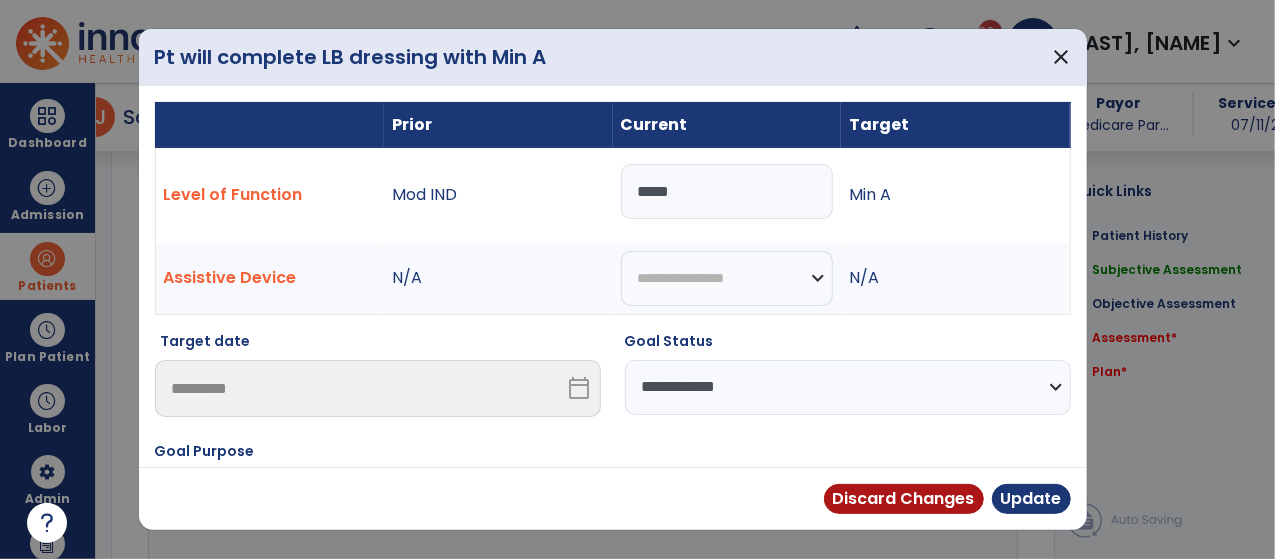 click on "**********" at bounding box center [848, 387] 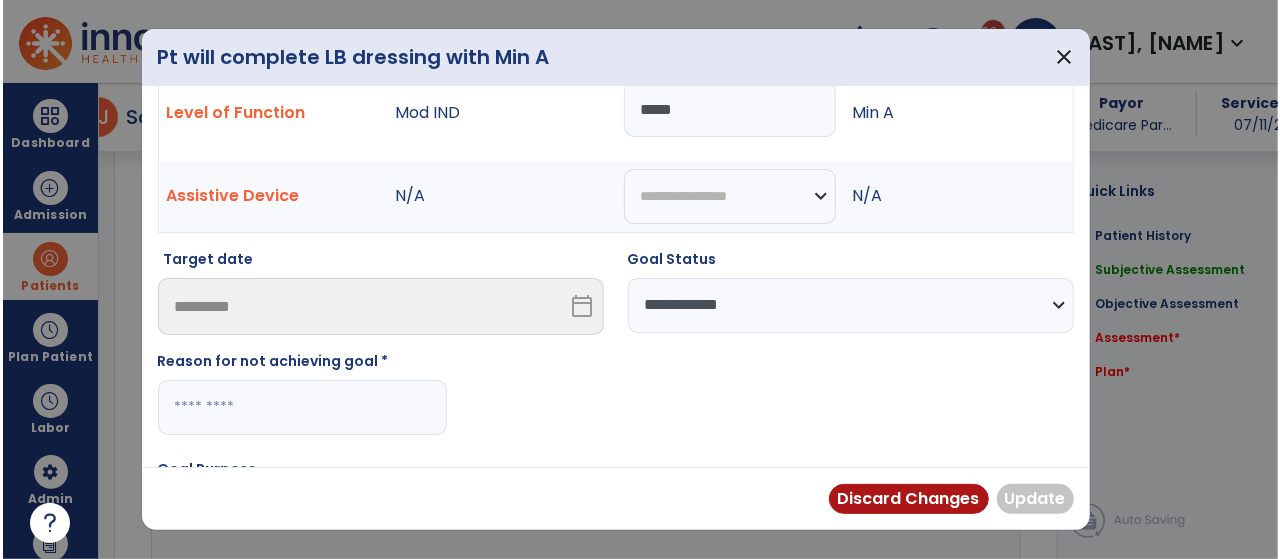 scroll, scrollTop: 85, scrollLeft: 0, axis: vertical 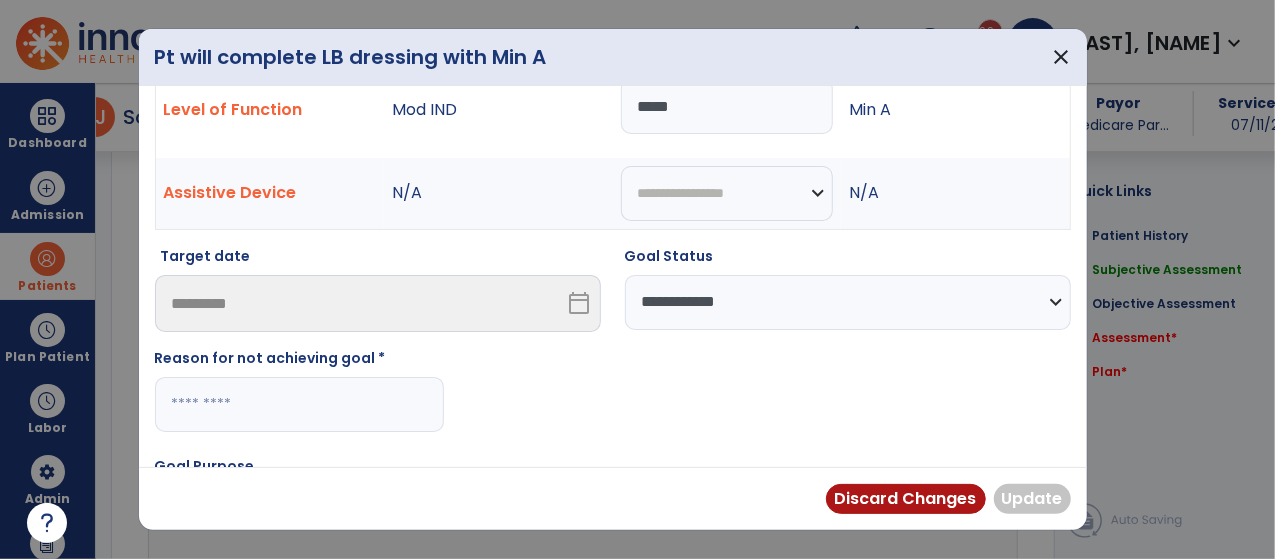 click at bounding box center [299, 404] 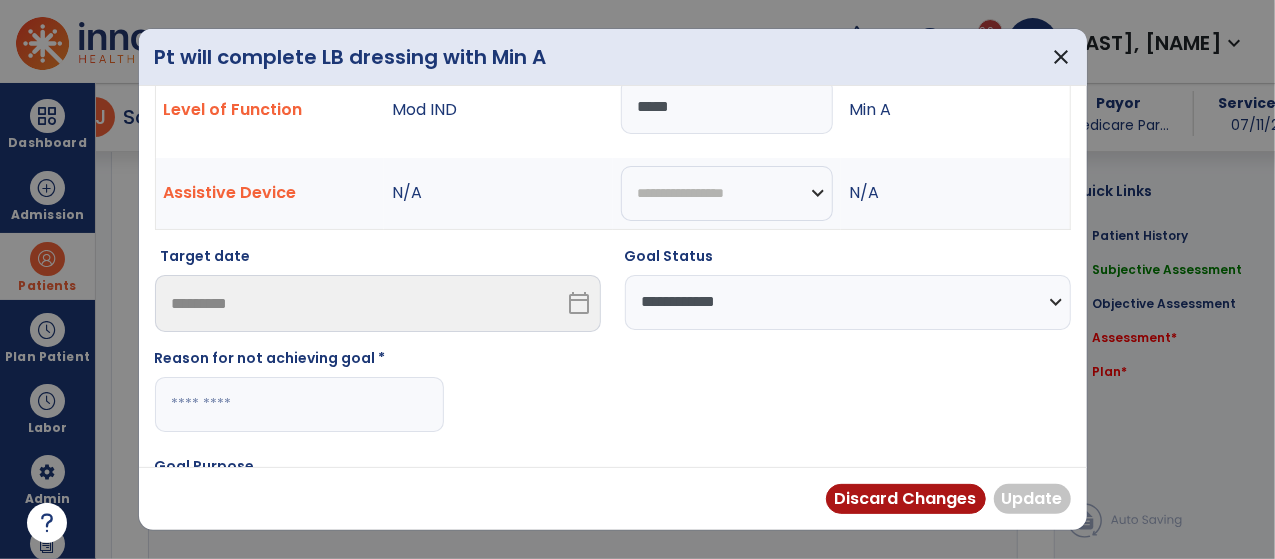 paste on "********" 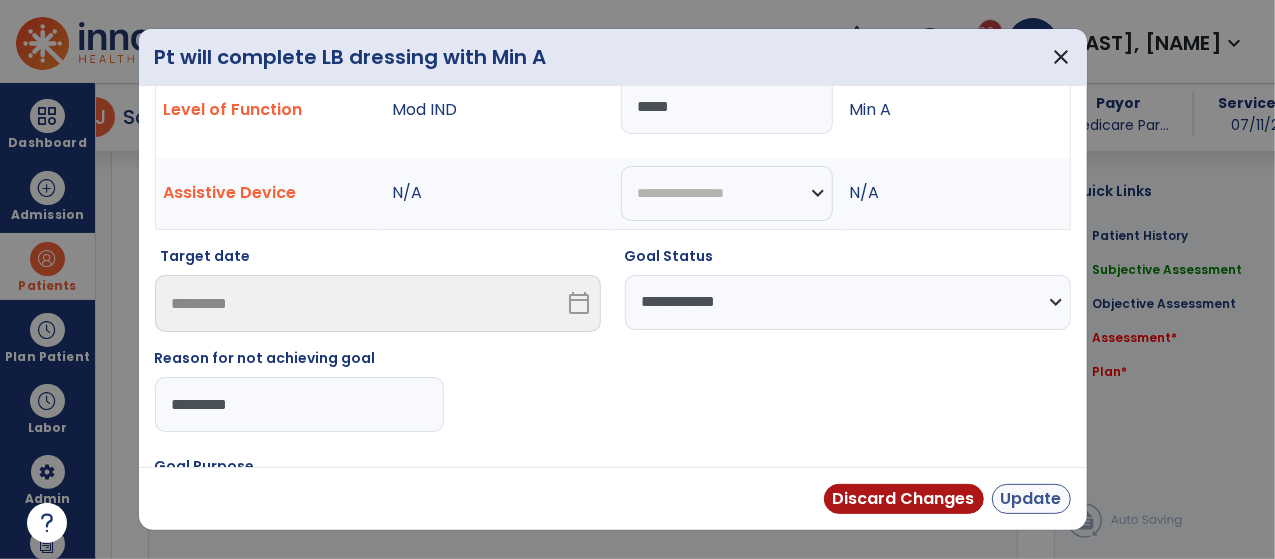 type on "********" 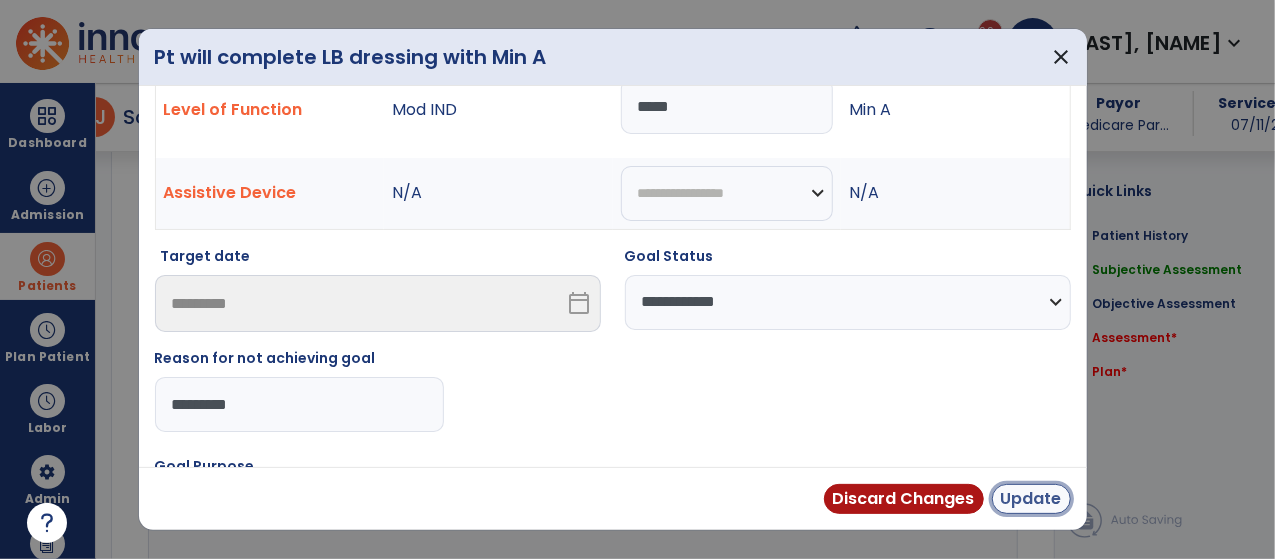 click on "Update" at bounding box center (1031, 499) 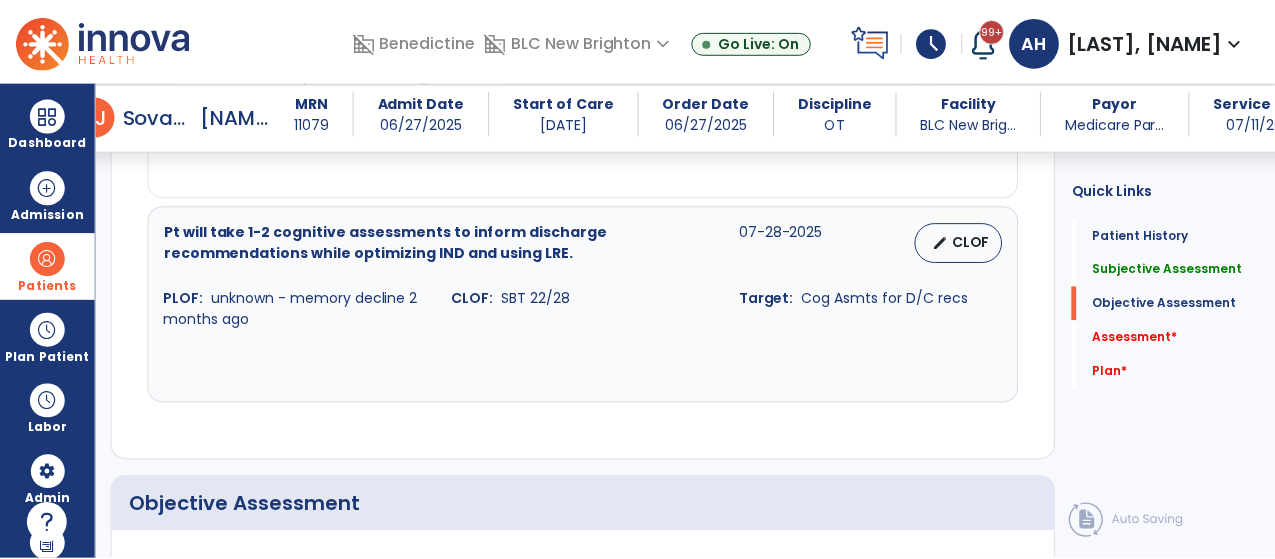 scroll, scrollTop: 1232, scrollLeft: 0, axis: vertical 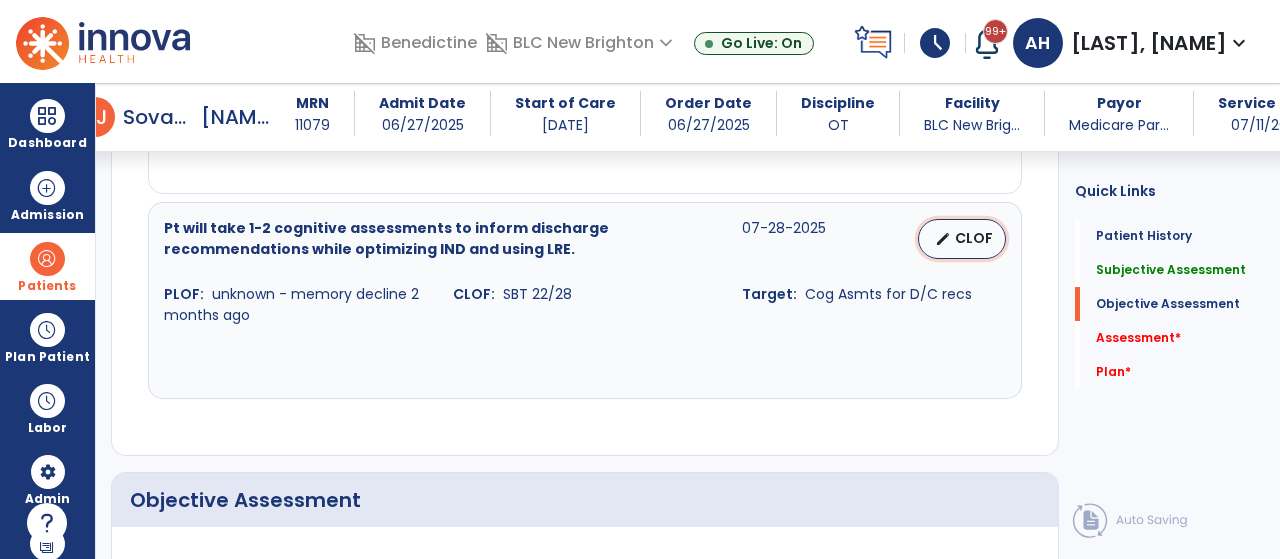 click on "edit" at bounding box center [943, 239] 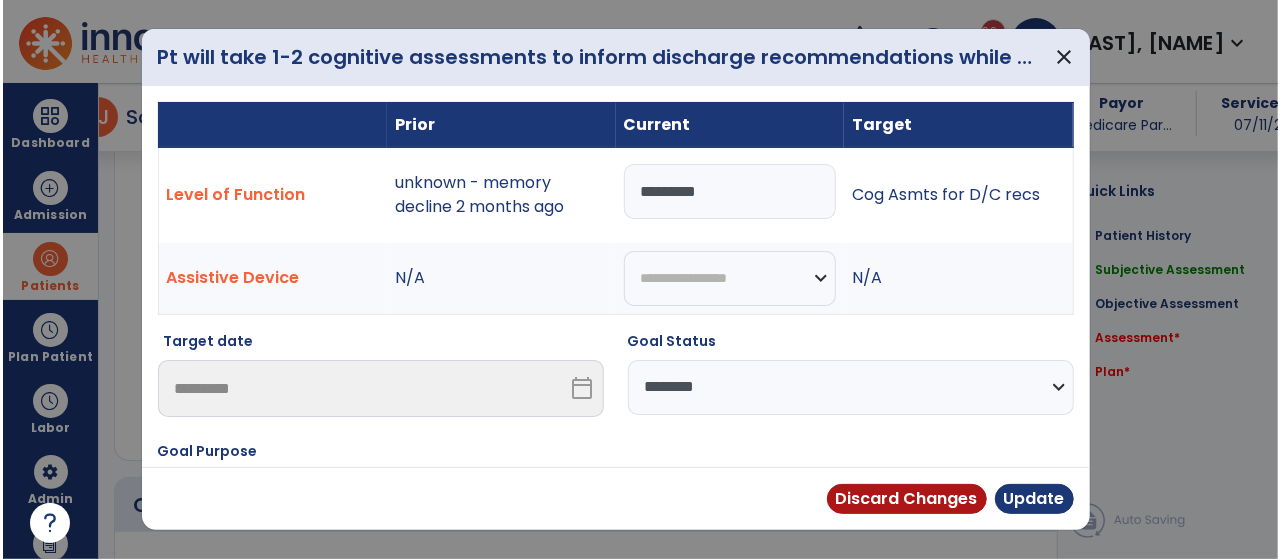 scroll, scrollTop: 1232, scrollLeft: 0, axis: vertical 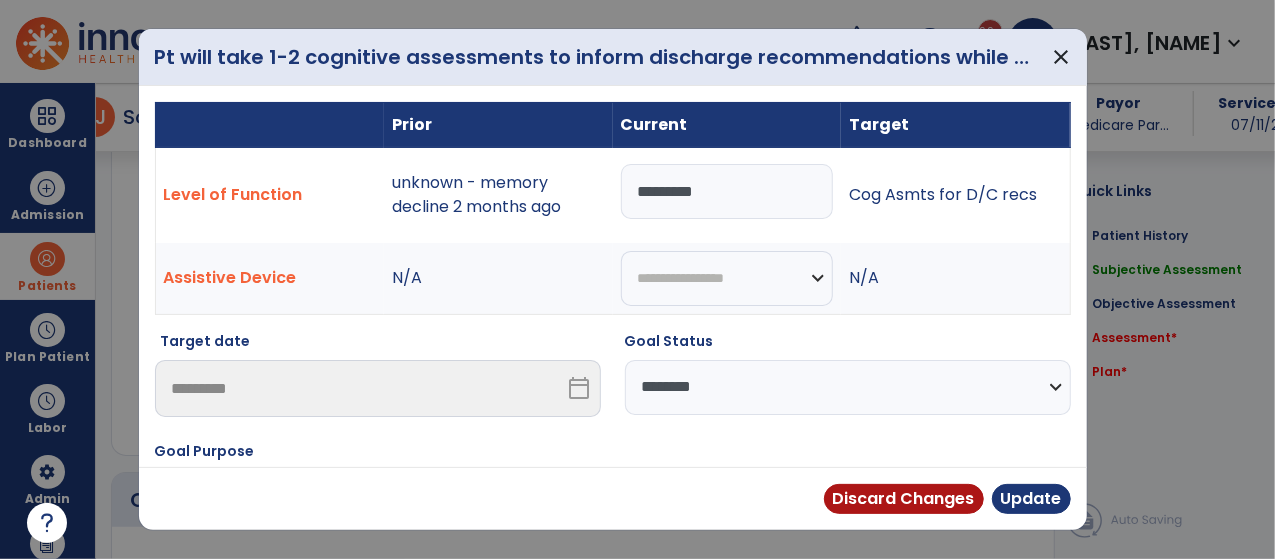 click on "**********" at bounding box center (848, 387) 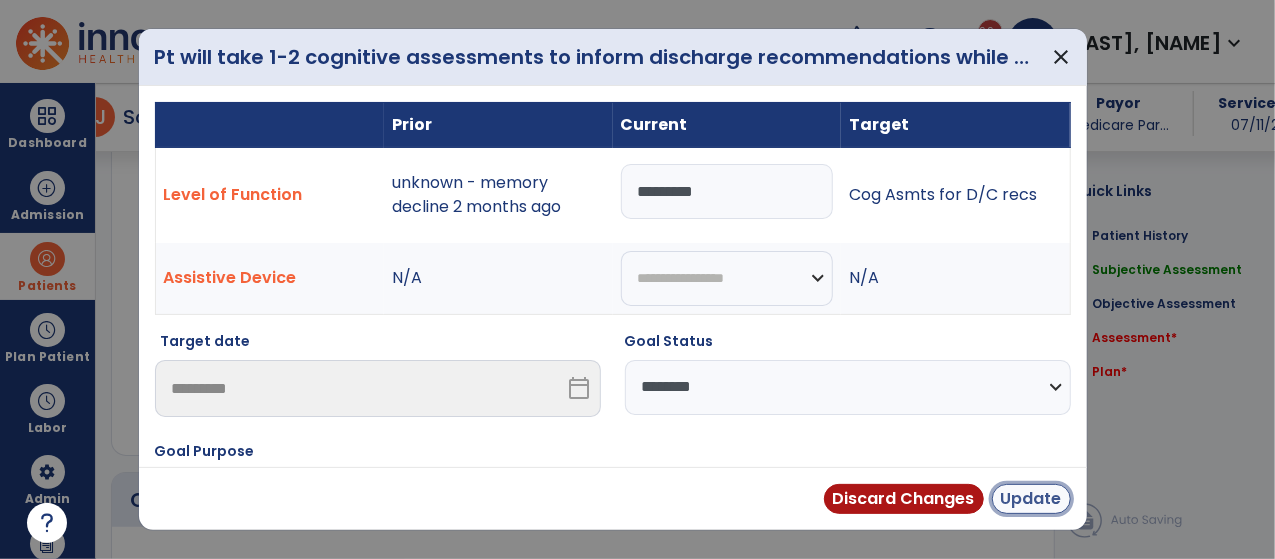 click on "Update" at bounding box center [1031, 499] 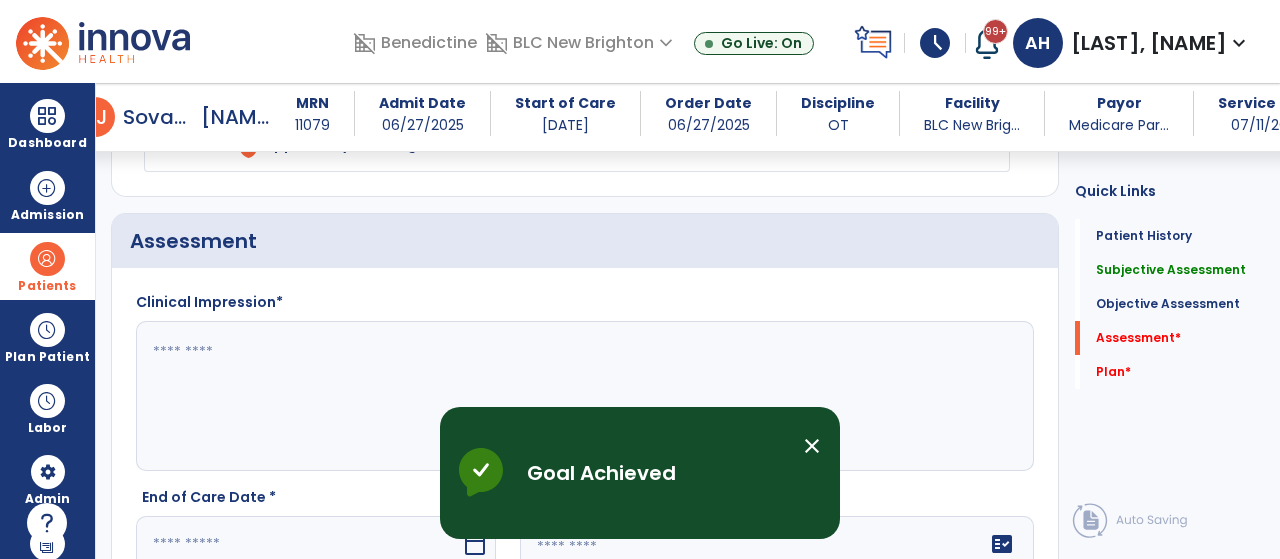 scroll, scrollTop: 2102, scrollLeft: 0, axis: vertical 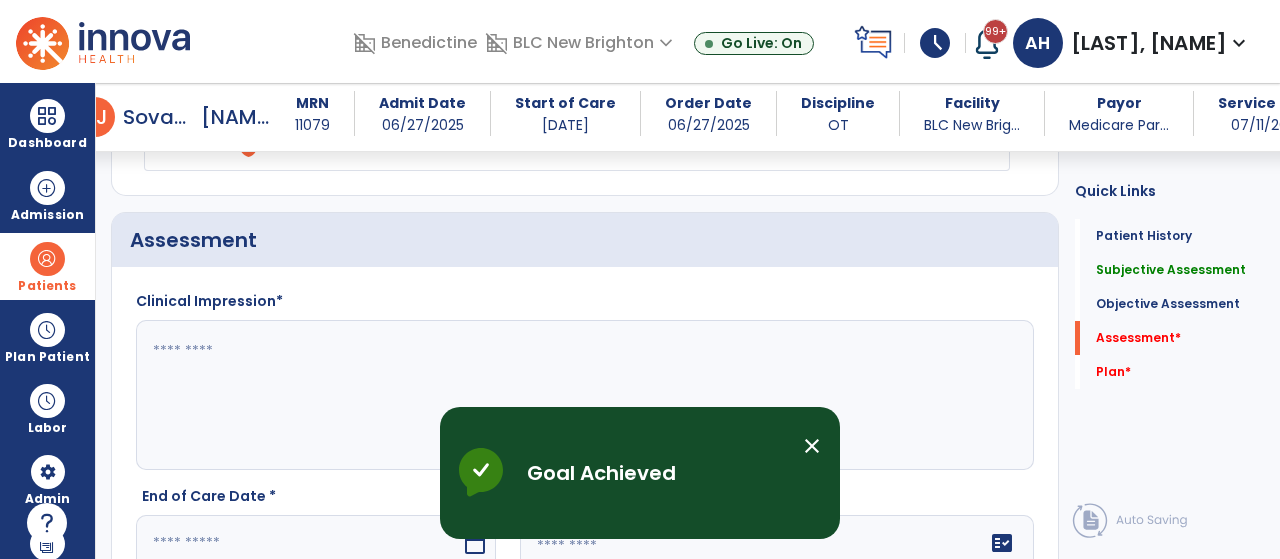 click 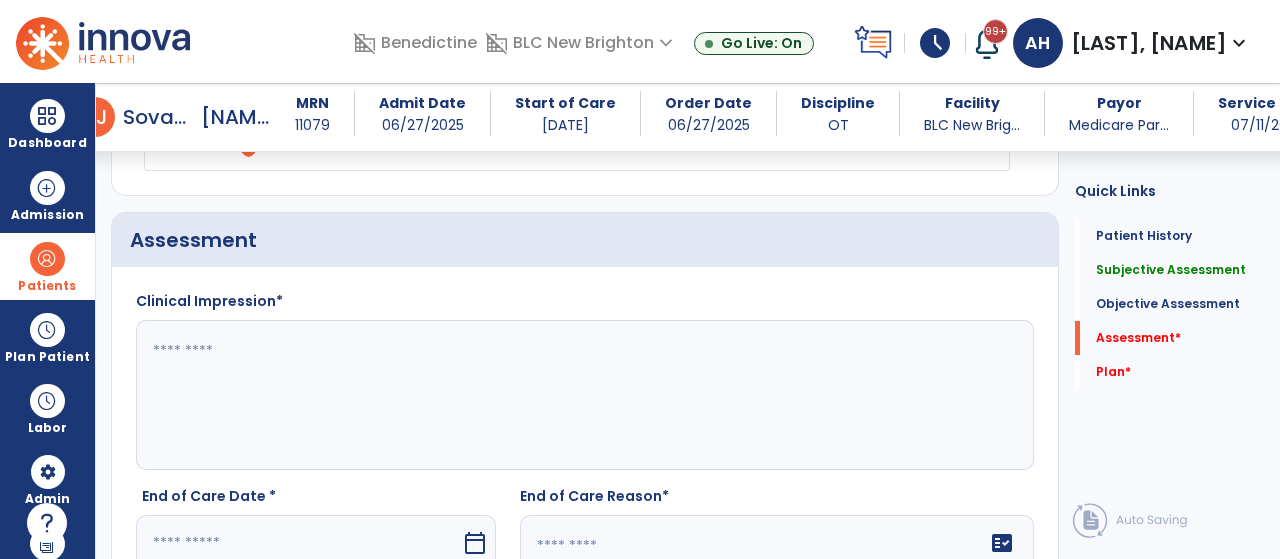 drag, startPoint x: 258, startPoint y: 354, endPoint x: 176, endPoint y: 355, distance: 82.006096 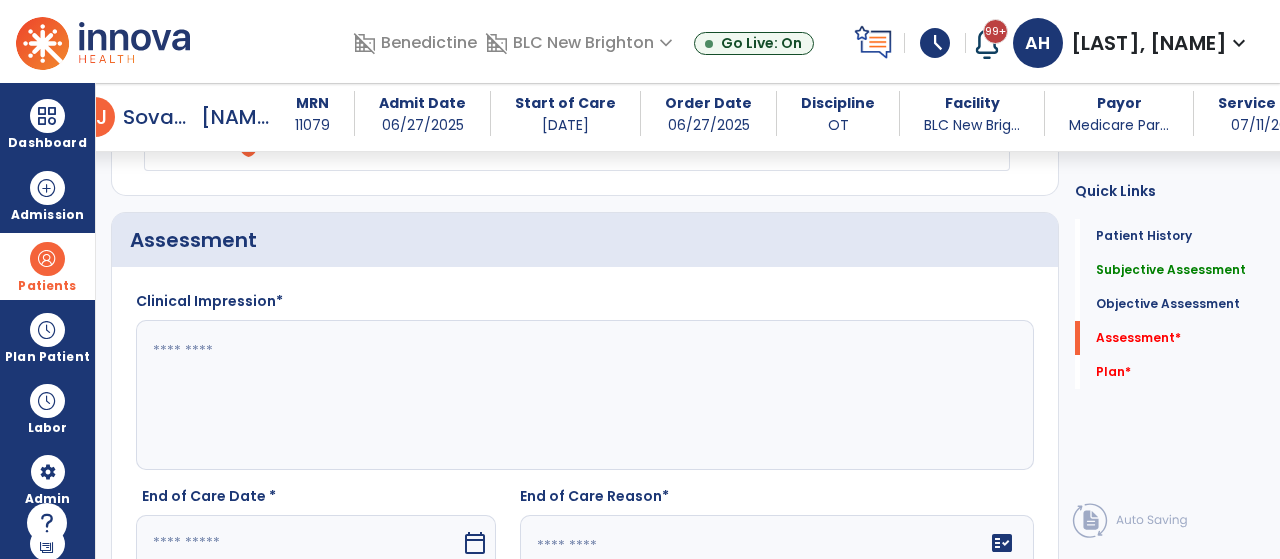 click 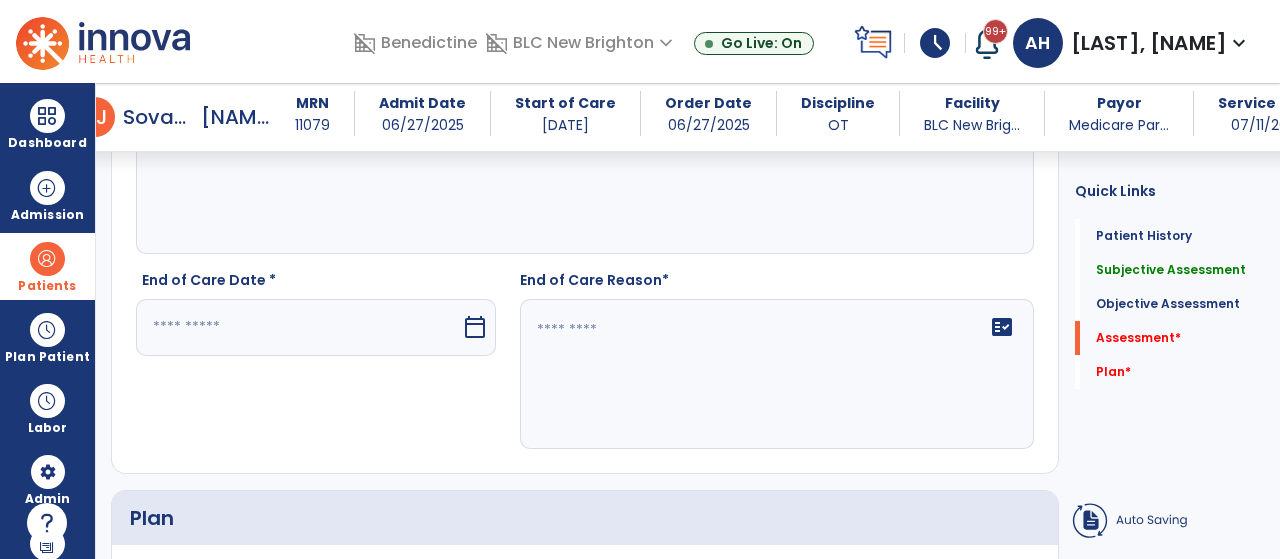 scroll, scrollTop: 2336, scrollLeft: 0, axis: vertical 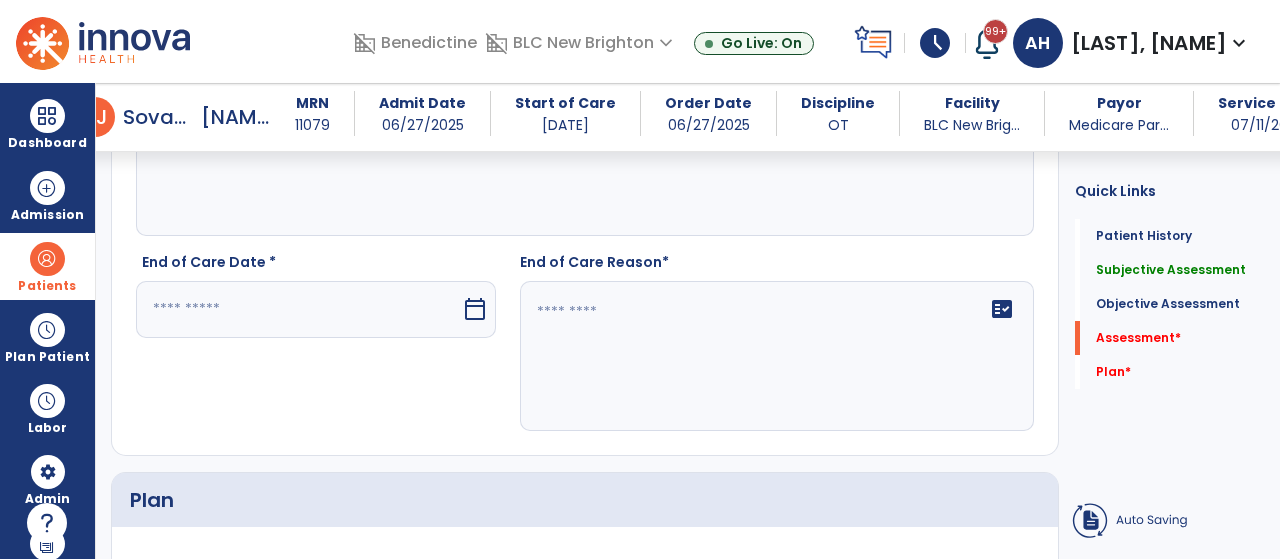 type on "**********" 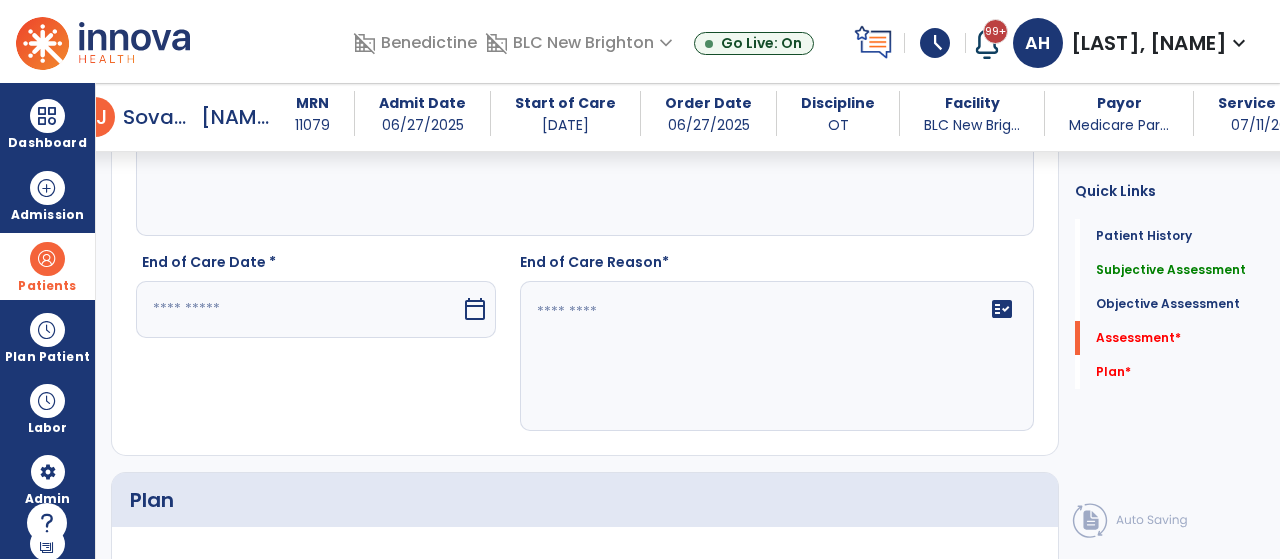click at bounding box center [298, 309] 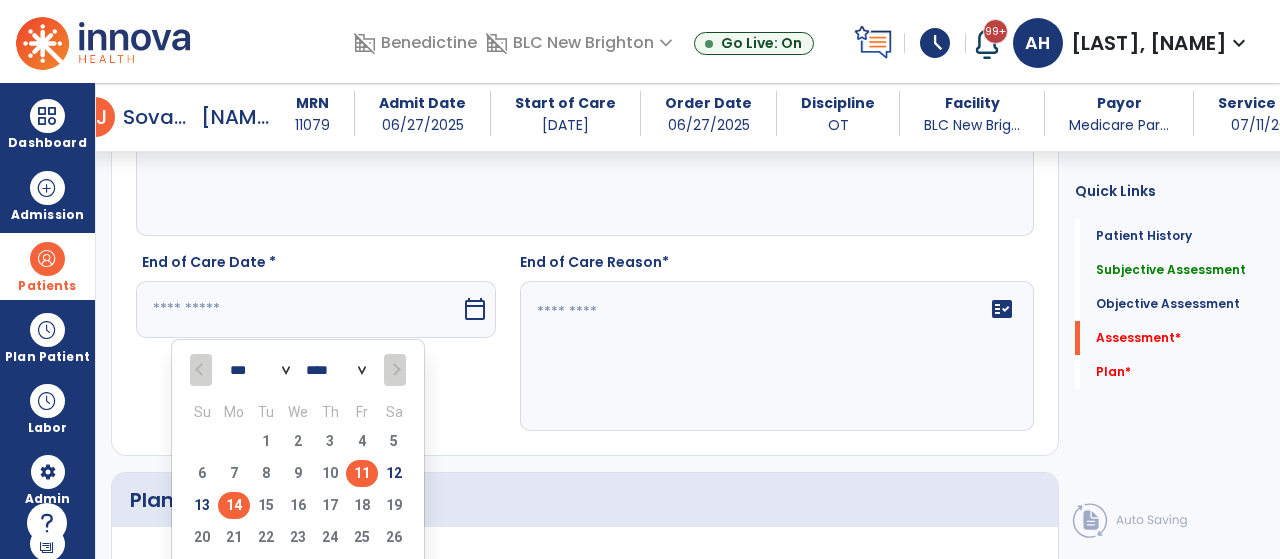 click on "11" at bounding box center (362, 473) 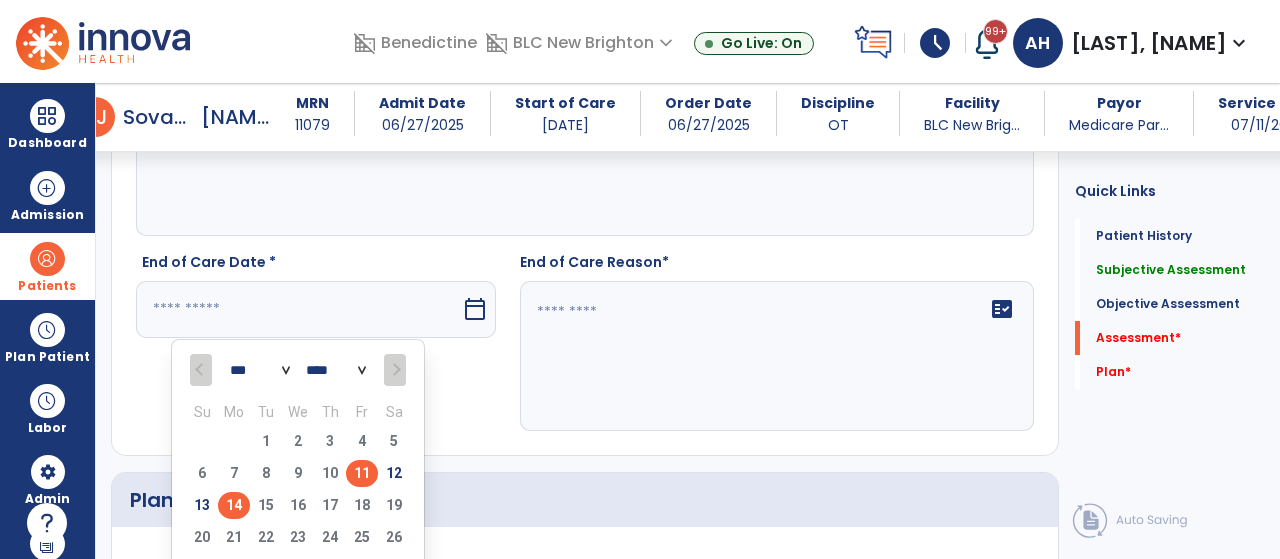 type on "*********" 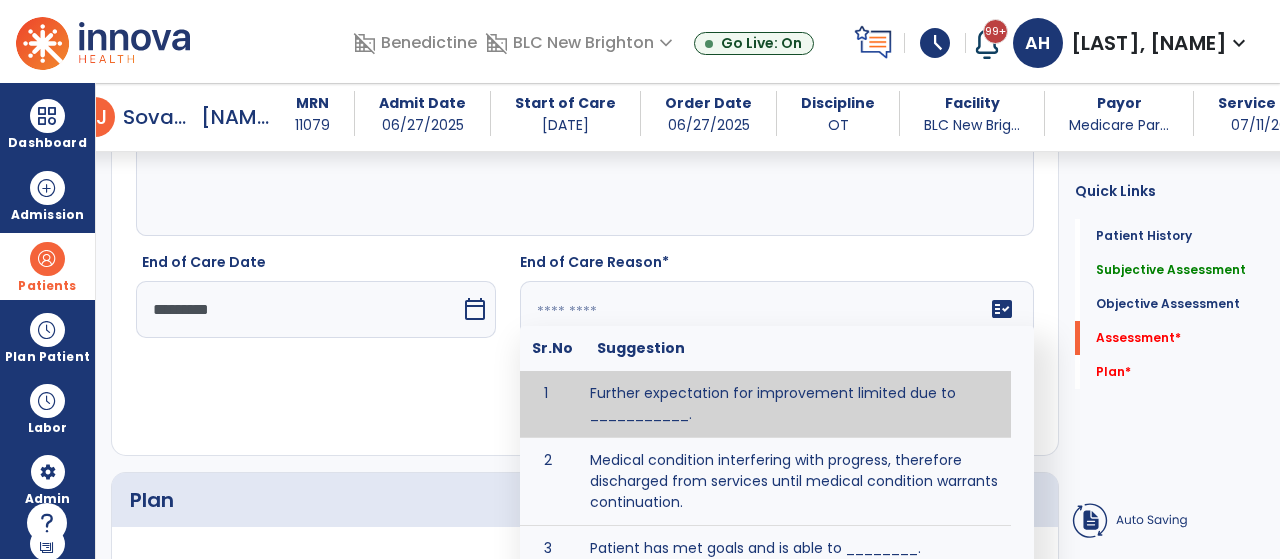 click 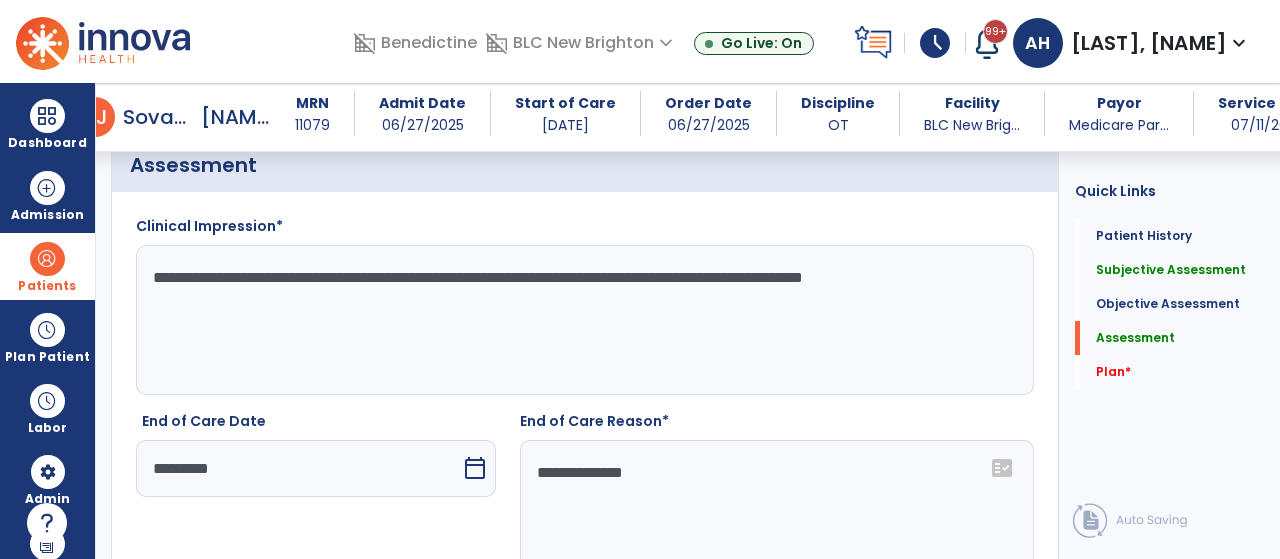 scroll, scrollTop: 2176, scrollLeft: 0, axis: vertical 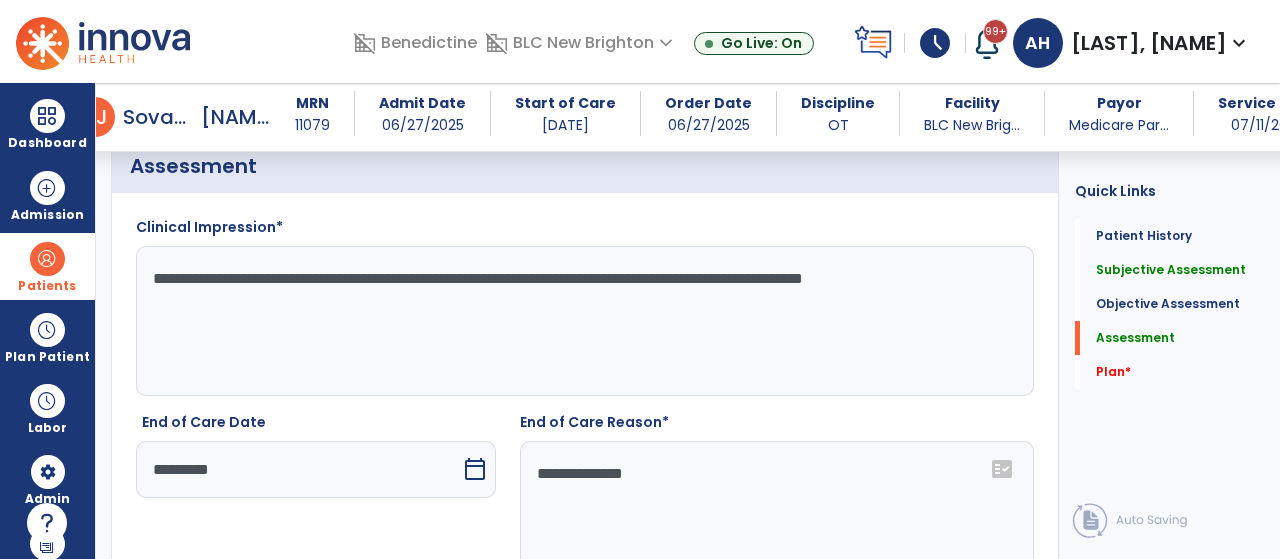 type on "**********" 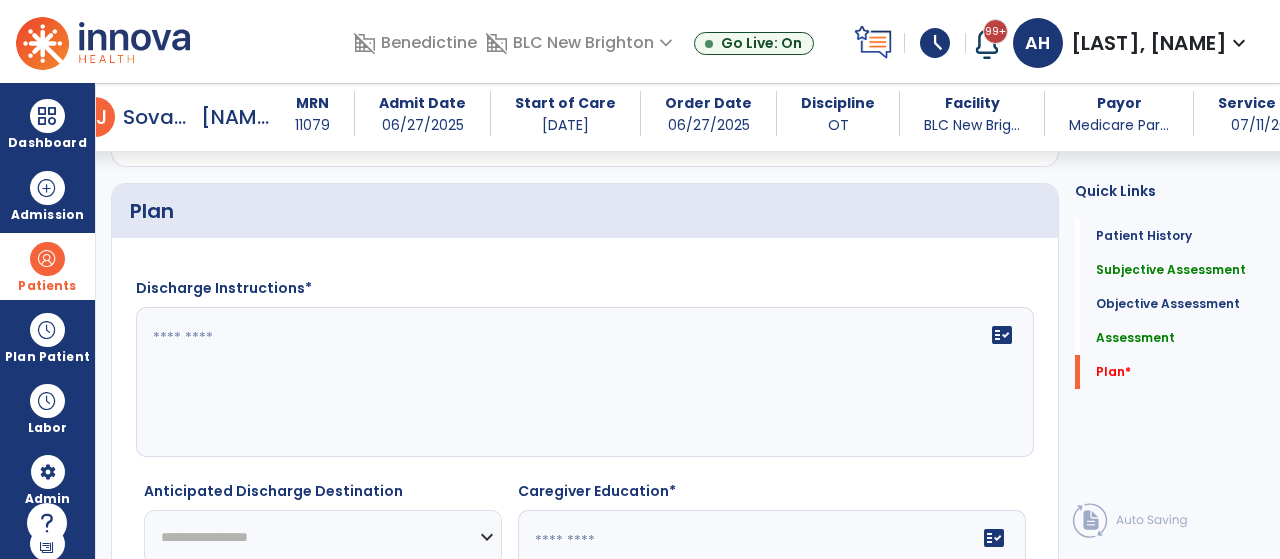 scroll, scrollTop: 2667, scrollLeft: 0, axis: vertical 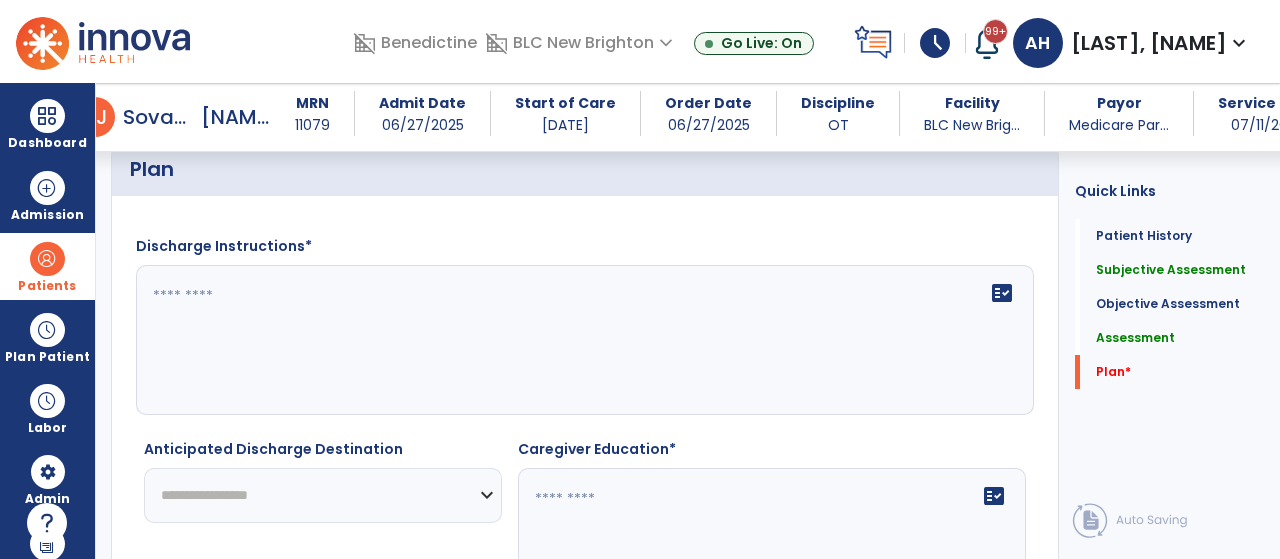 click 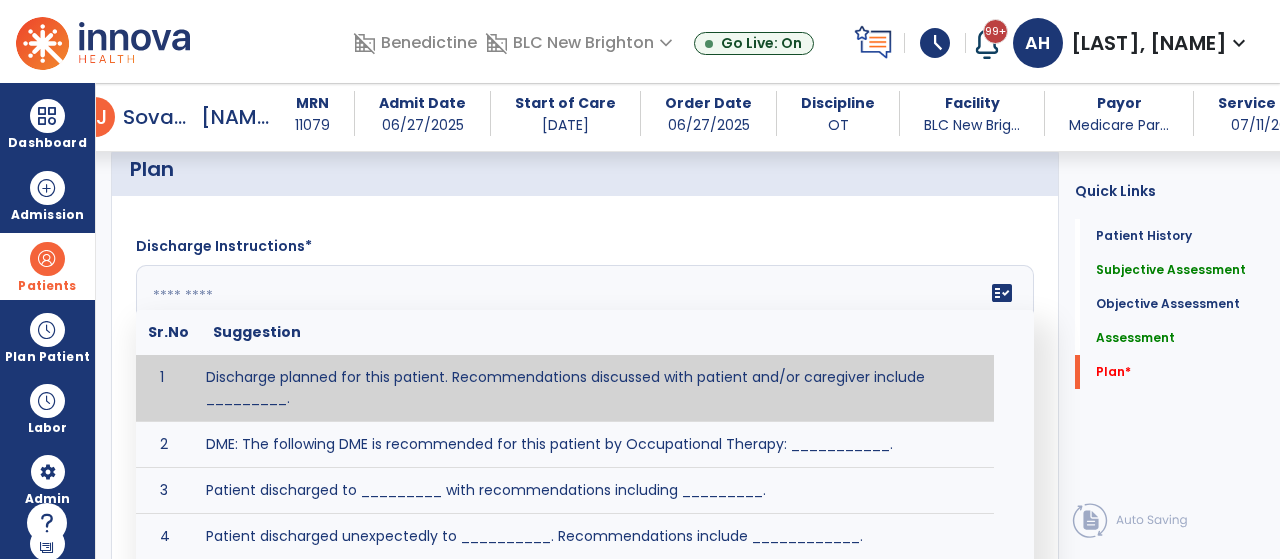 paste on "**********" 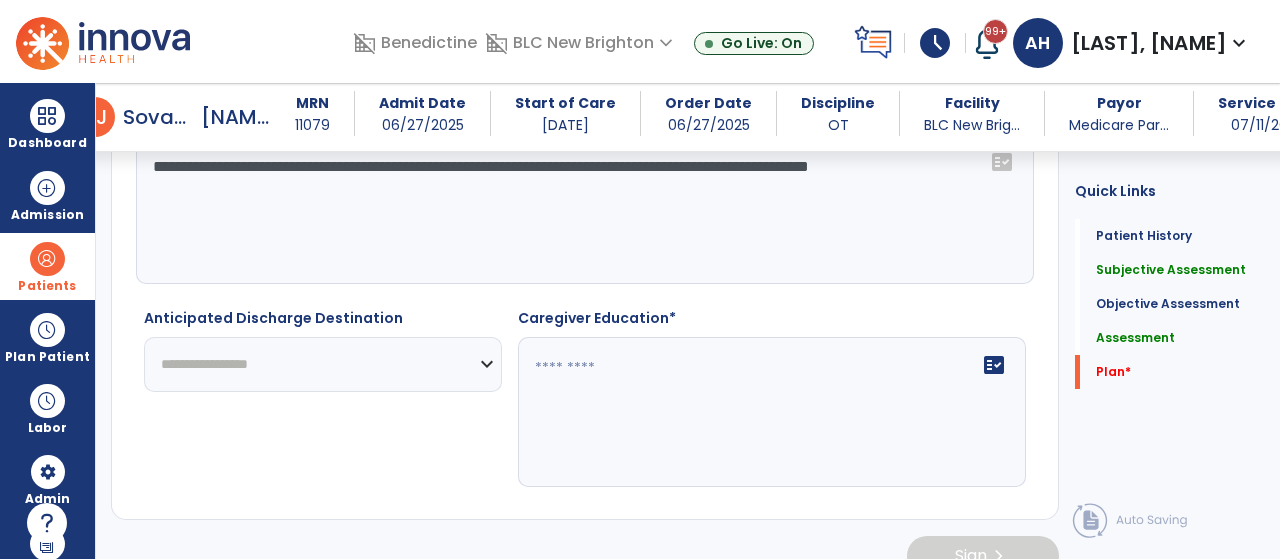 type on "**********" 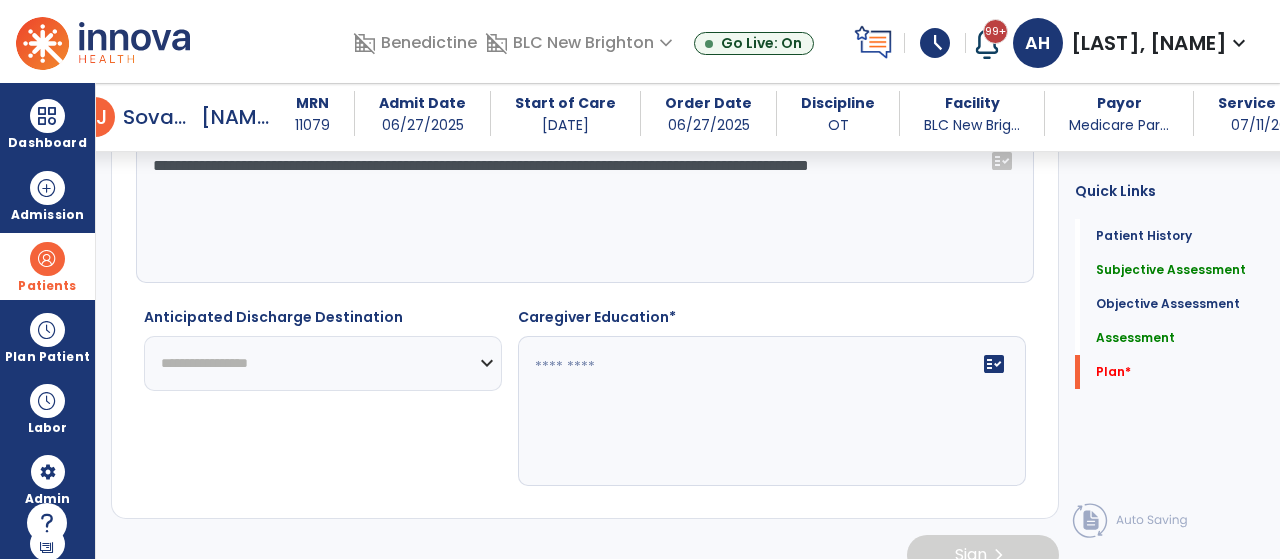 click on "**********" 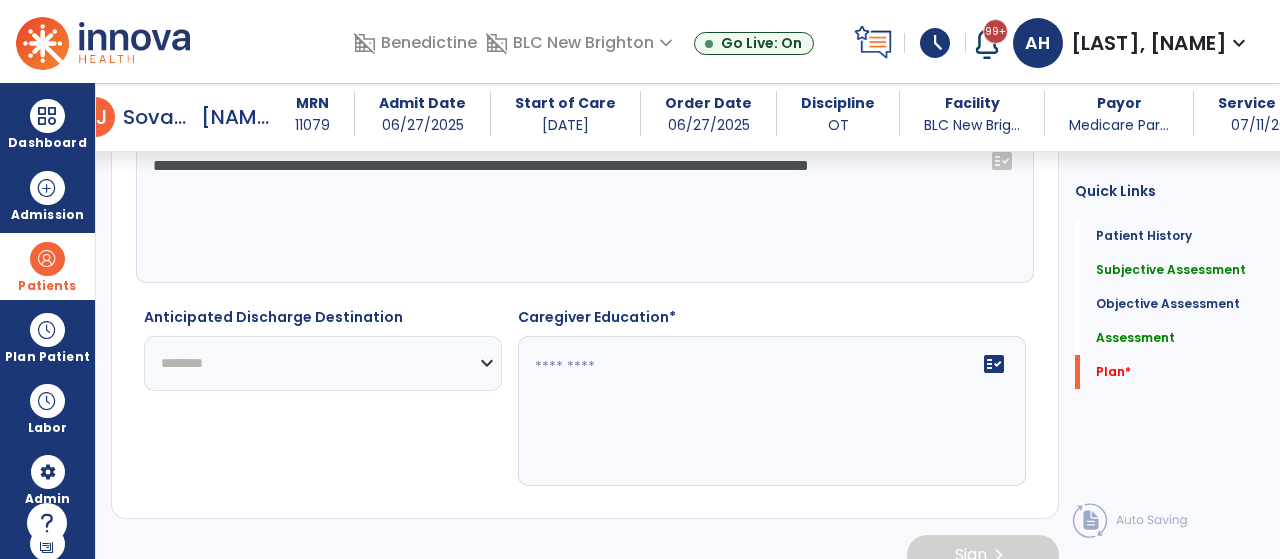 click on "**********" 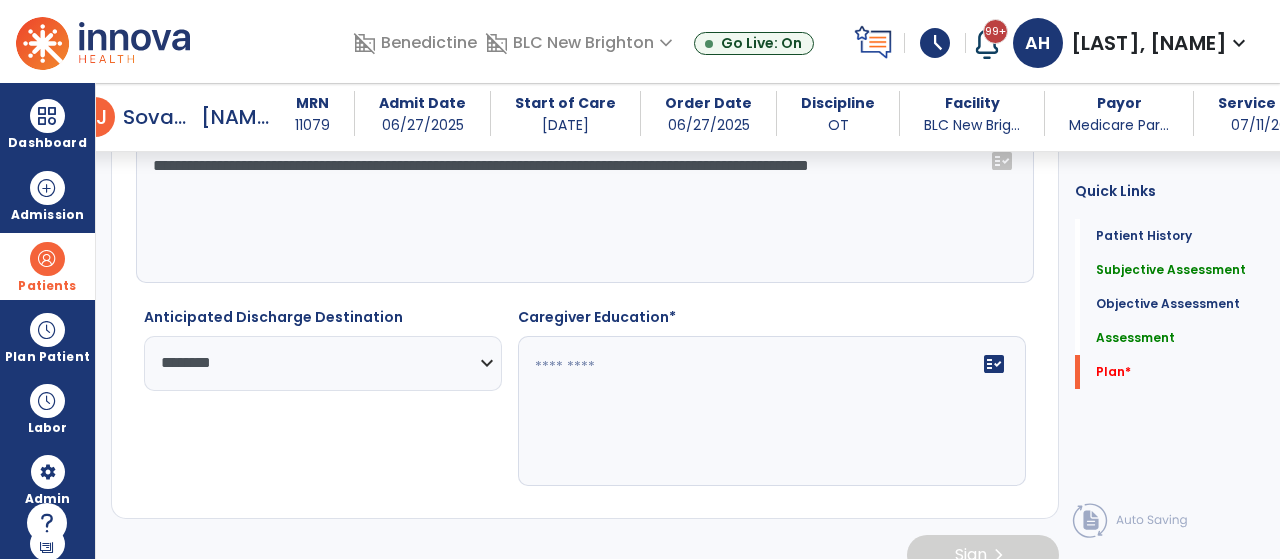 click 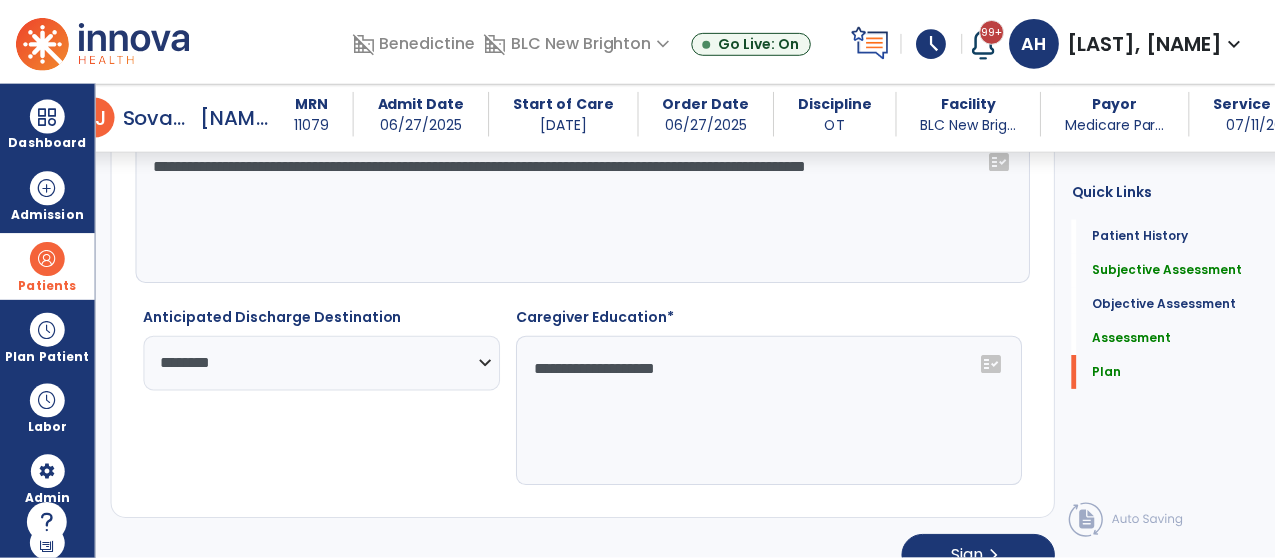 scroll, scrollTop: 2818, scrollLeft: 0, axis: vertical 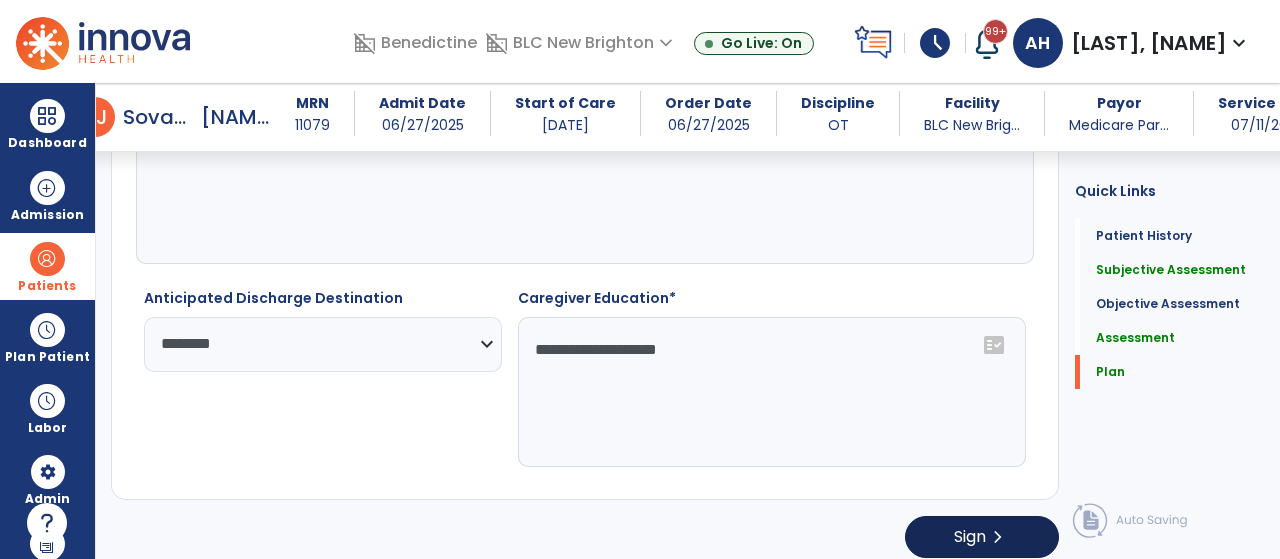 type on "**********" 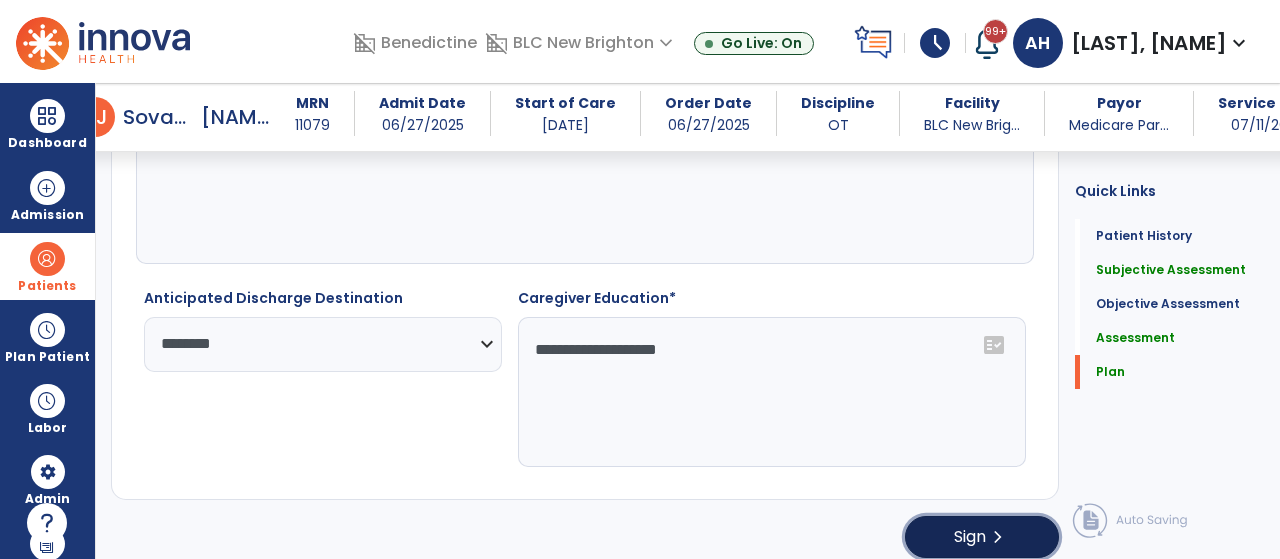 click on "chevron_right" 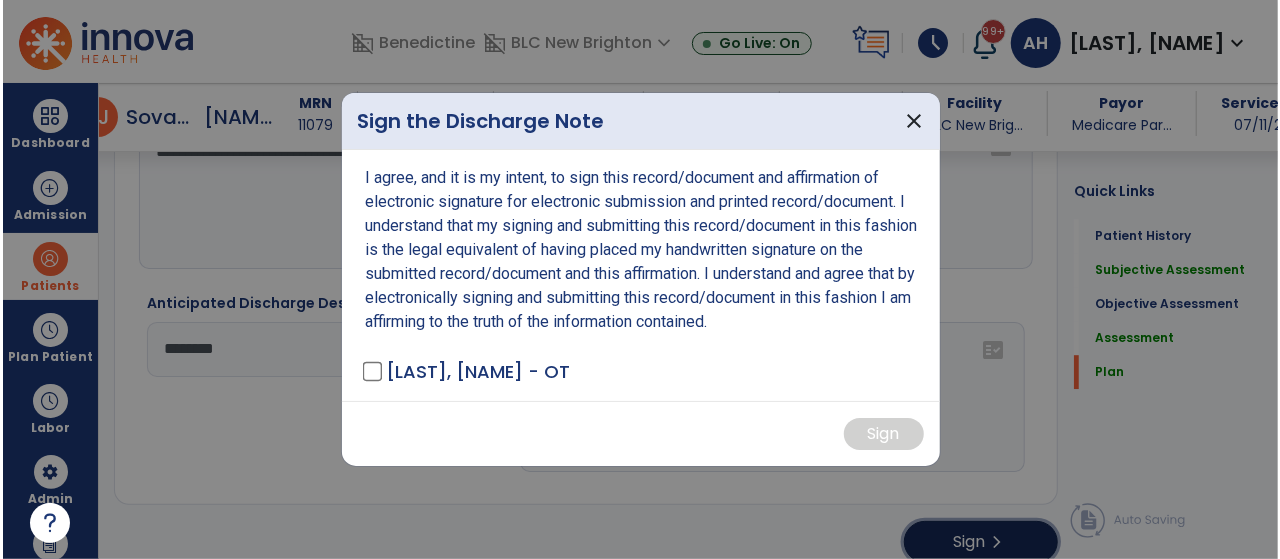 scroll, scrollTop: 2818, scrollLeft: 0, axis: vertical 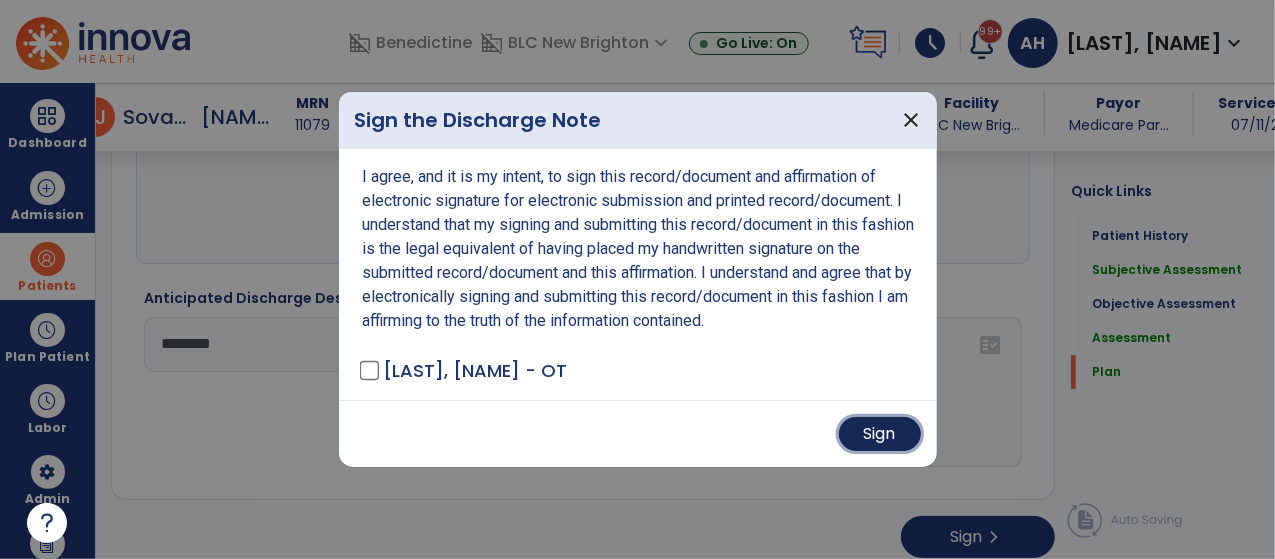 click on "Sign" at bounding box center (880, 434) 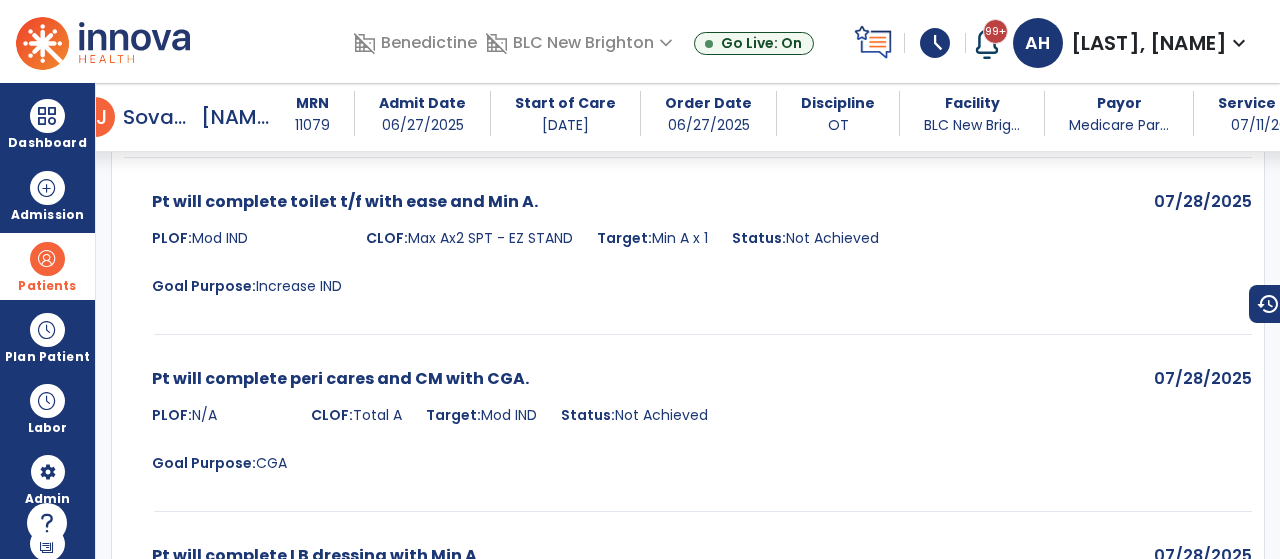 scroll, scrollTop: 0, scrollLeft: 0, axis: both 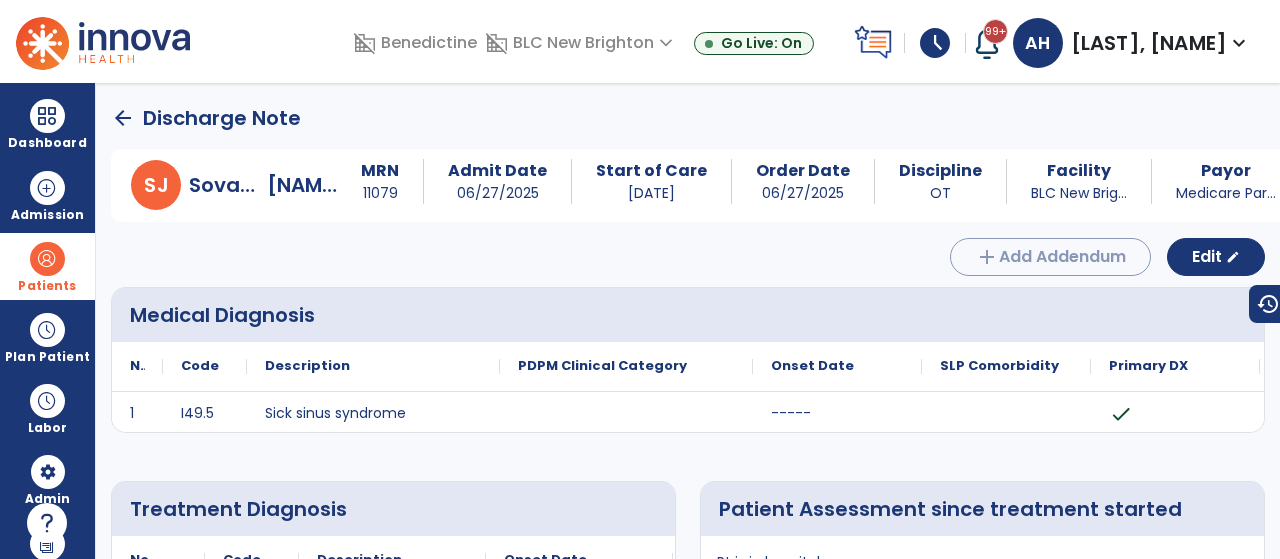 click at bounding box center [47, 259] 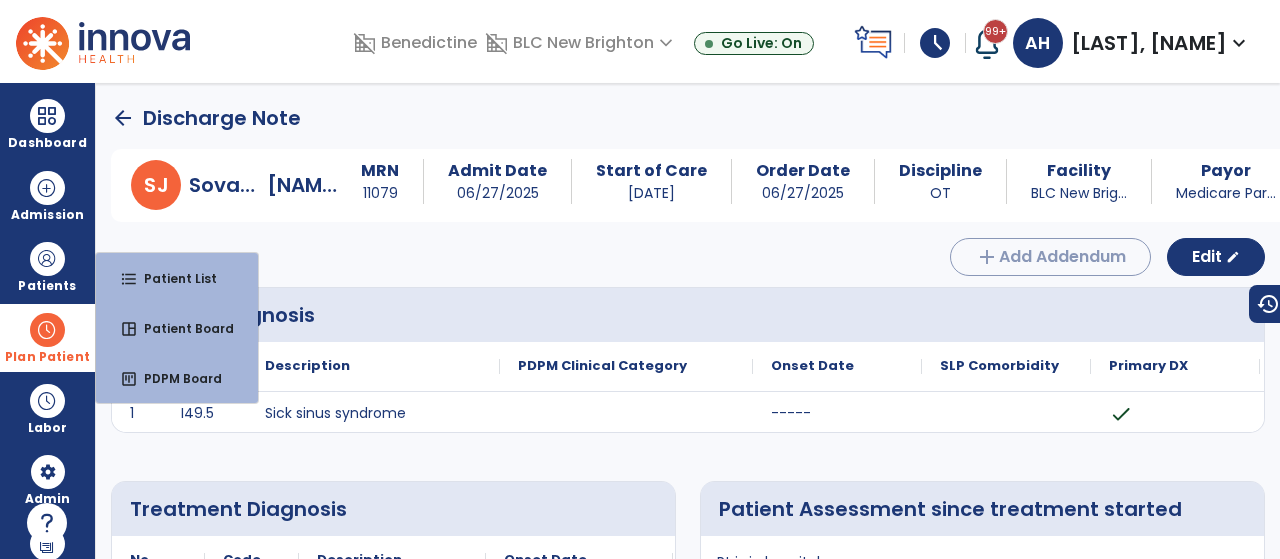 click at bounding box center (47, 330) 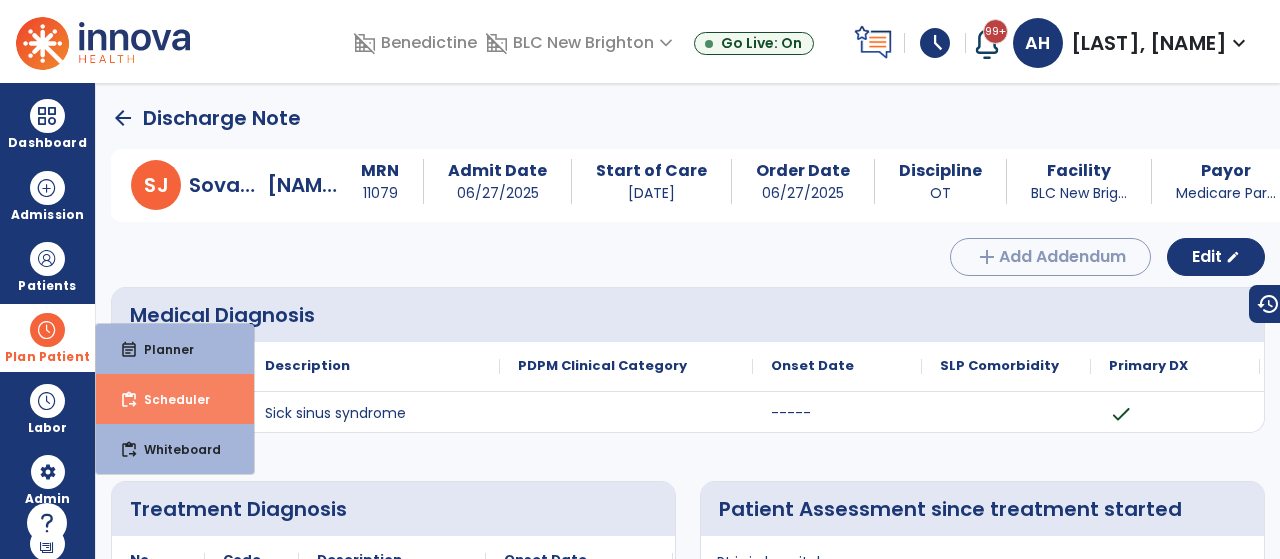 click on "Scheduler" at bounding box center (169, 399) 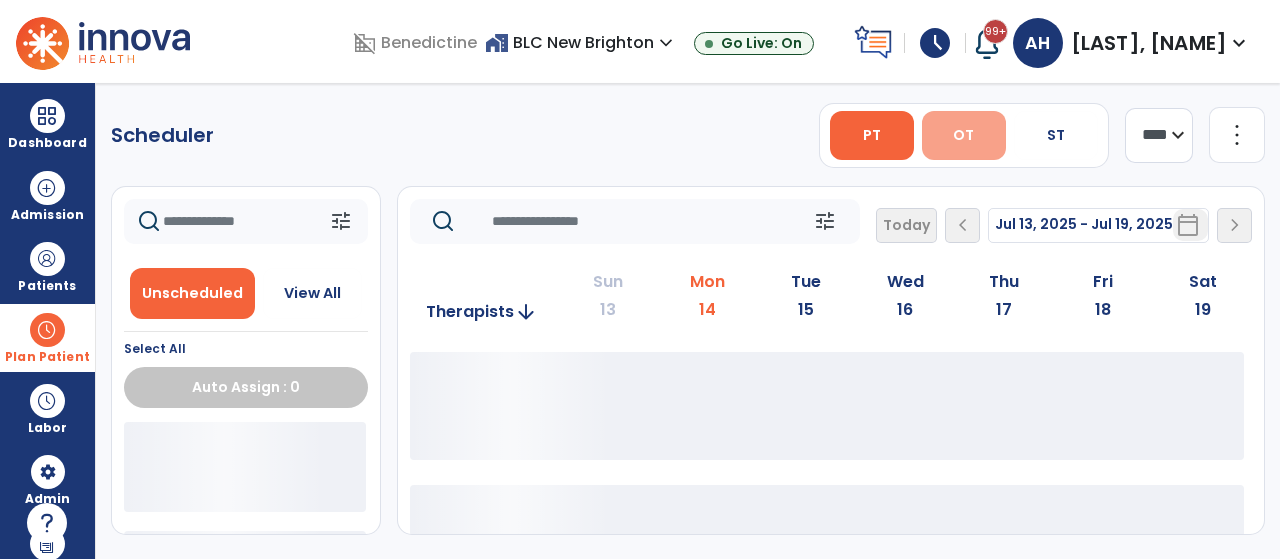 click on "OT" at bounding box center (963, 135) 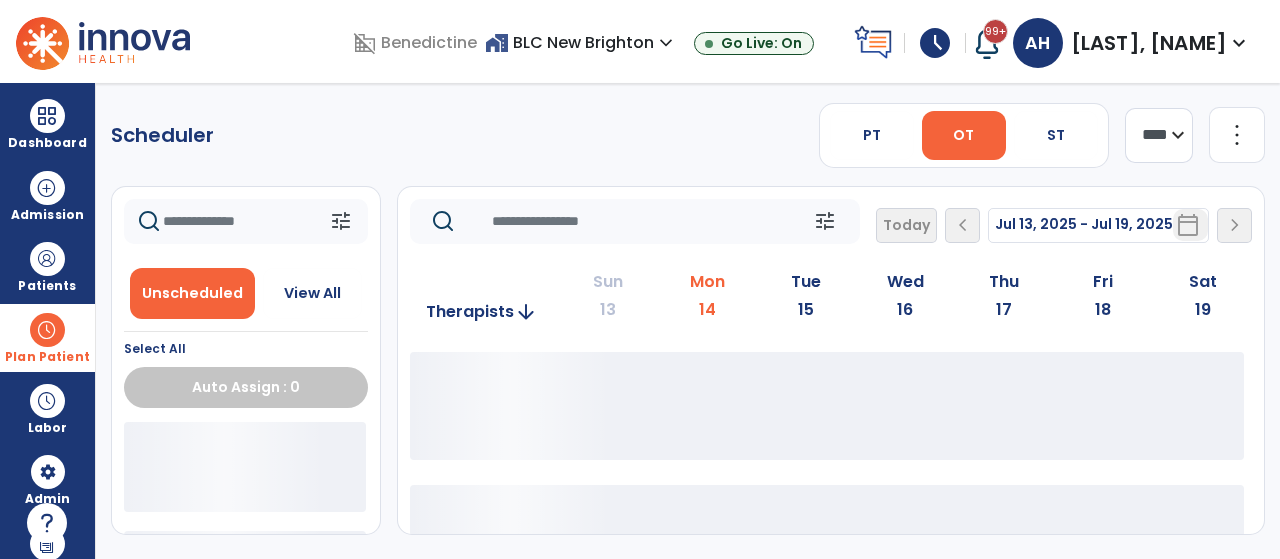 click on "**** ***" 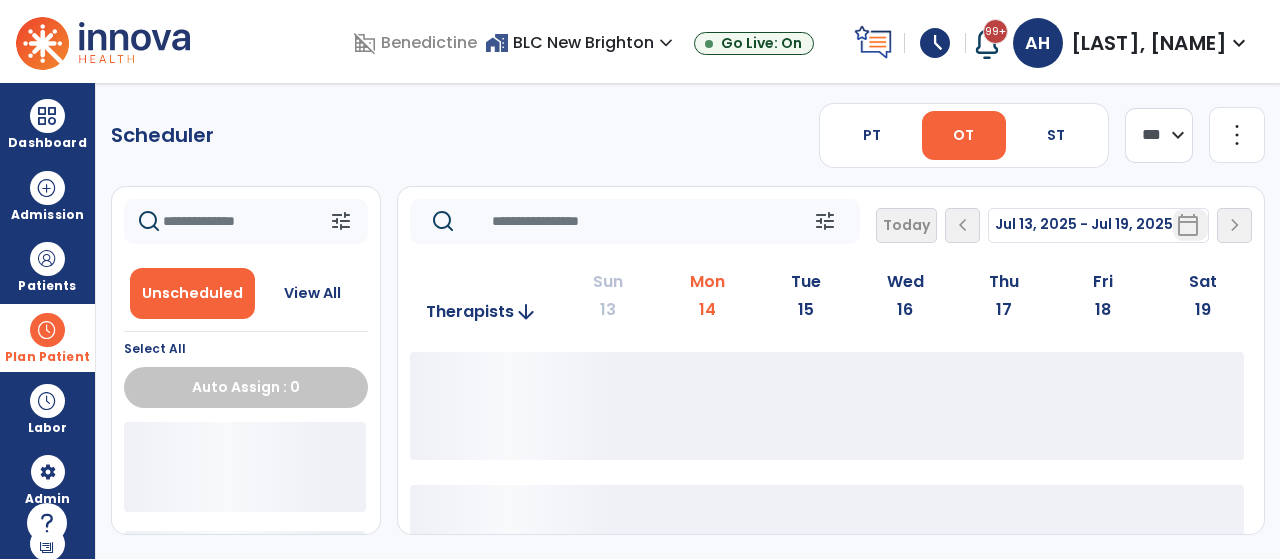 click on "**** ***" 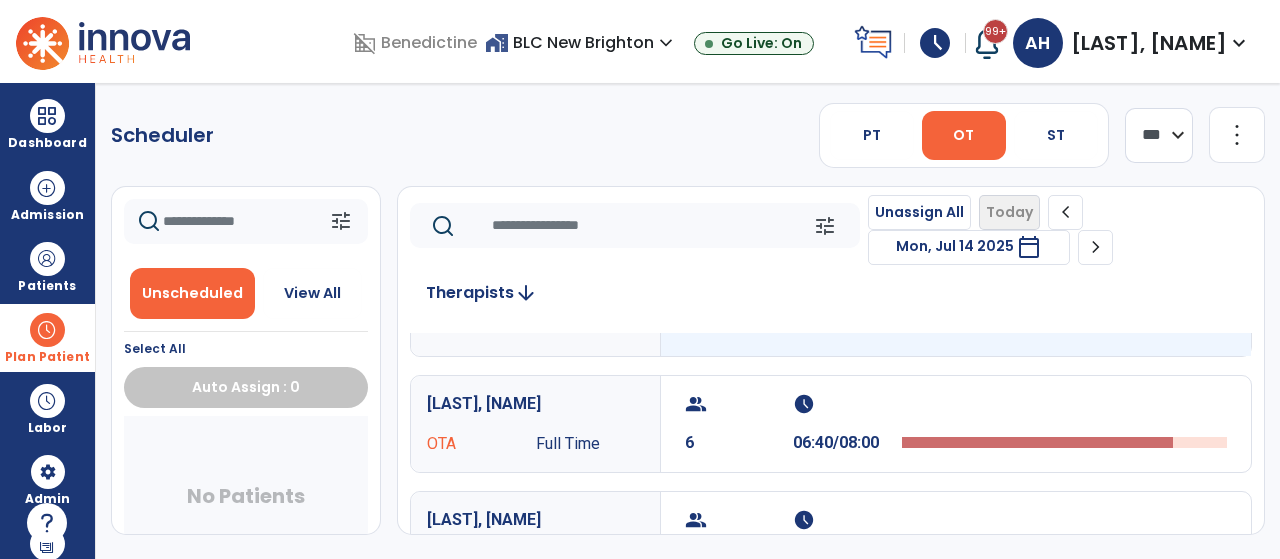 scroll, scrollTop: 0, scrollLeft: 0, axis: both 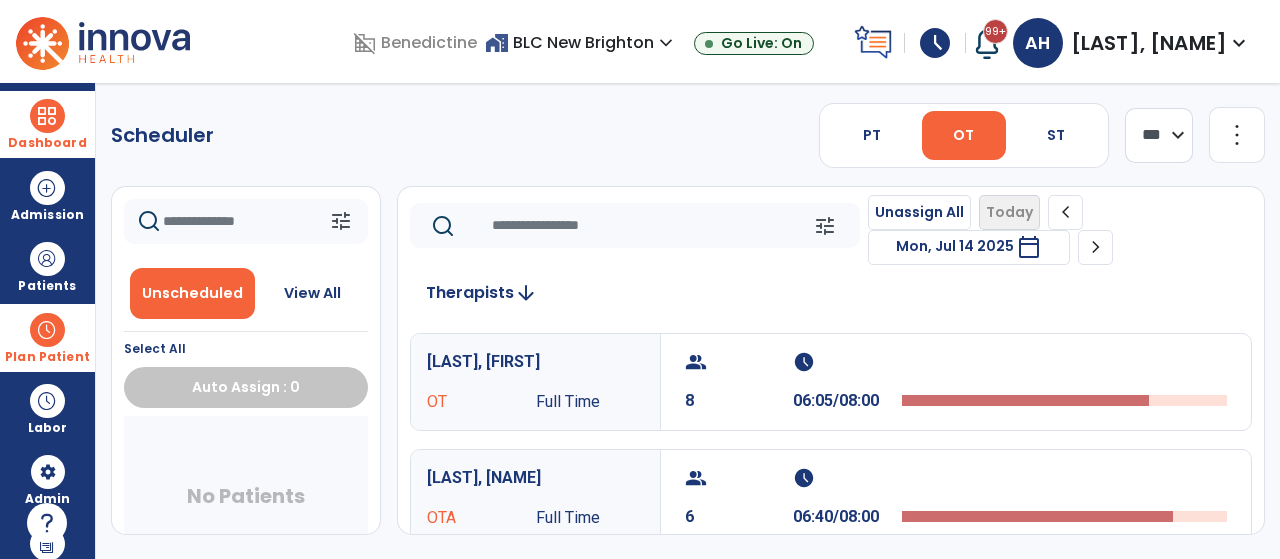 click on "Dashboard" at bounding box center (47, 124) 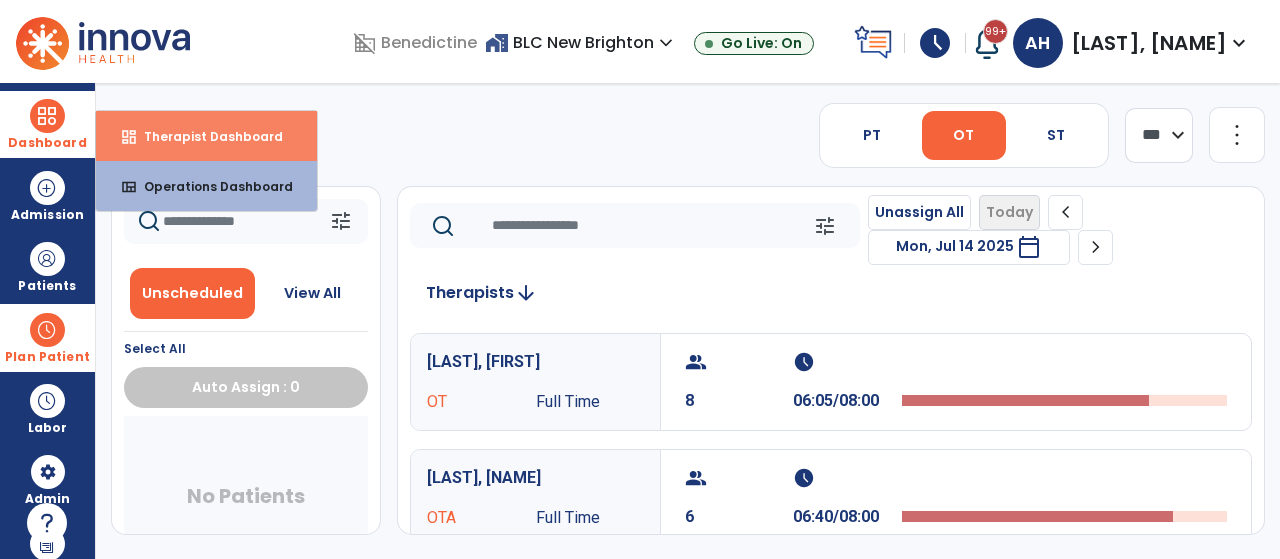 click on "Therapist Dashboard" at bounding box center [205, 136] 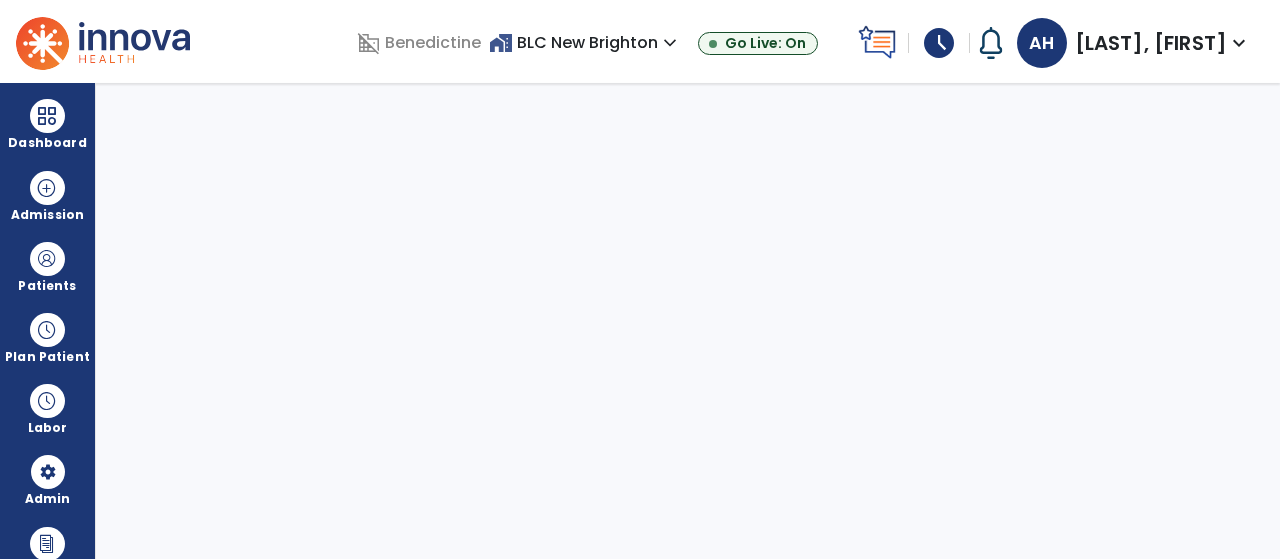 select on "***" 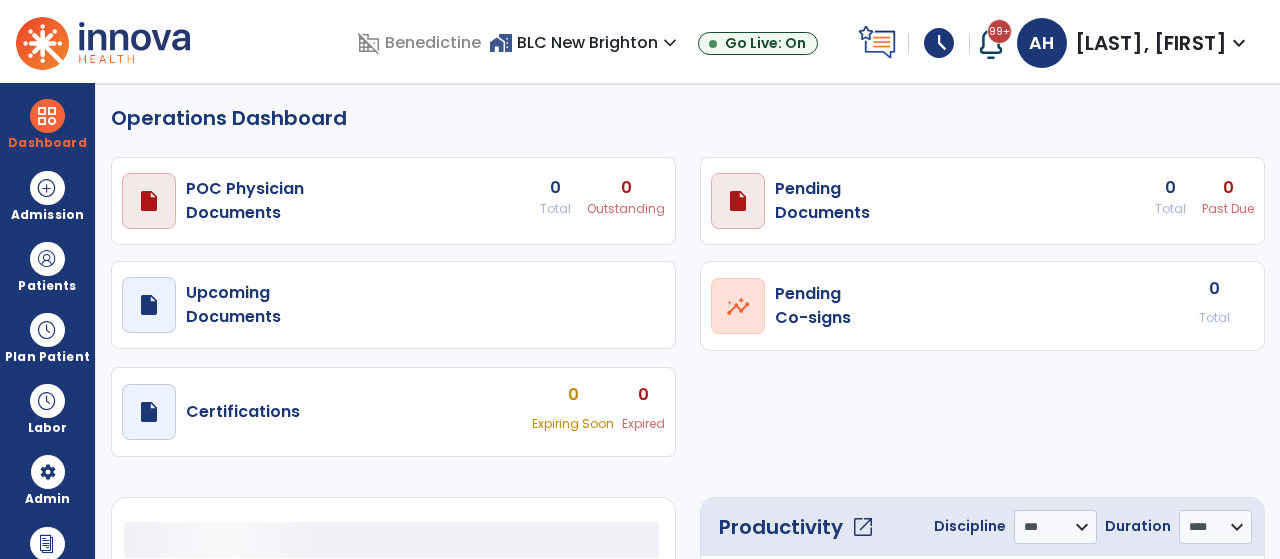 scroll, scrollTop: 0, scrollLeft: 0, axis: both 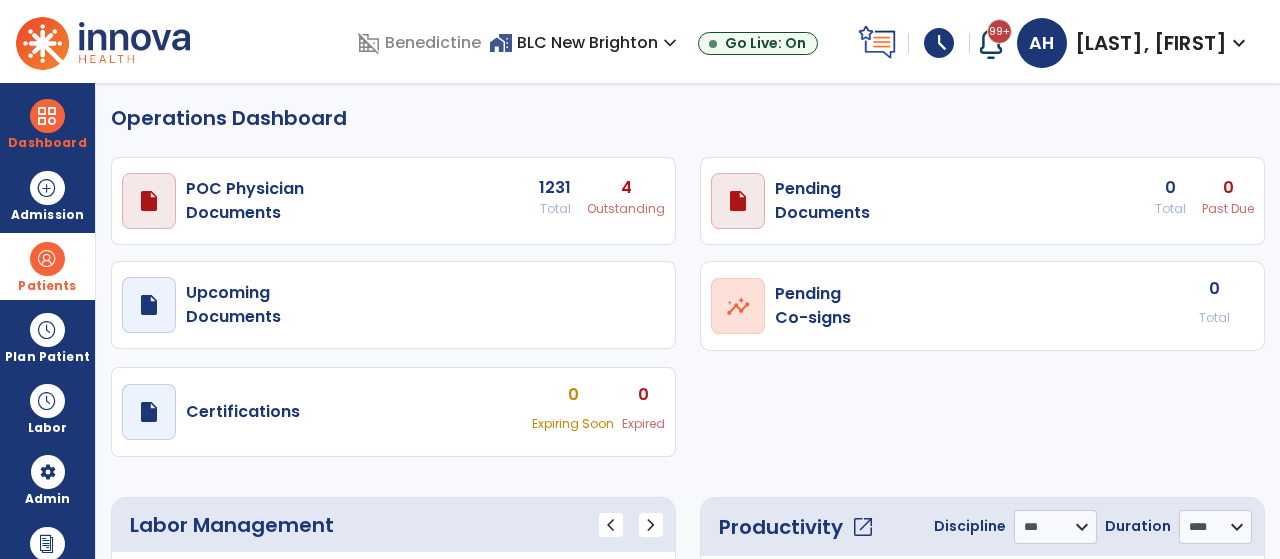 click on "Patients" at bounding box center [47, 286] 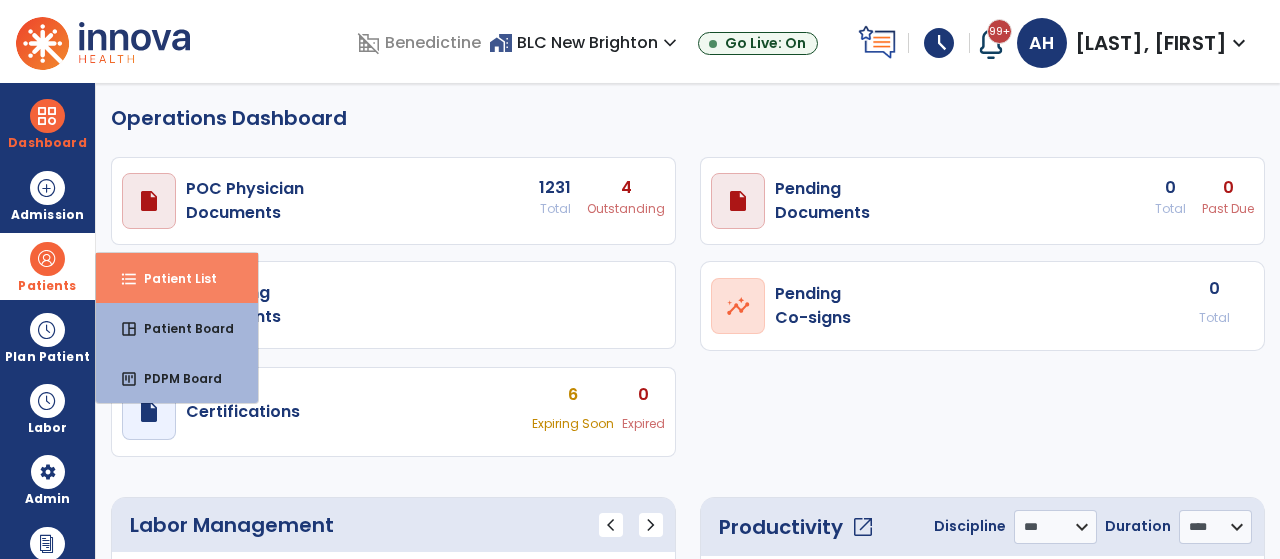 click on "Patient List" at bounding box center [172, 278] 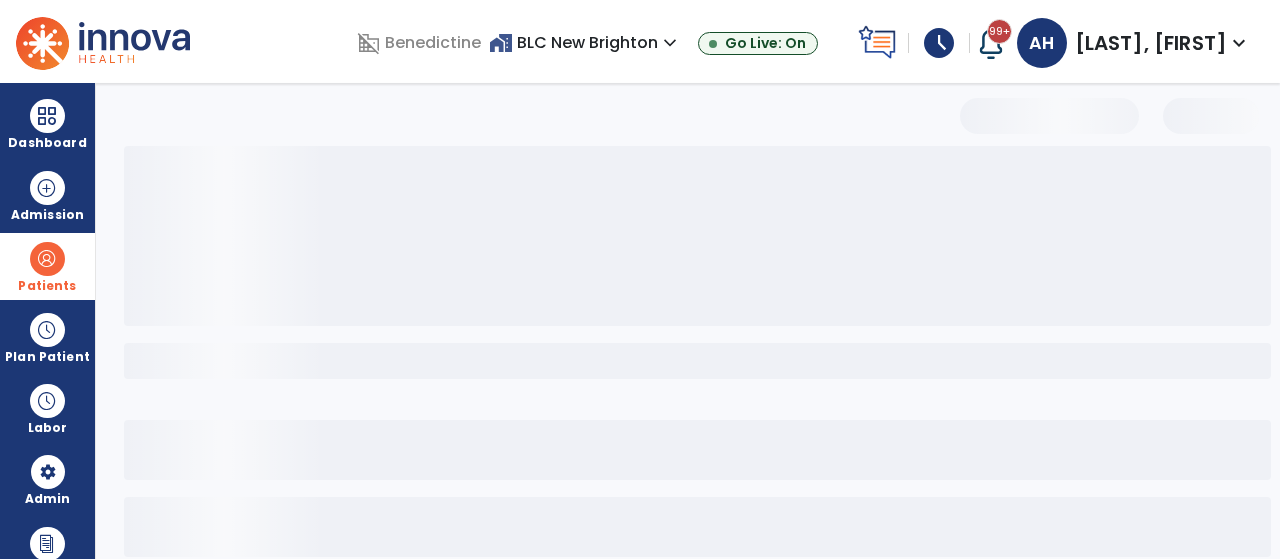 select on "***" 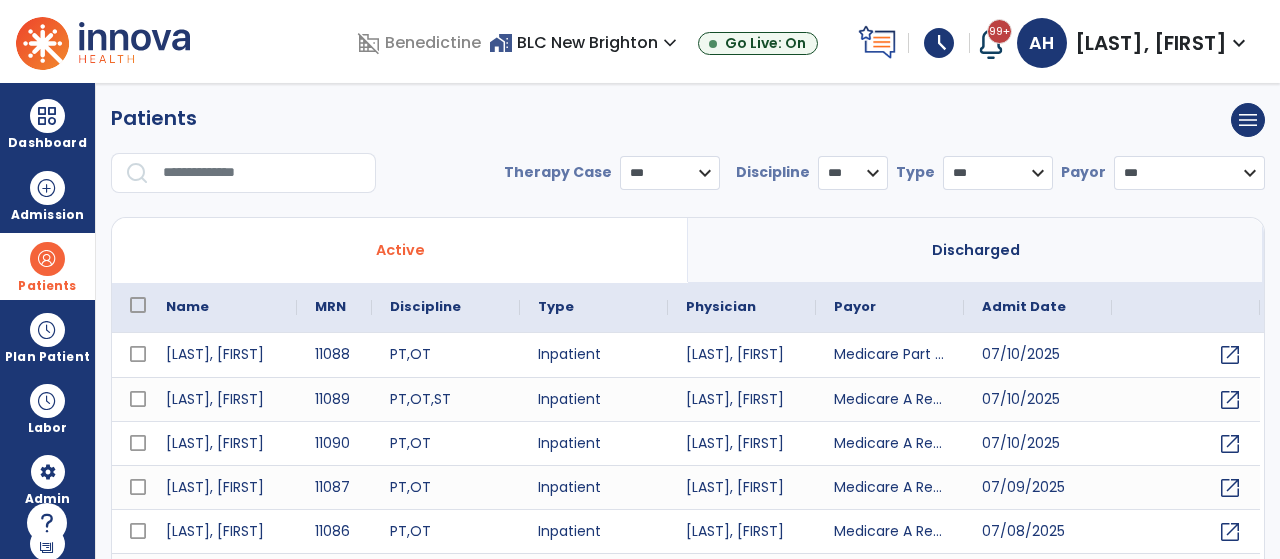 click at bounding box center (262, 173) 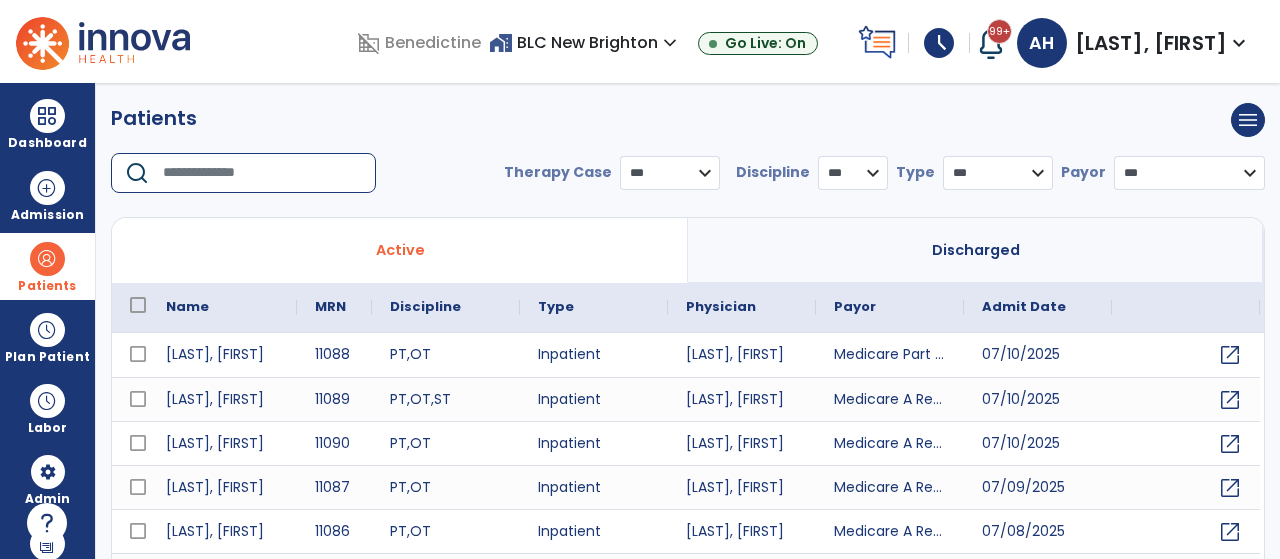 type on "*" 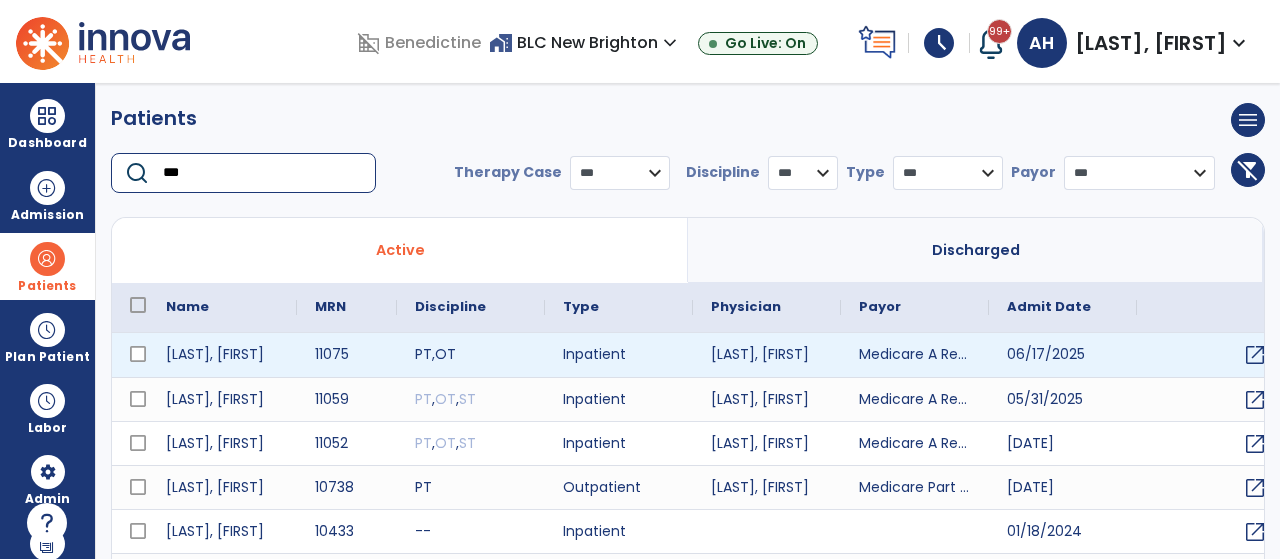 type on "***" 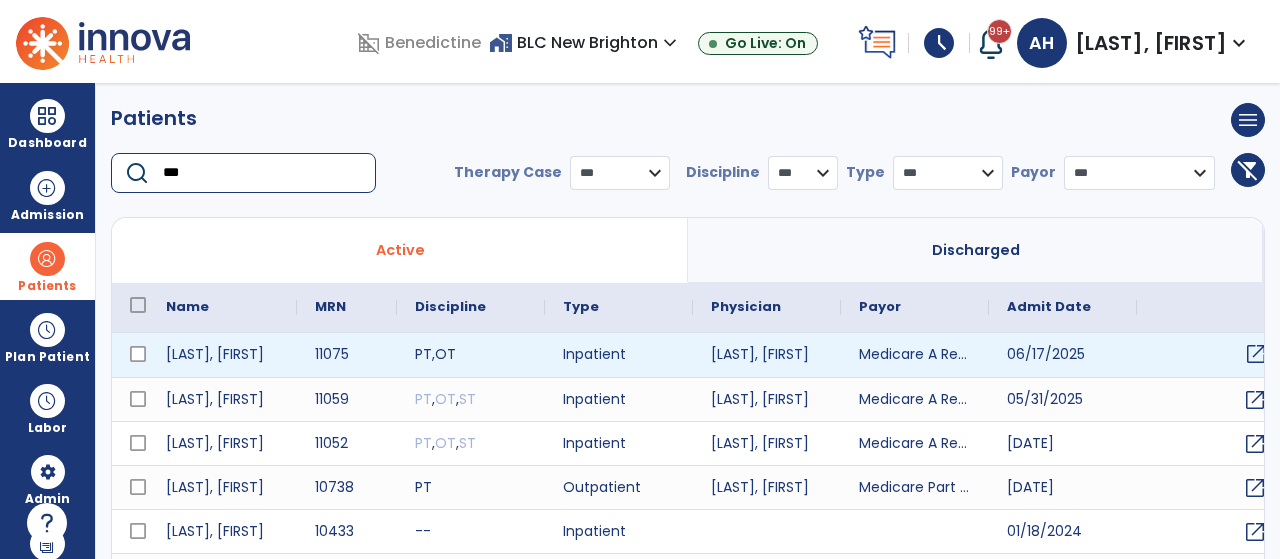 click on "open_in_new" at bounding box center (1211, 355) 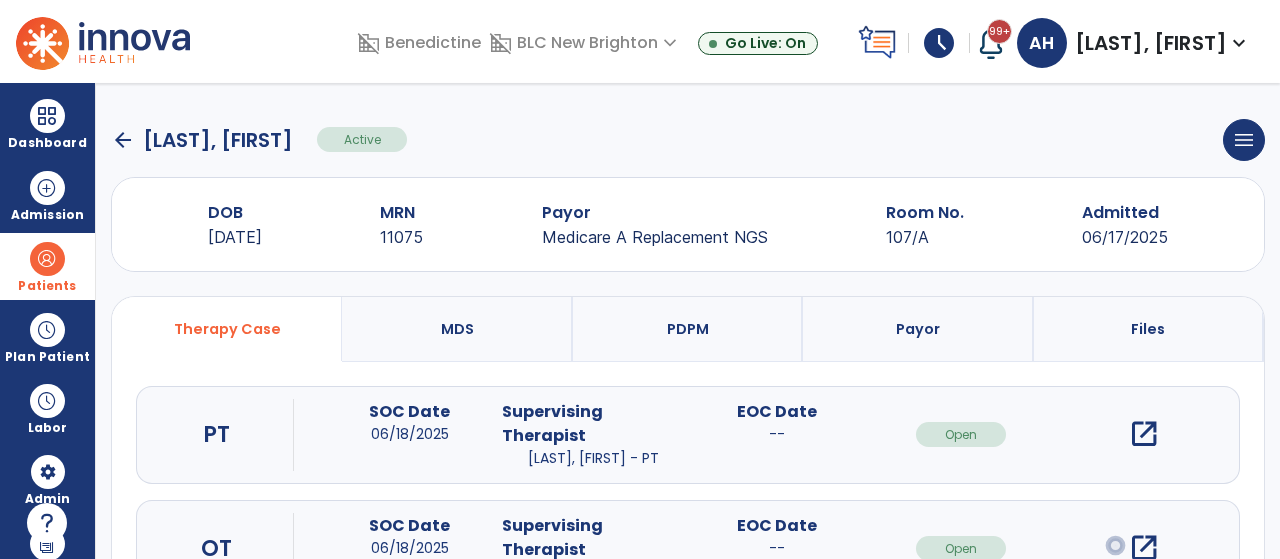 scroll, scrollTop: 197, scrollLeft: 0, axis: vertical 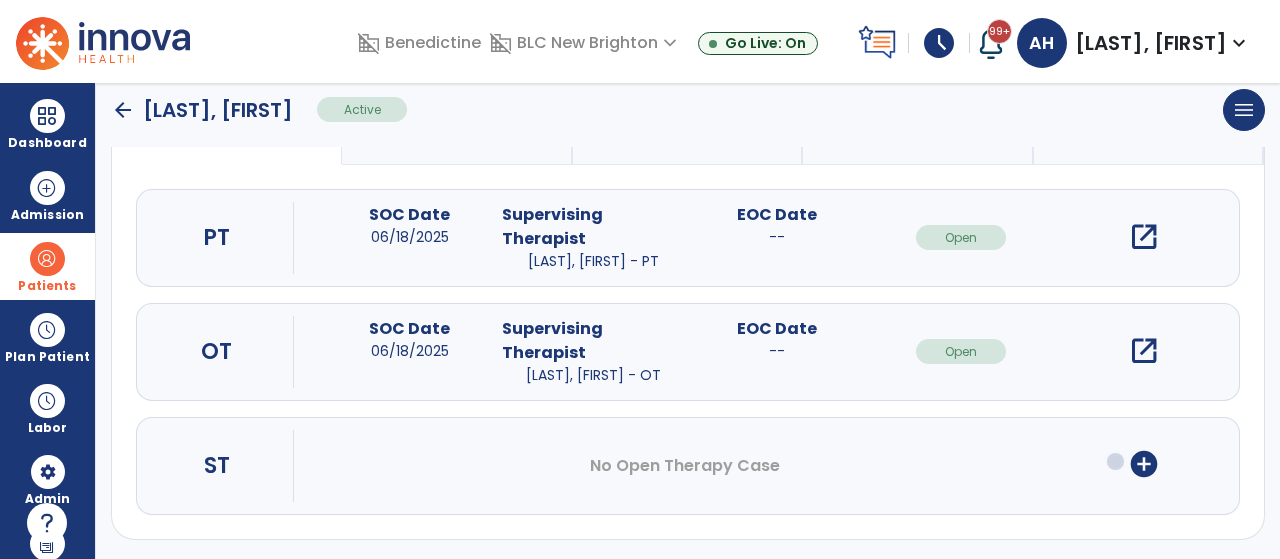 click on "open_in_new" at bounding box center (1144, 351) 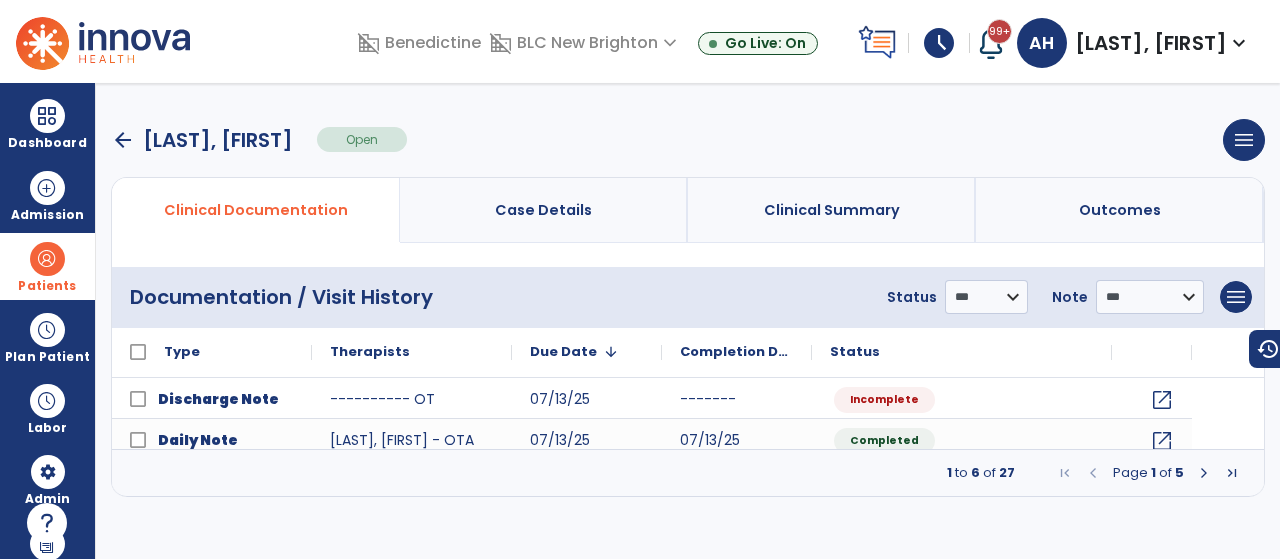 scroll, scrollTop: 0, scrollLeft: 0, axis: both 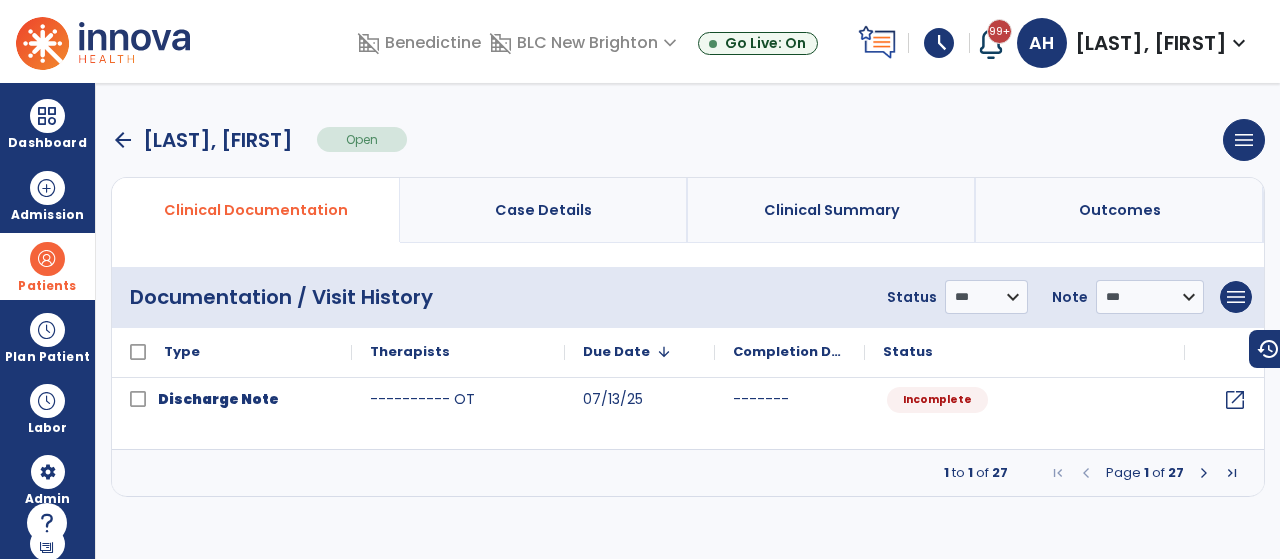 click at bounding box center (1204, 473) 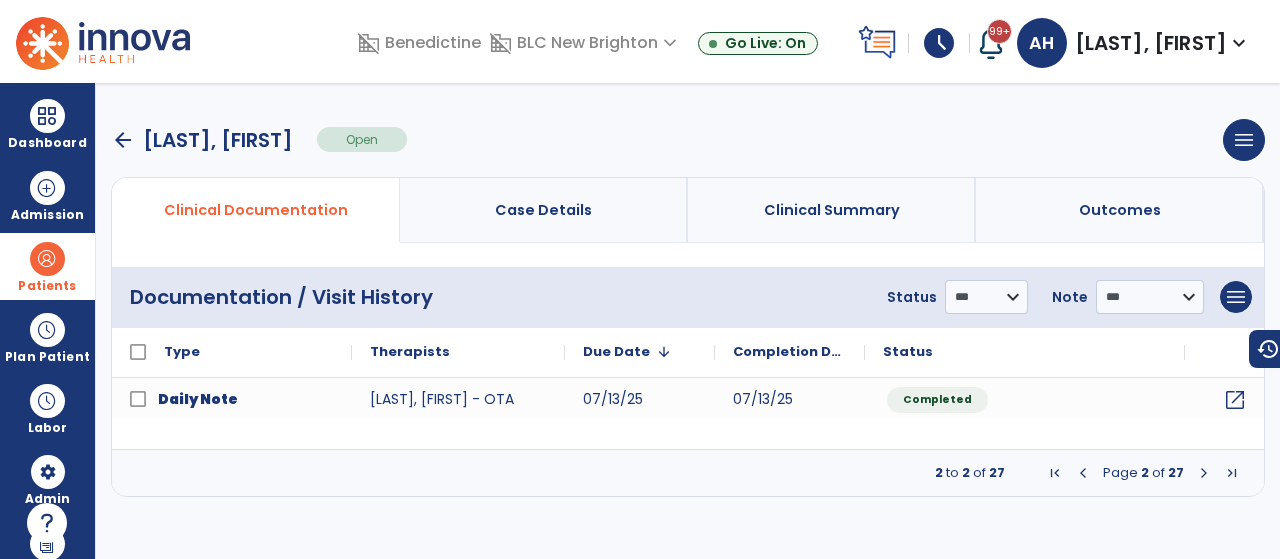 click at bounding box center [1204, 473] 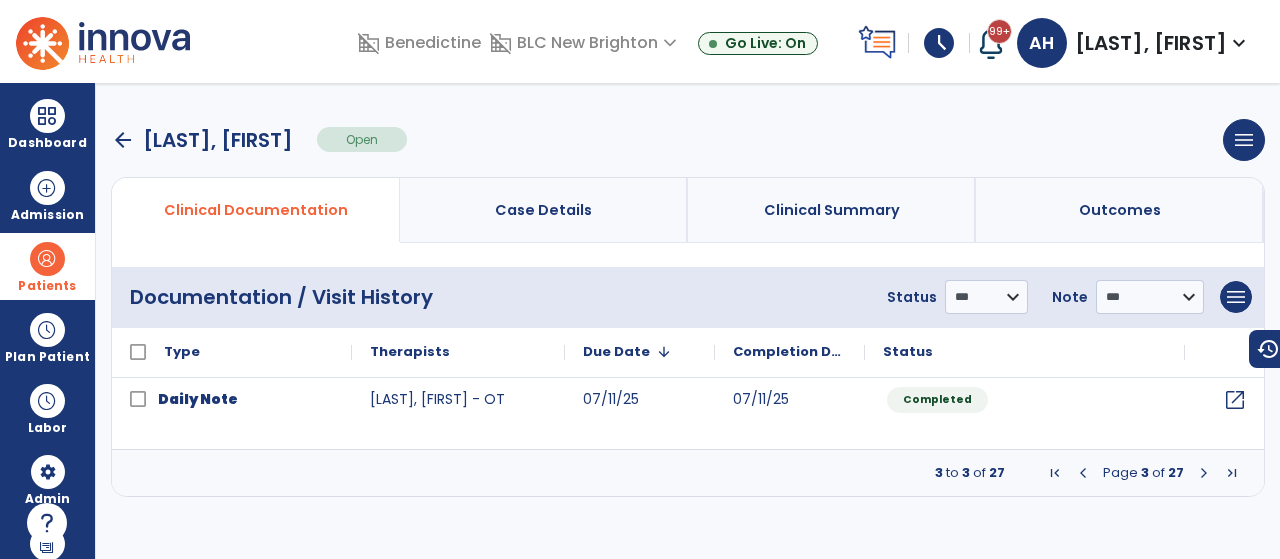 click at bounding box center (1204, 473) 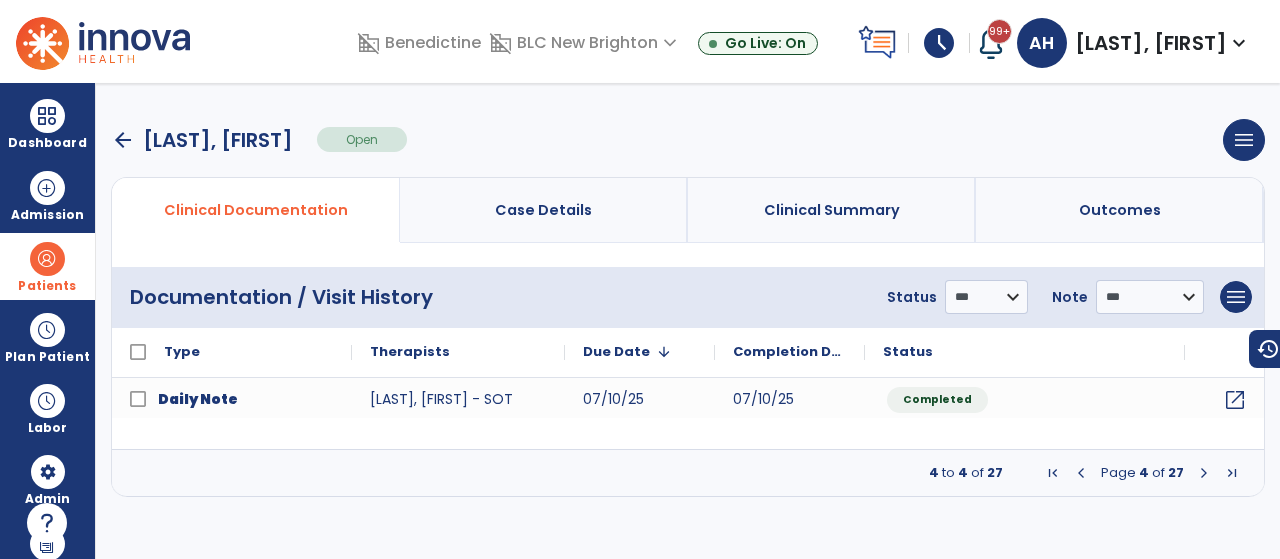 click at bounding box center [1204, 473] 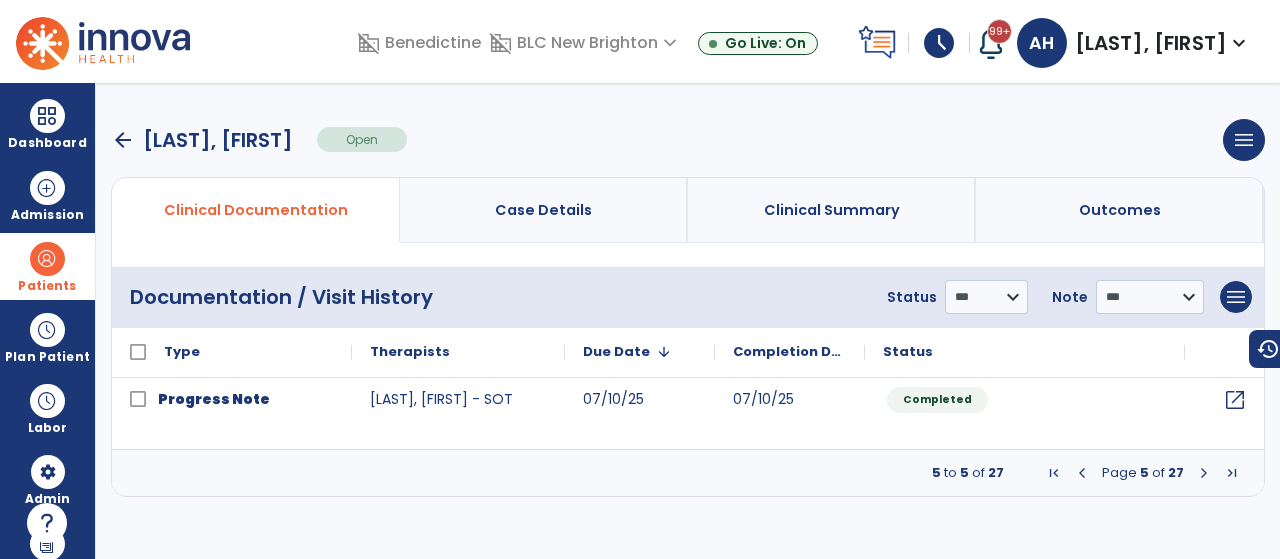 click on "Page
5
of
27" at bounding box center (1143, 473) 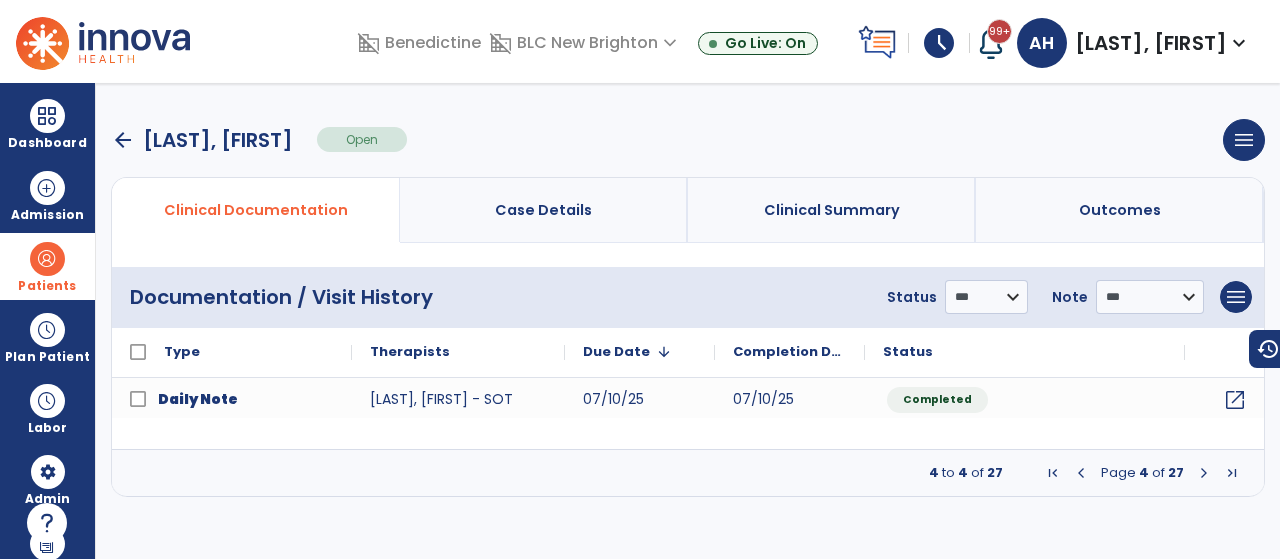 click at bounding box center (1081, 473) 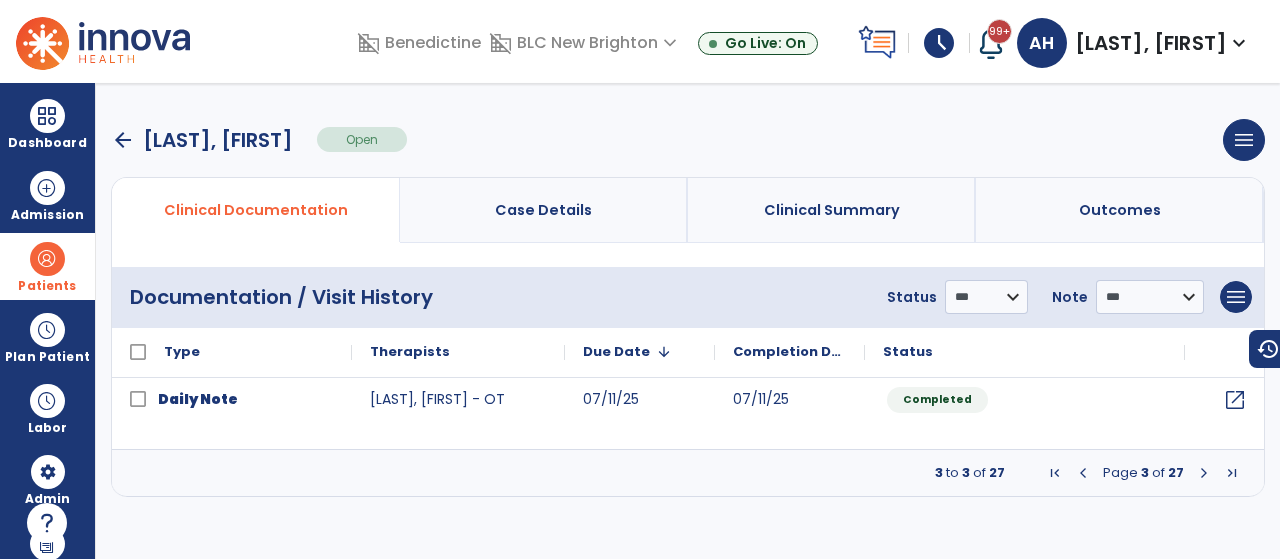 click at bounding box center (1083, 473) 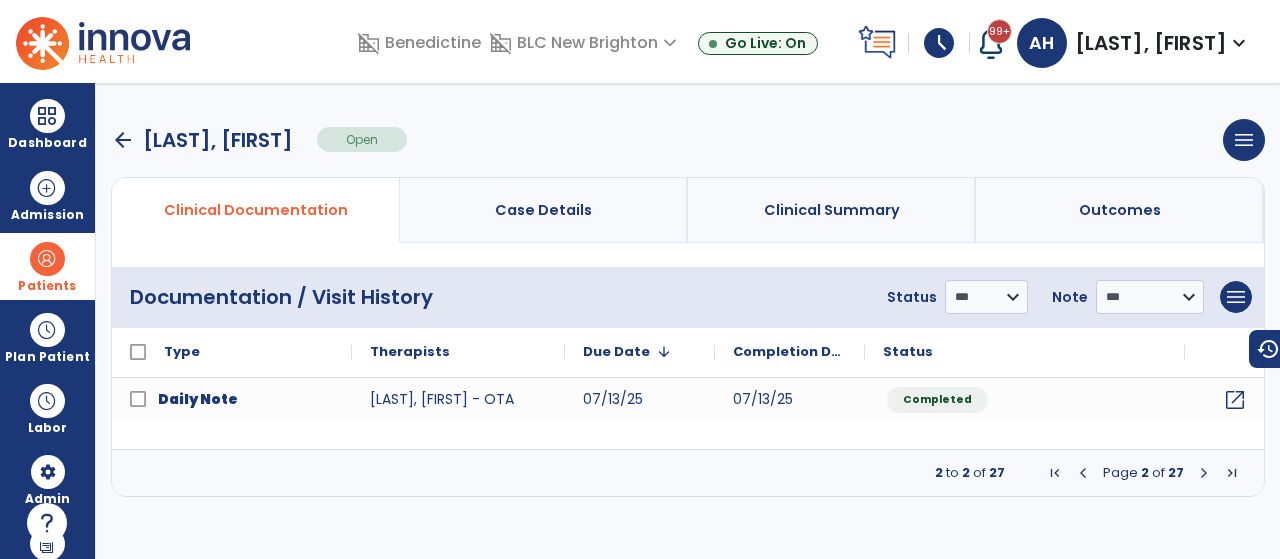 click at bounding box center [1083, 473] 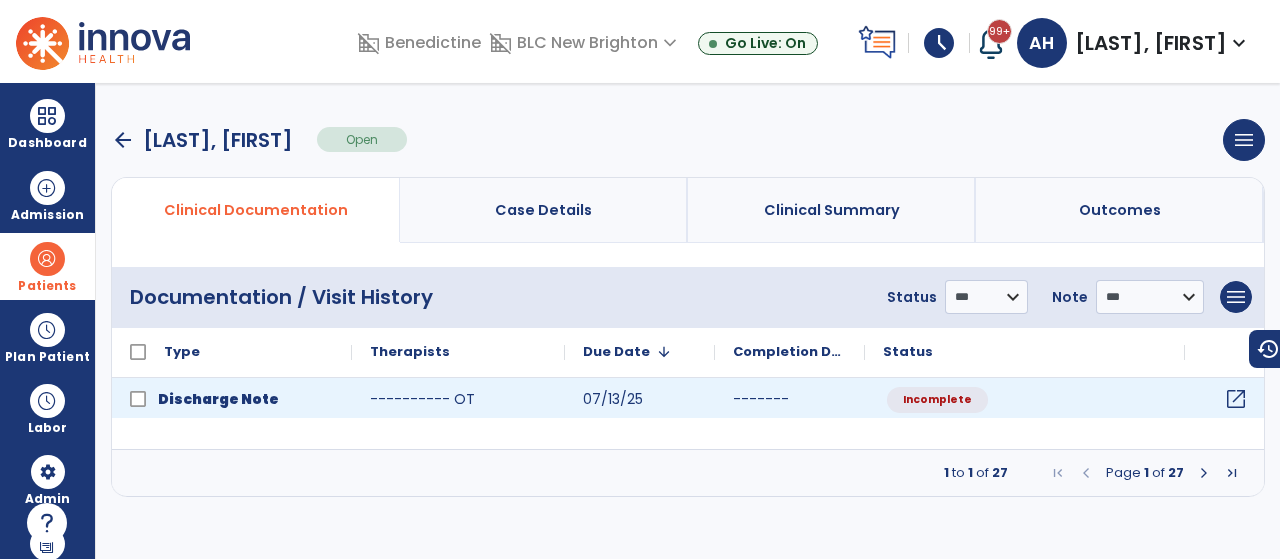 click on "open_in_new" 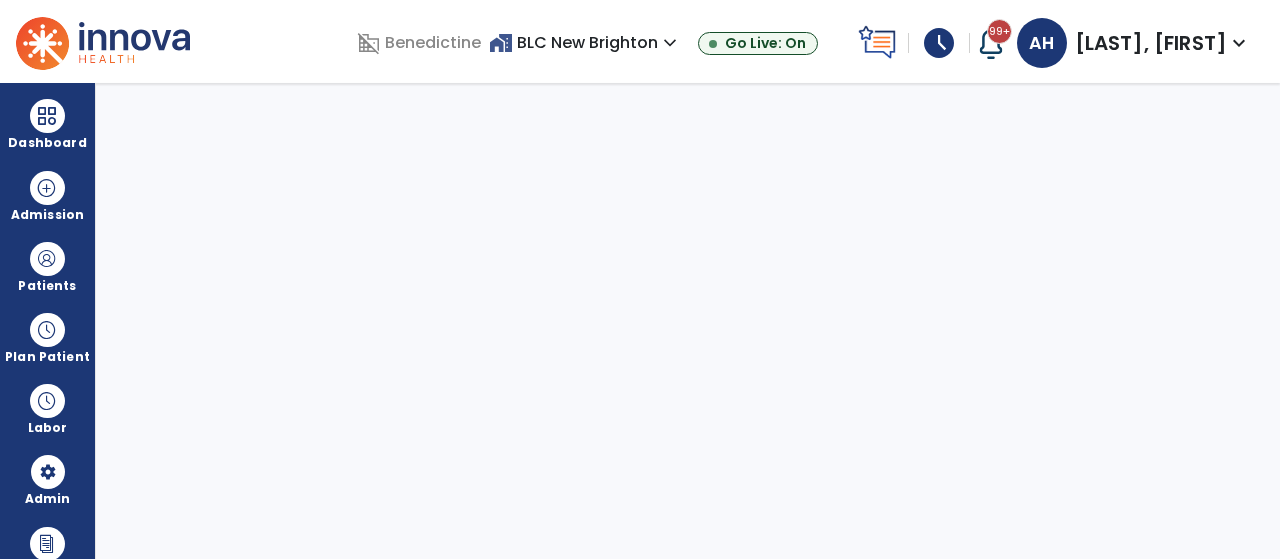 scroll, scrollTop: 0, scrollLeft: 0, axis: both 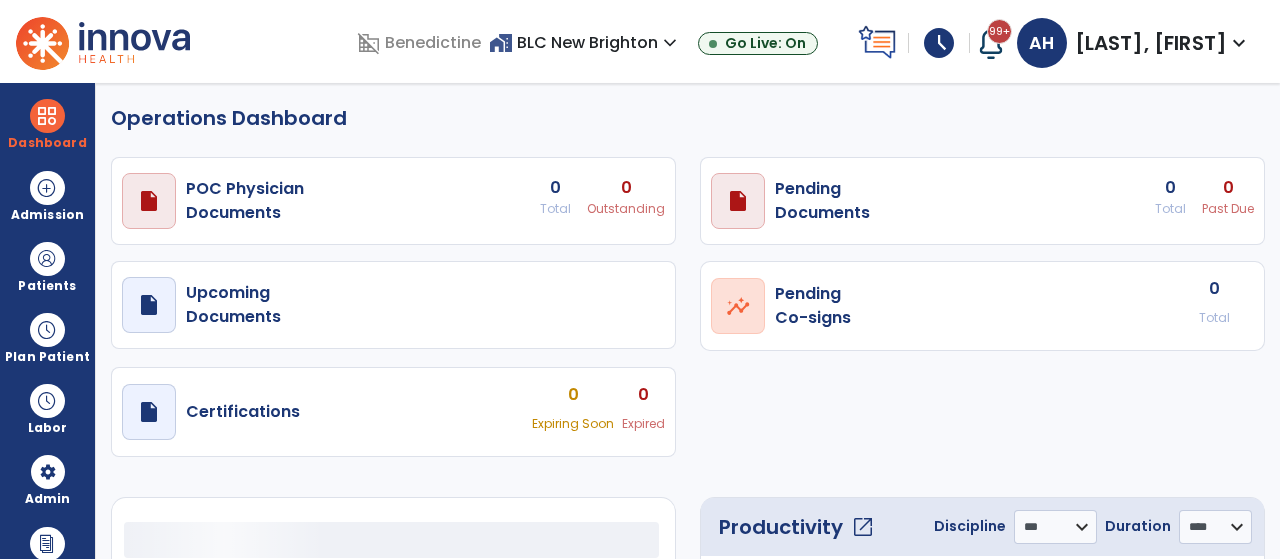 select on "***" 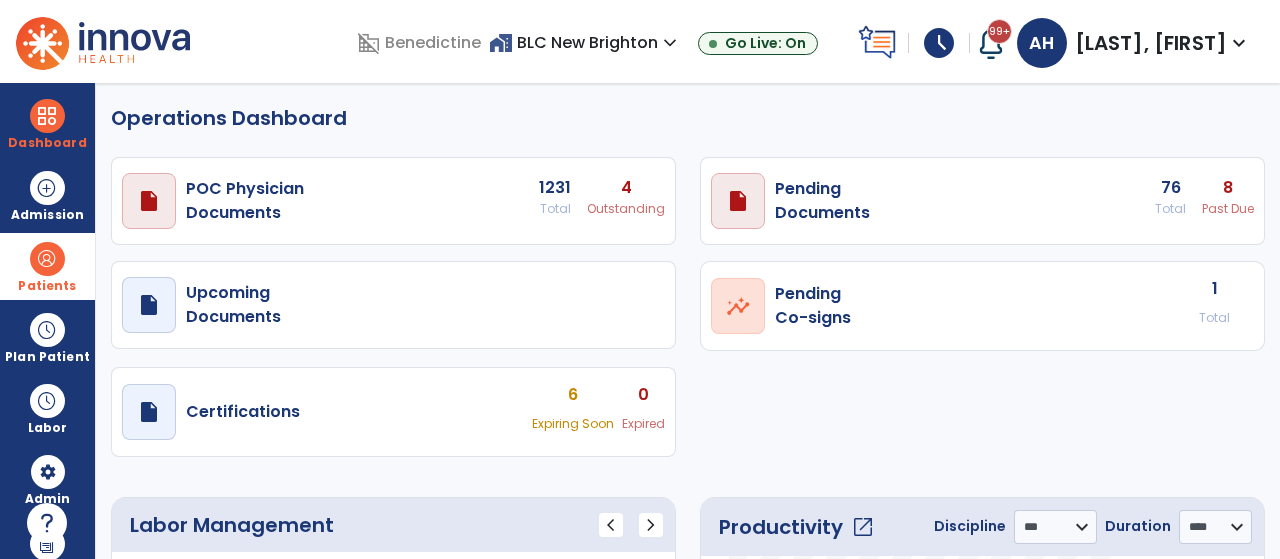 click at bounding box center (47, 259) 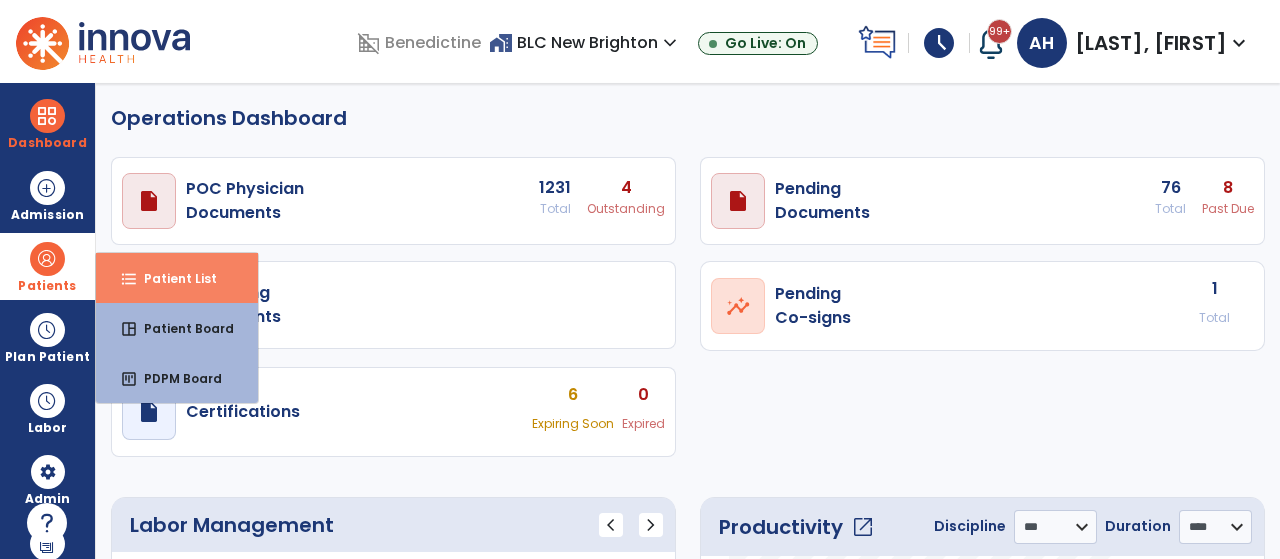 click on "format_list_bulleted  Patient List" at bounding box center (177, 278) 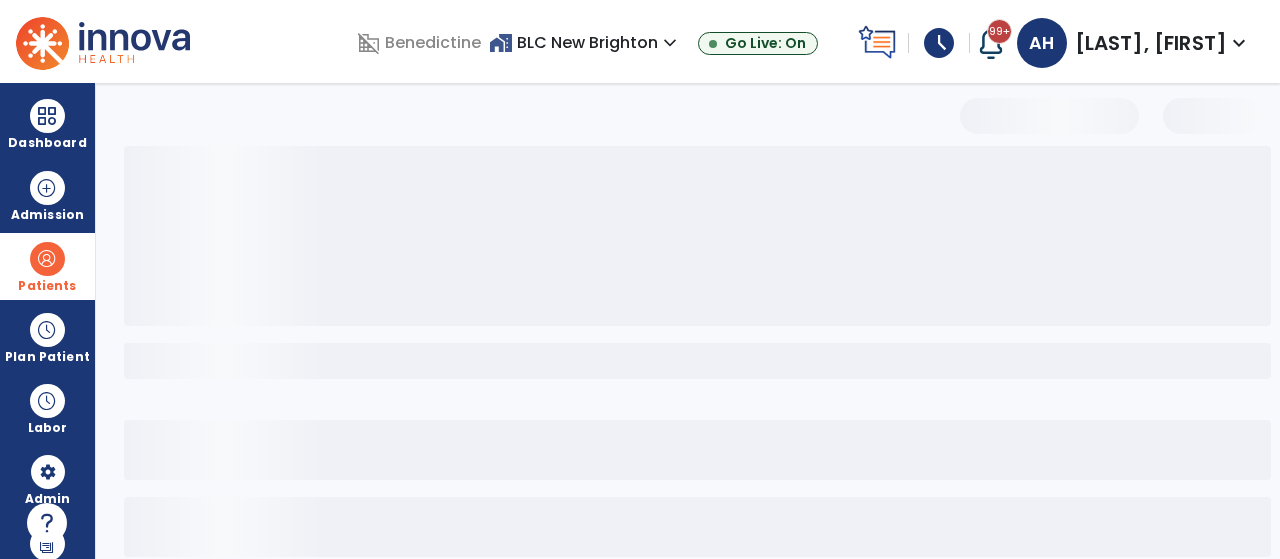 select on "***" 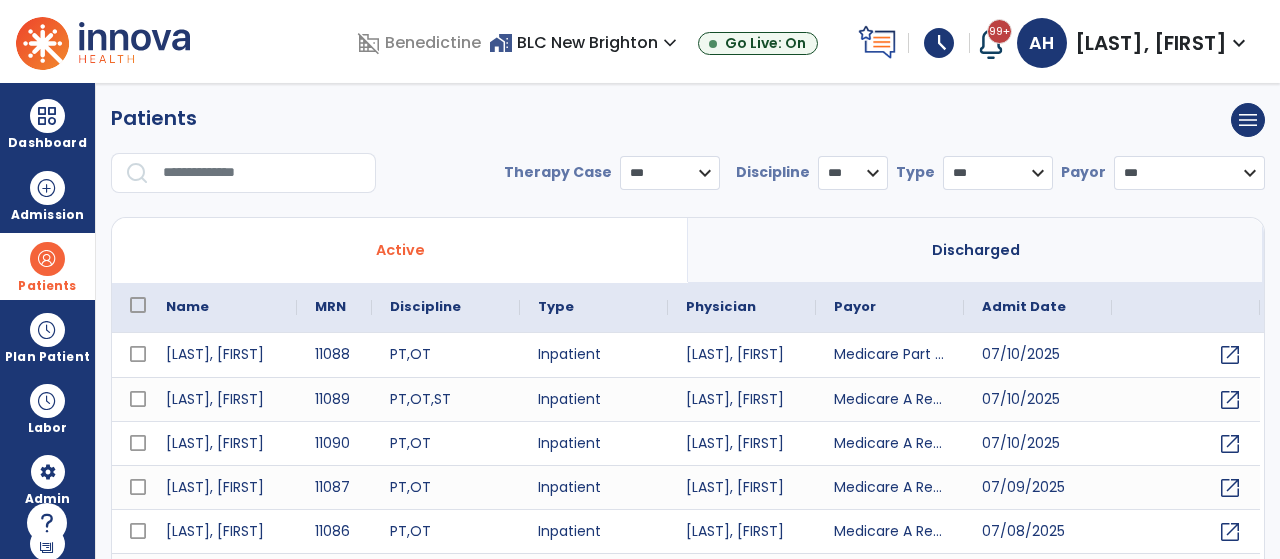 click at bounding box center (262, 173) 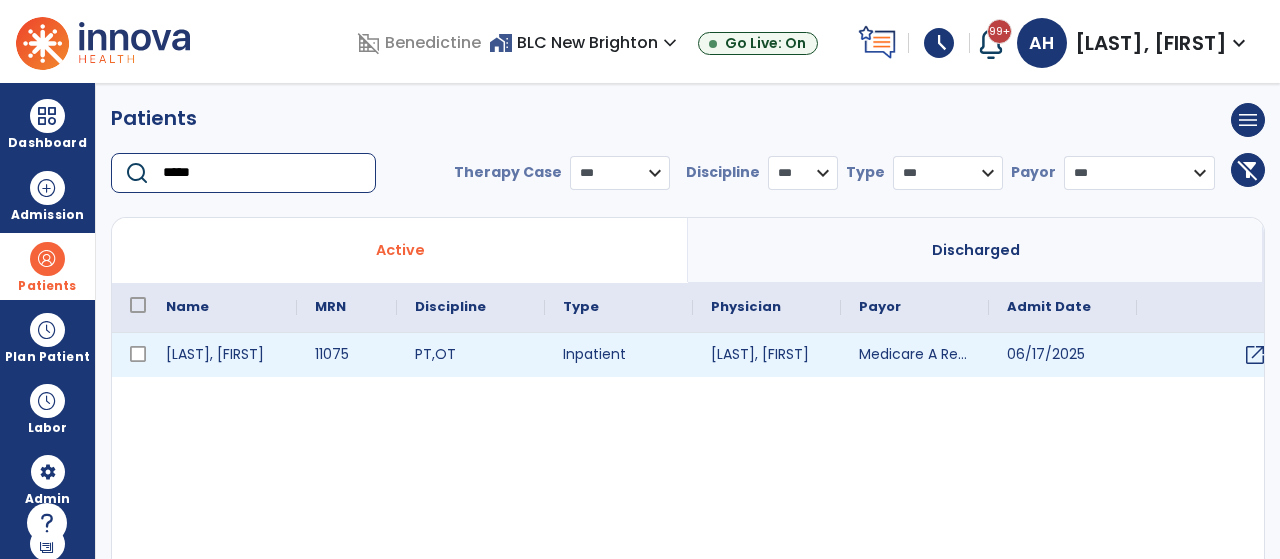 type on "*****" 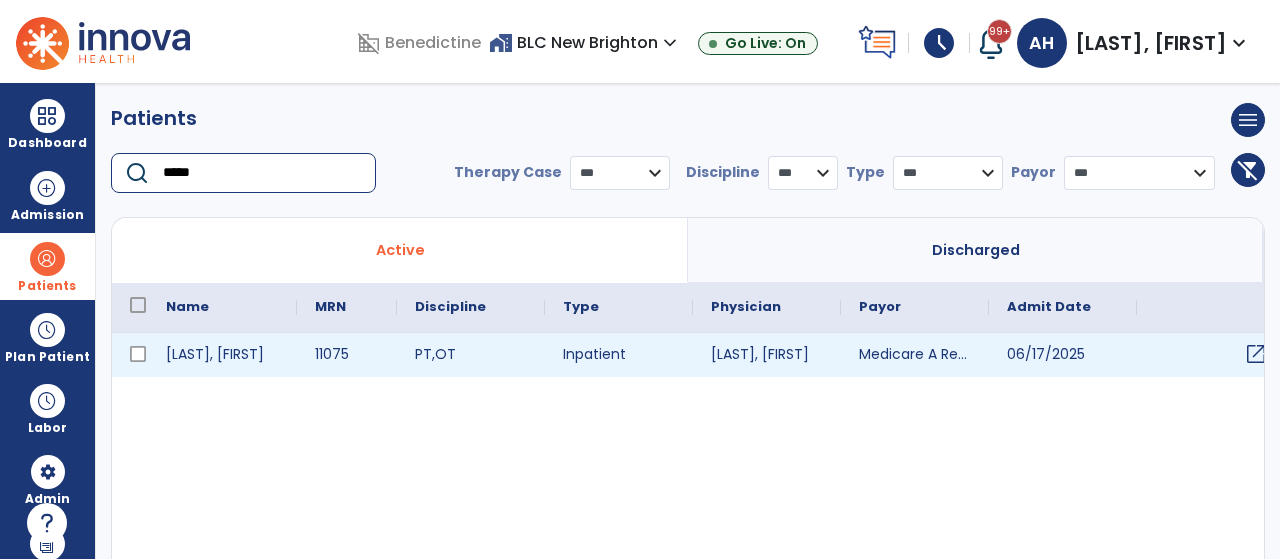 click on "open_in_new" at bounding box center (1211, 355) 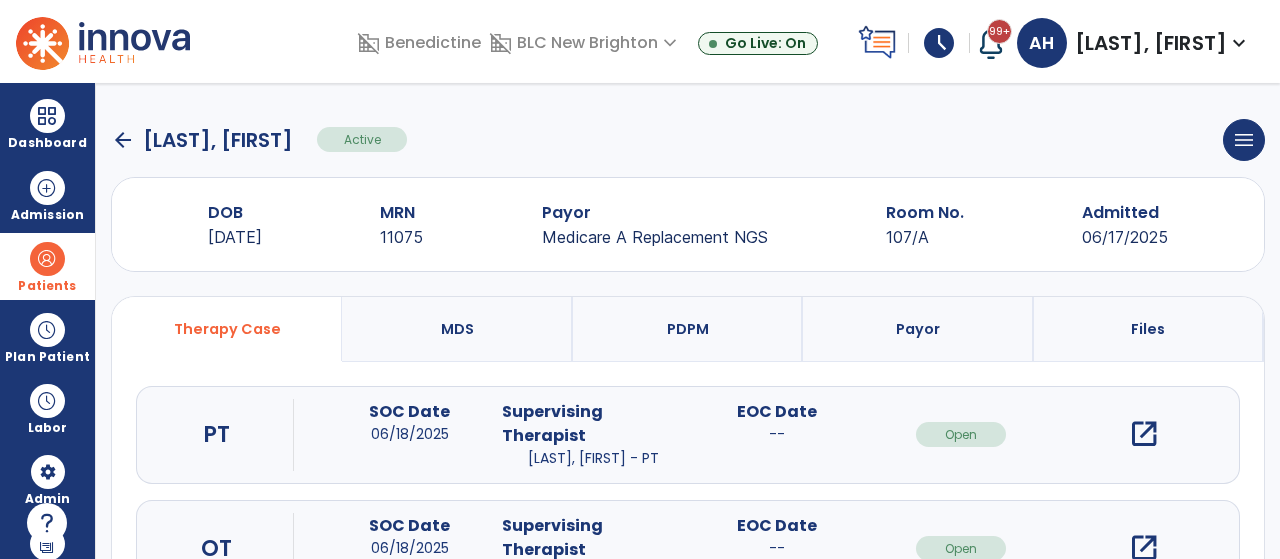 scroll, scrollTop: 197, scrollLeft: 0, axis: vertical 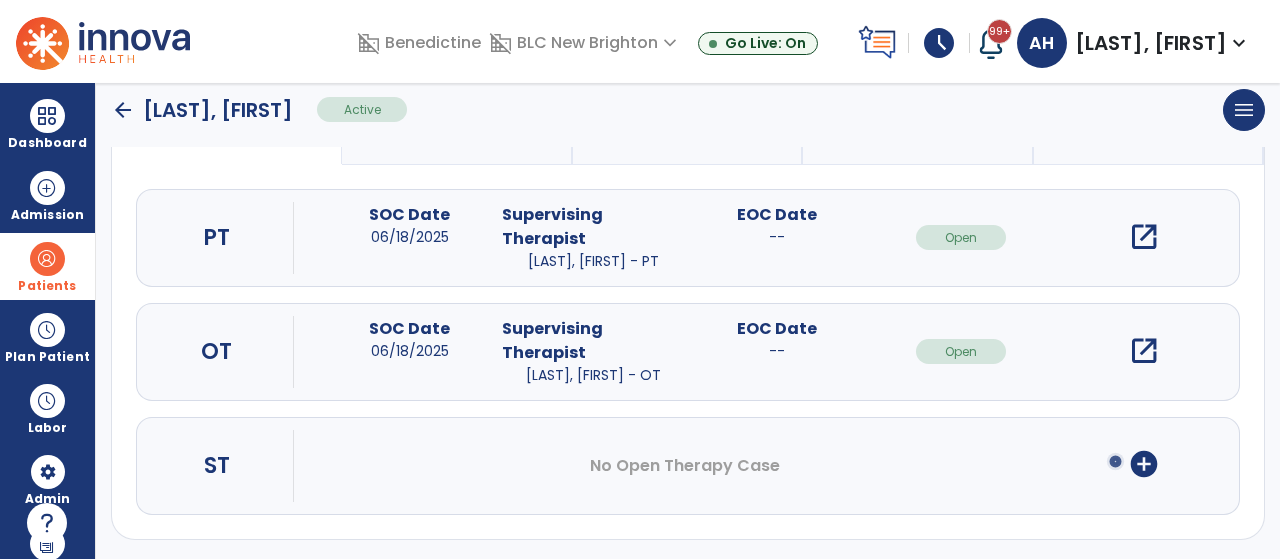 click on "open_in_new" at bounding box center [1144, 351] 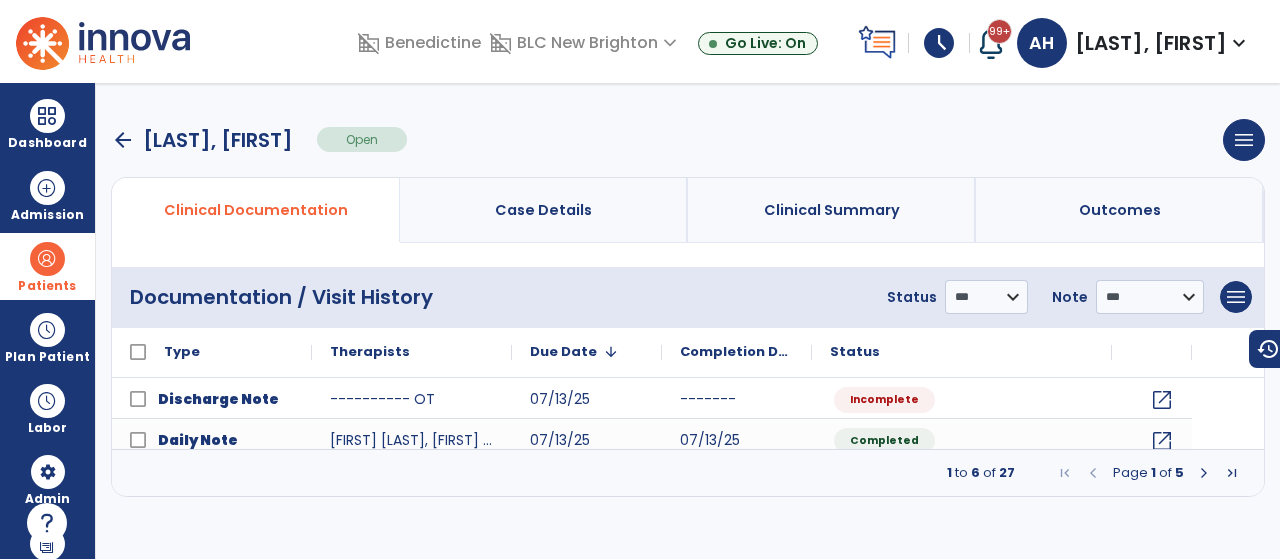 scroll, scrollTop: 0, scrollLeft: 0, axis: both 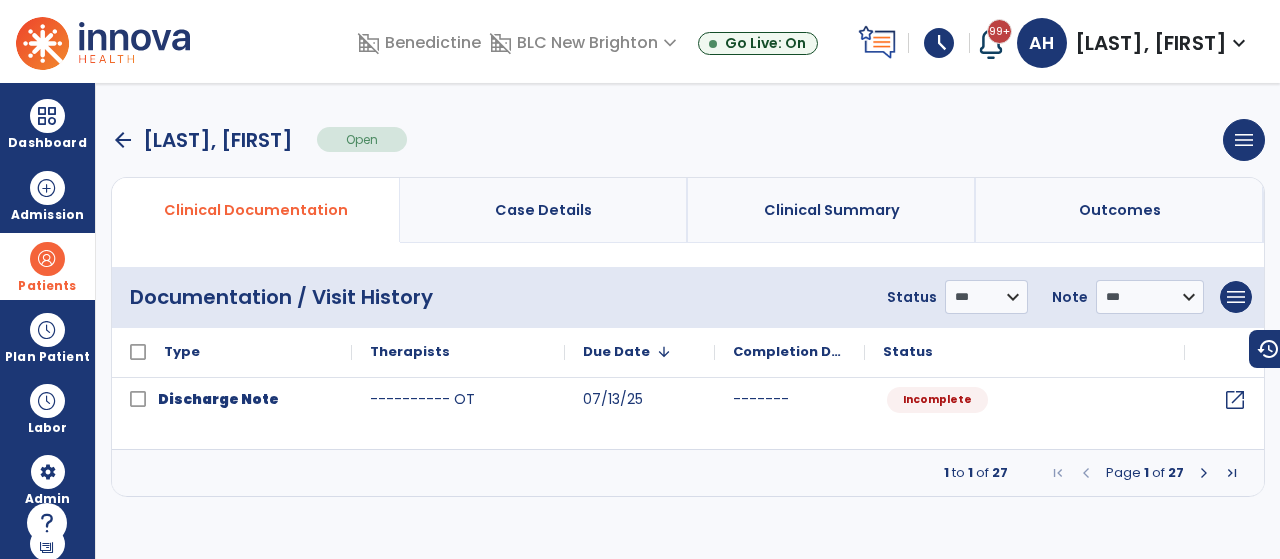 click at bounding box center [1204, 473] 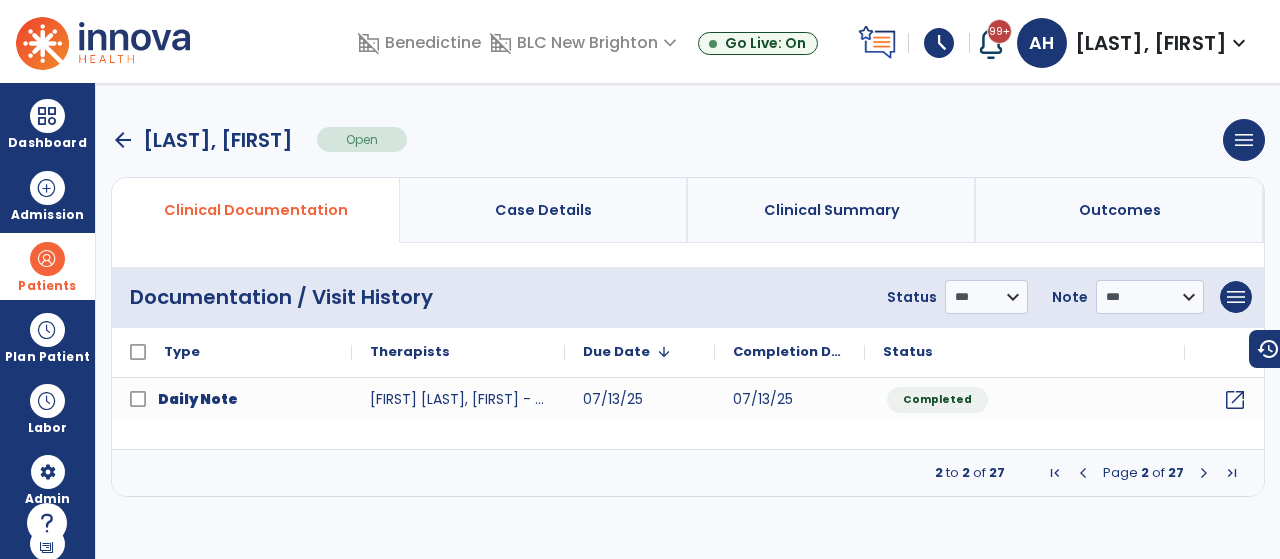 click at bounding box center [1204, 473] 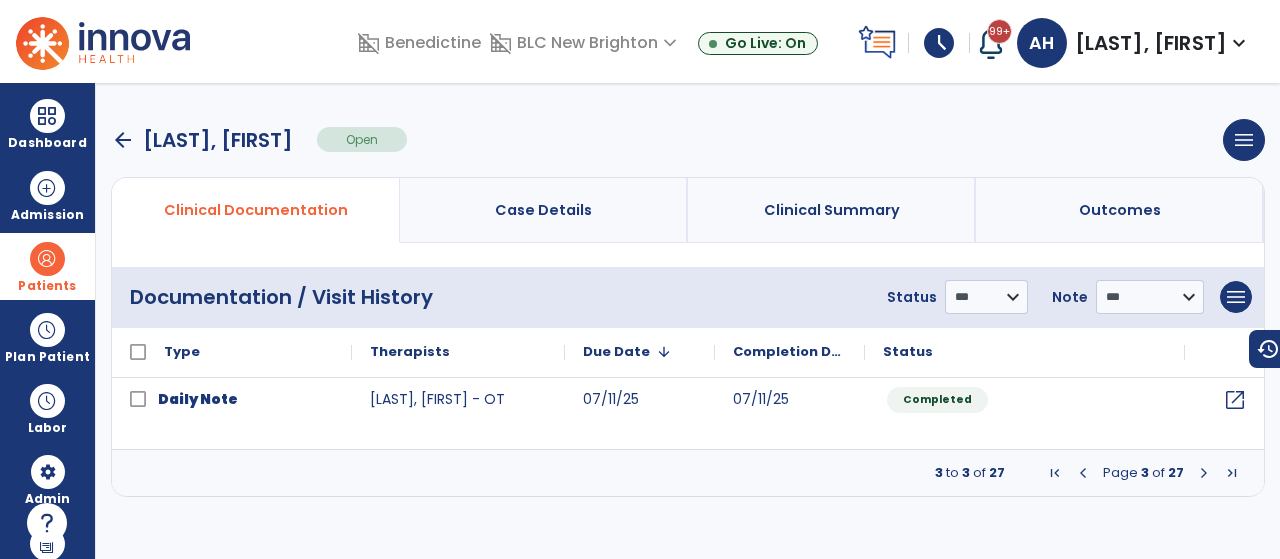 click at bounding box center (1083, 473) 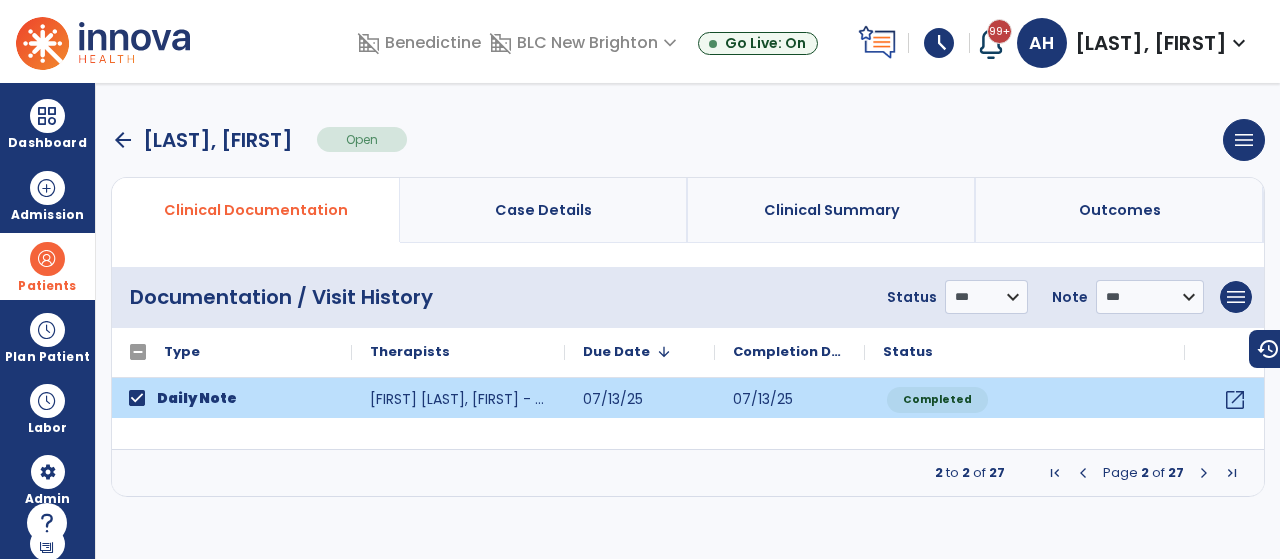 click at bounding box center (1204, 473) 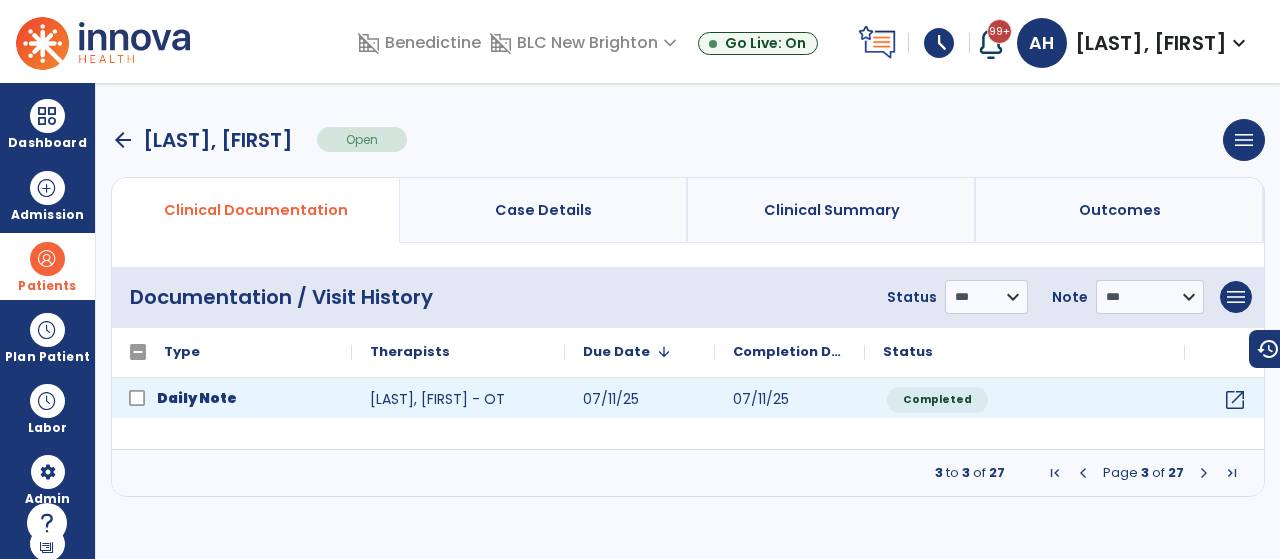 click 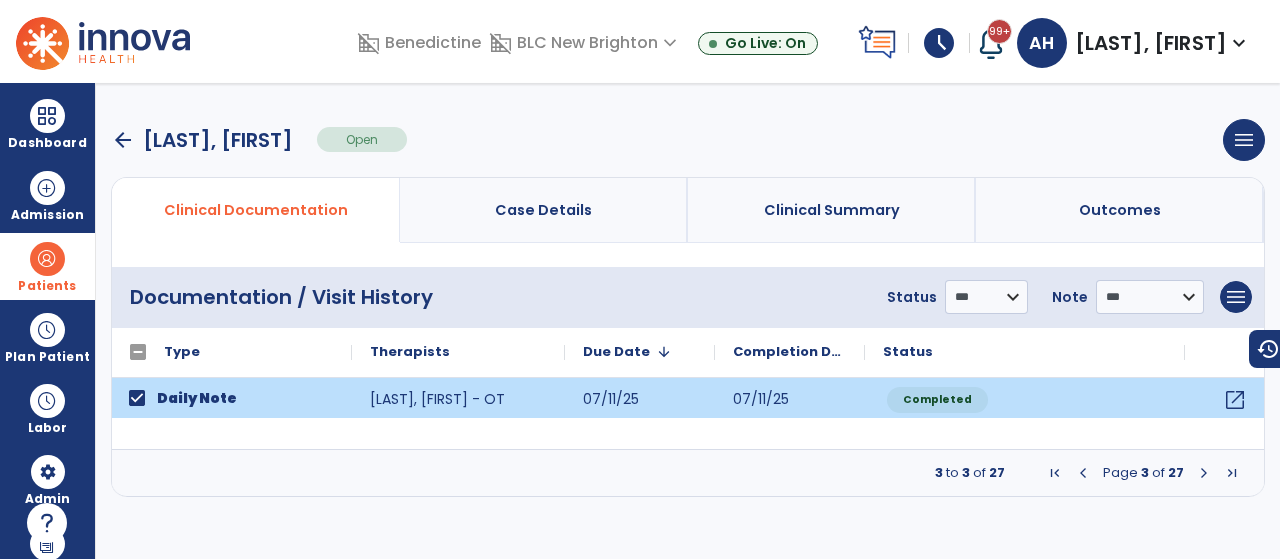 click at bounding box center [1204, 473] 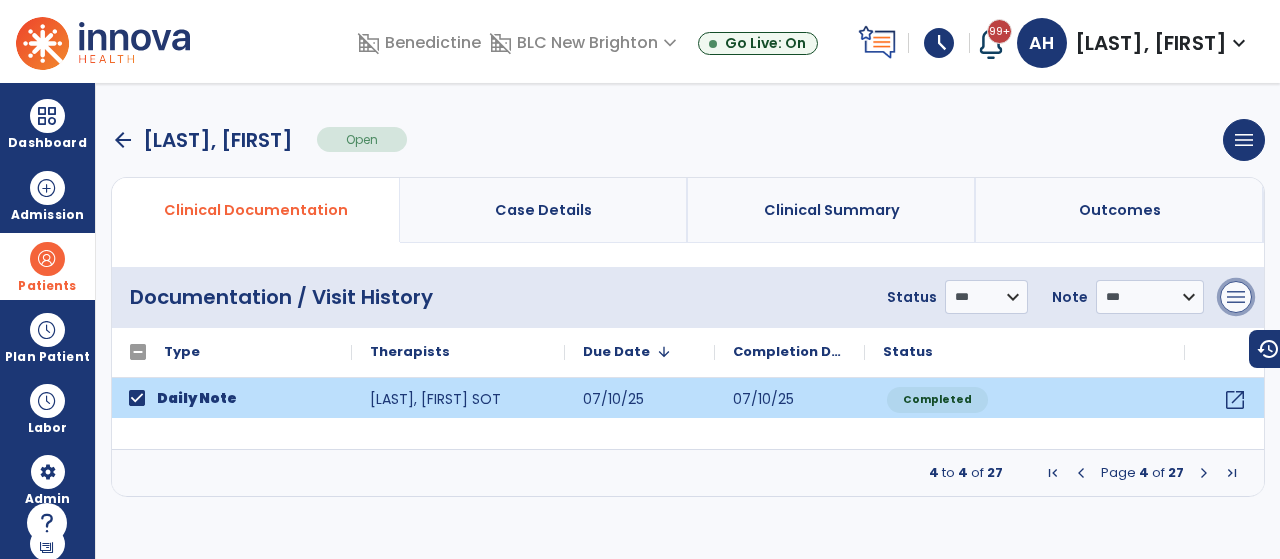 click on "menu" at bounding box center (1236, 297) 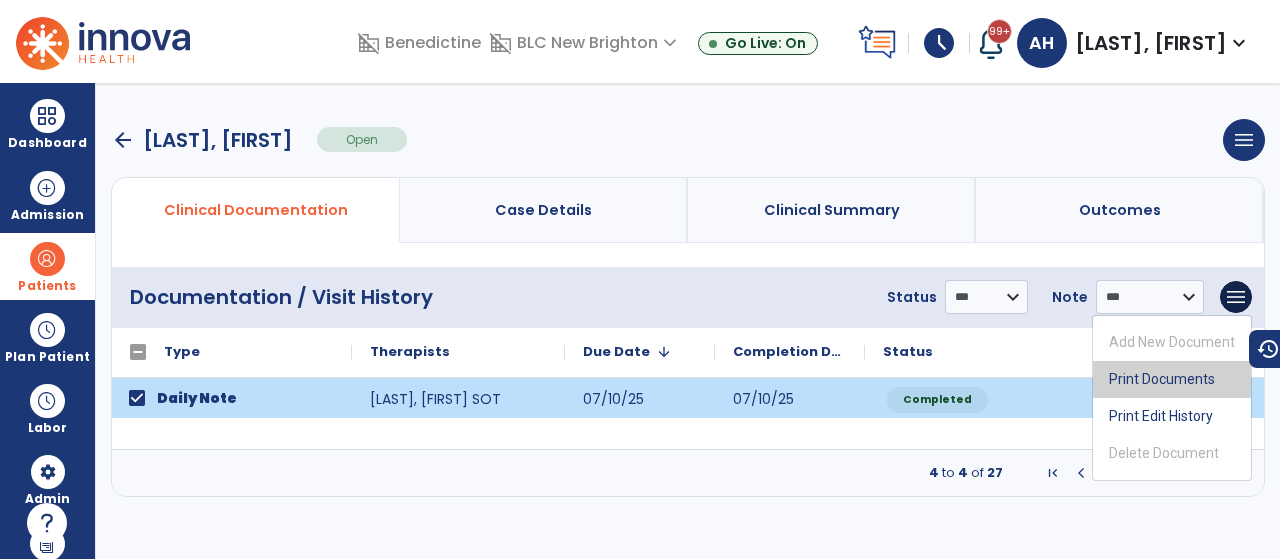 click on "Print Documents" at bounding box center (1172, 379) 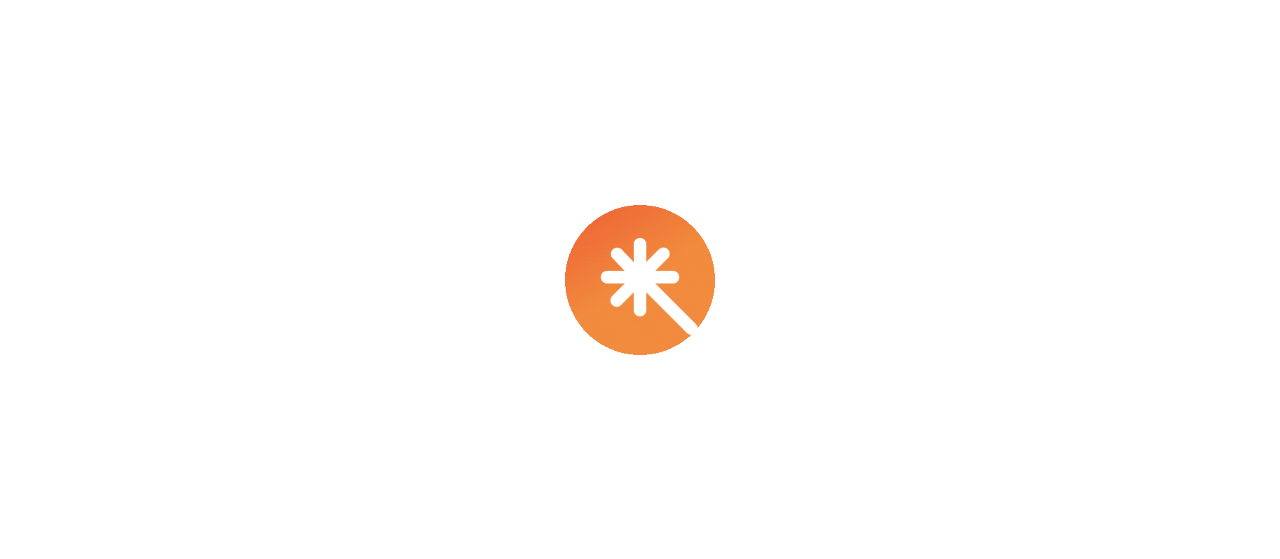 scroll, scrollTop: 0, scrollLeft: 0, axis: both 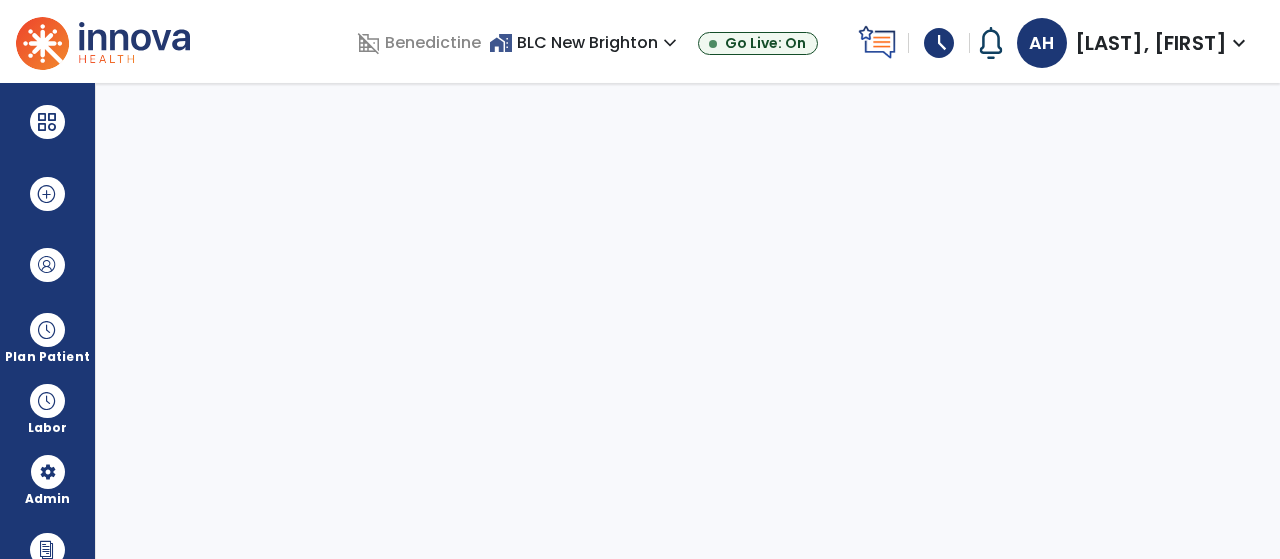 select on "****" 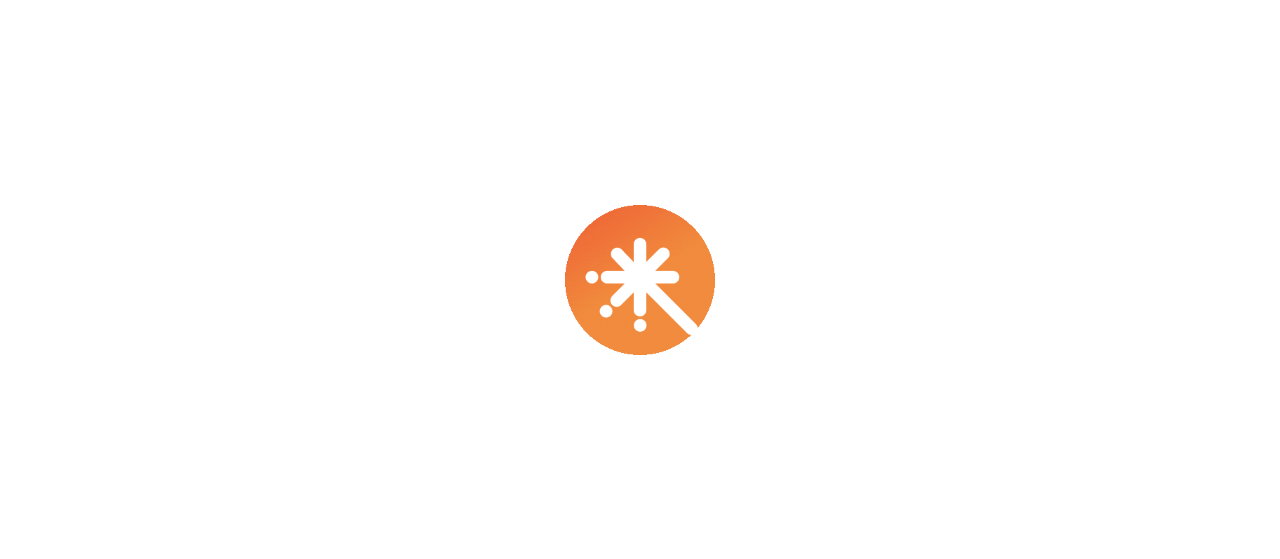 scroll, scrollTop: 0, scrollLeft: 0, axis: both 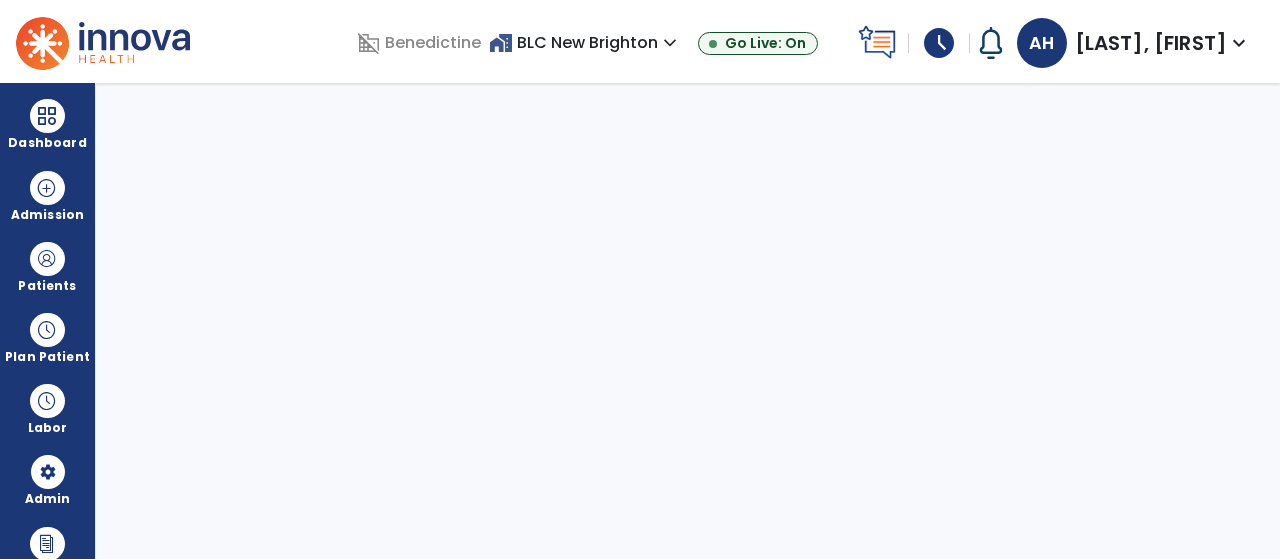 select on "****" 